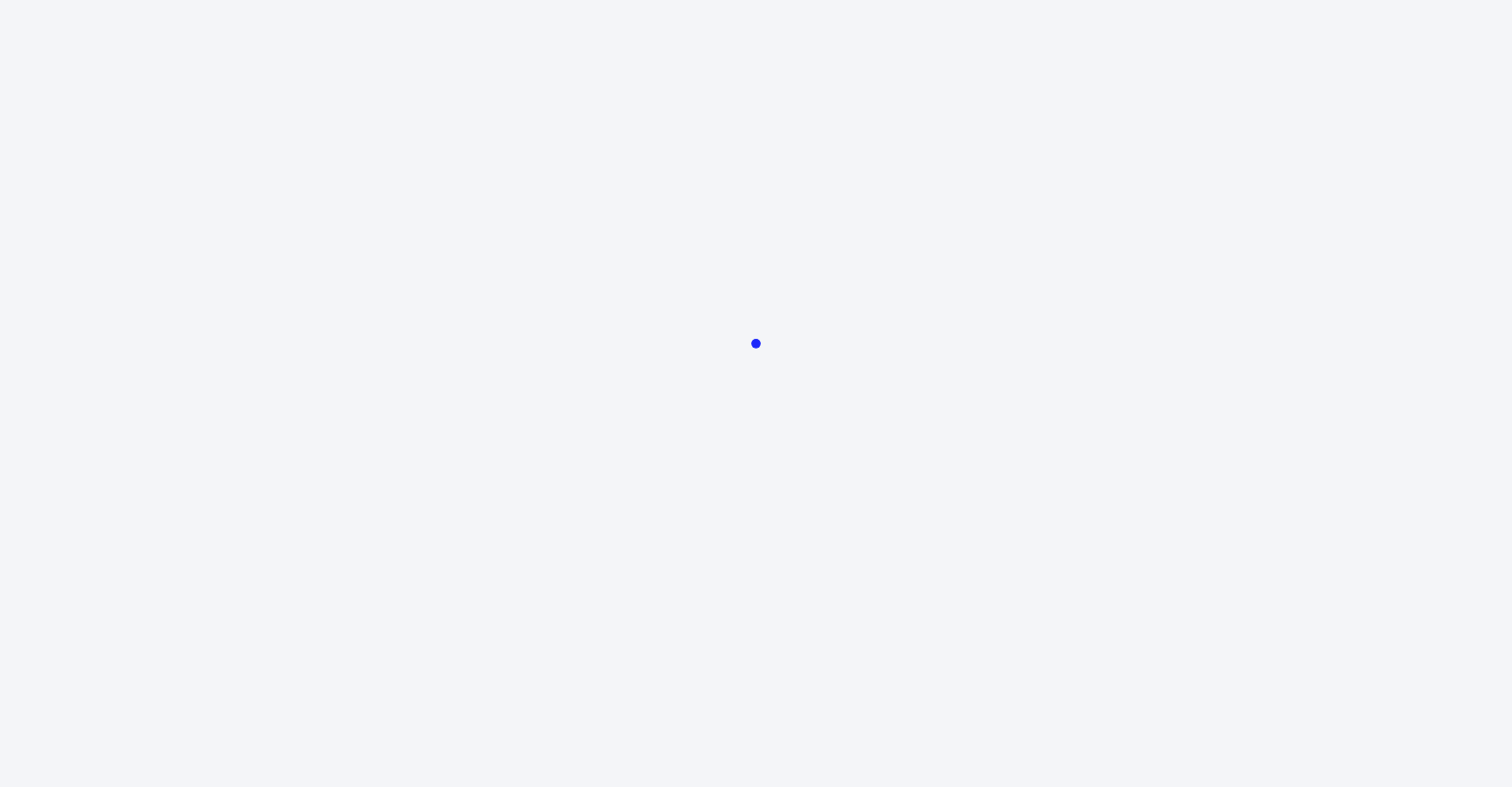 scroll, scrollTop: 0, scrollLeft: 0, axis: both 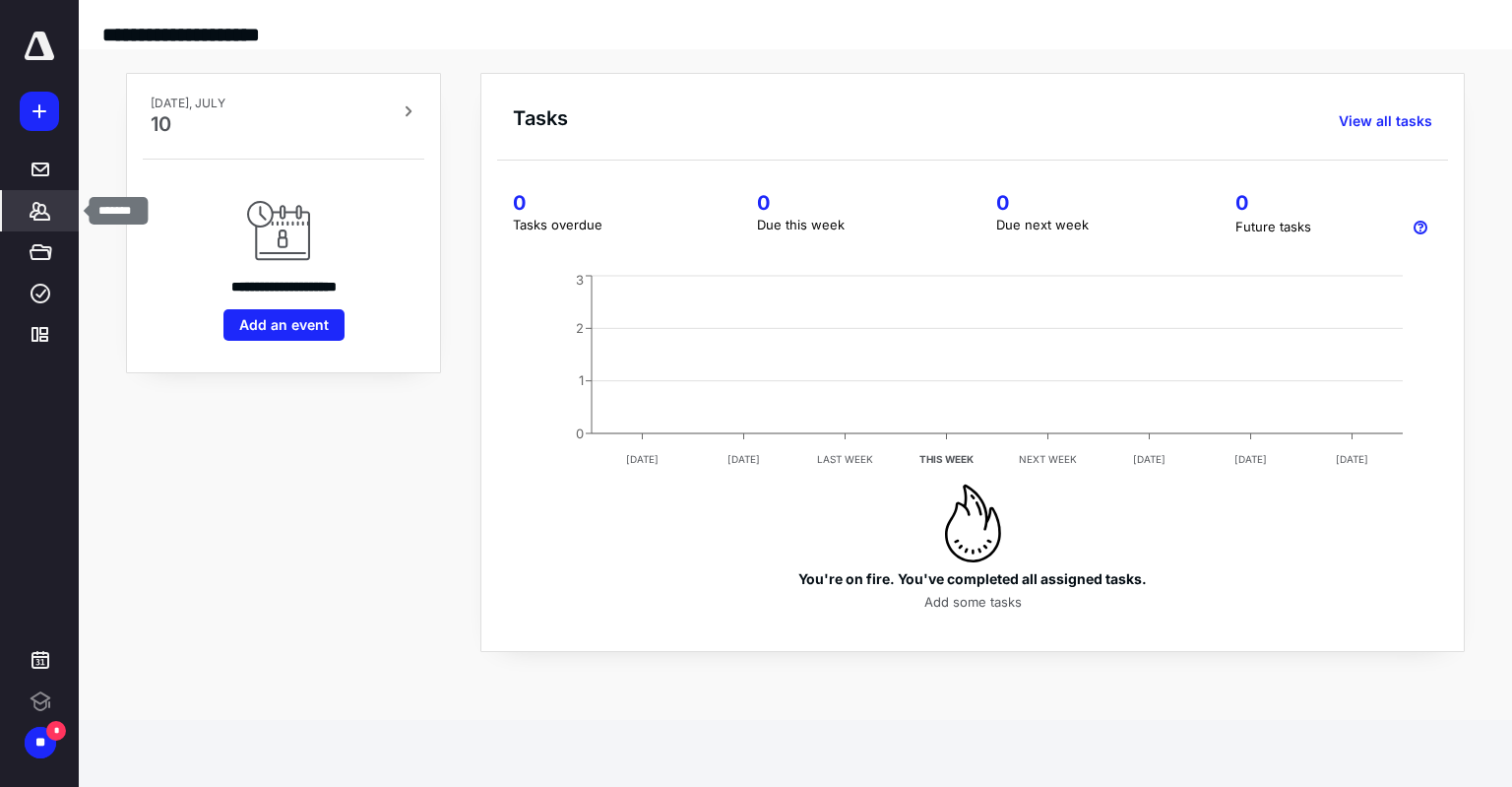 click 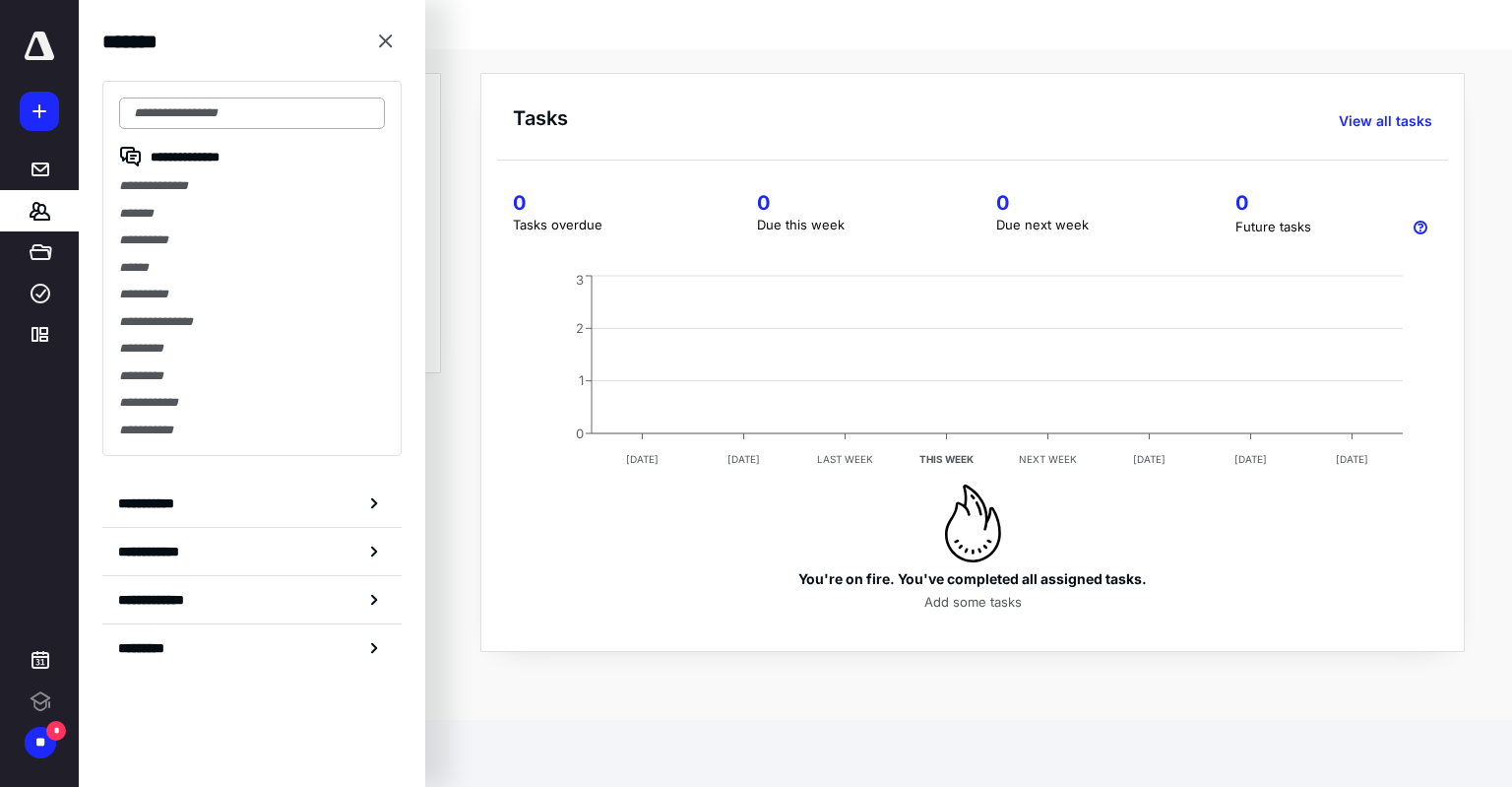 click at bounding box center [252, 113] 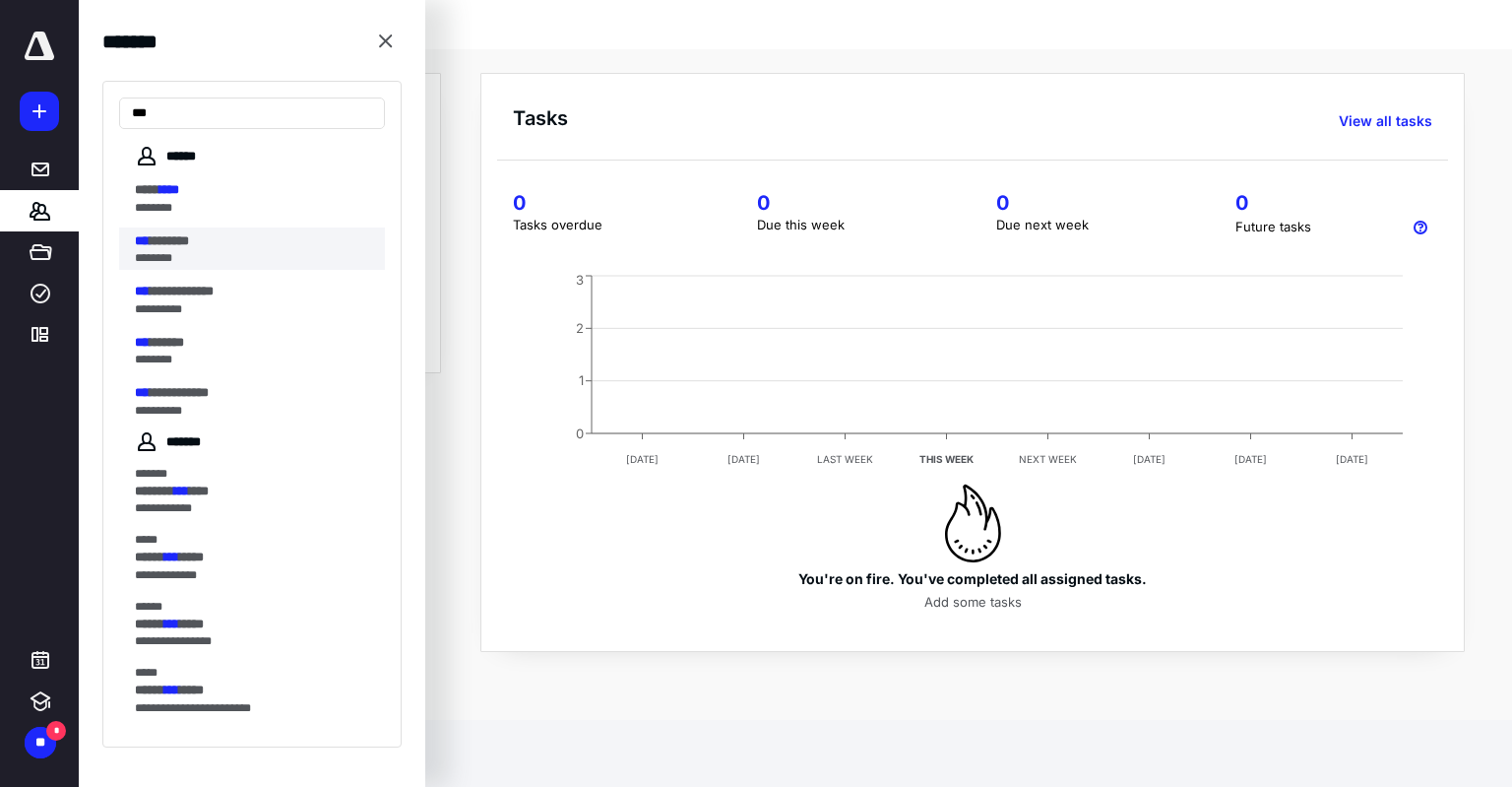 type on "***" 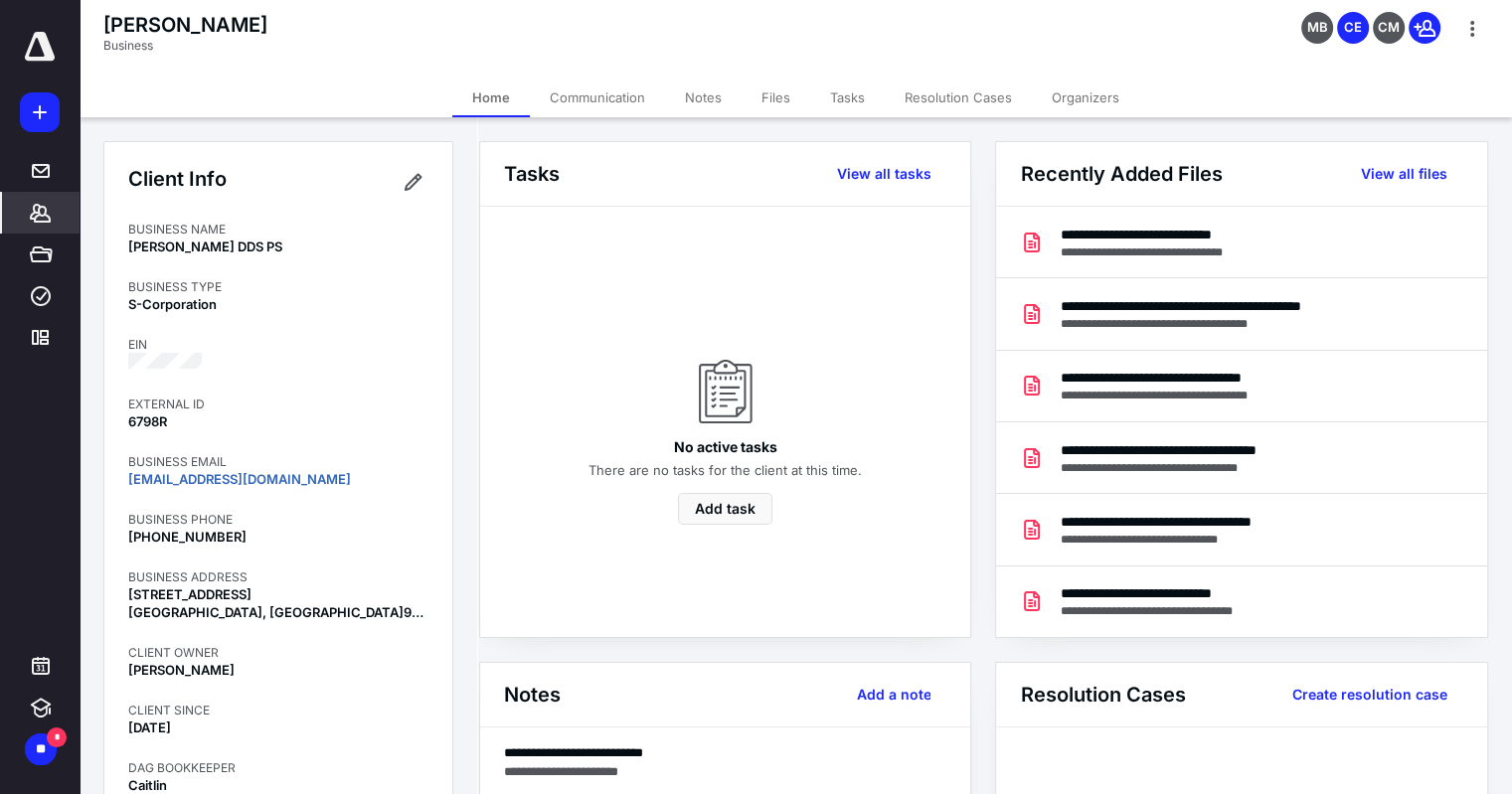 click on "Files" at bounding box center [775, 97] 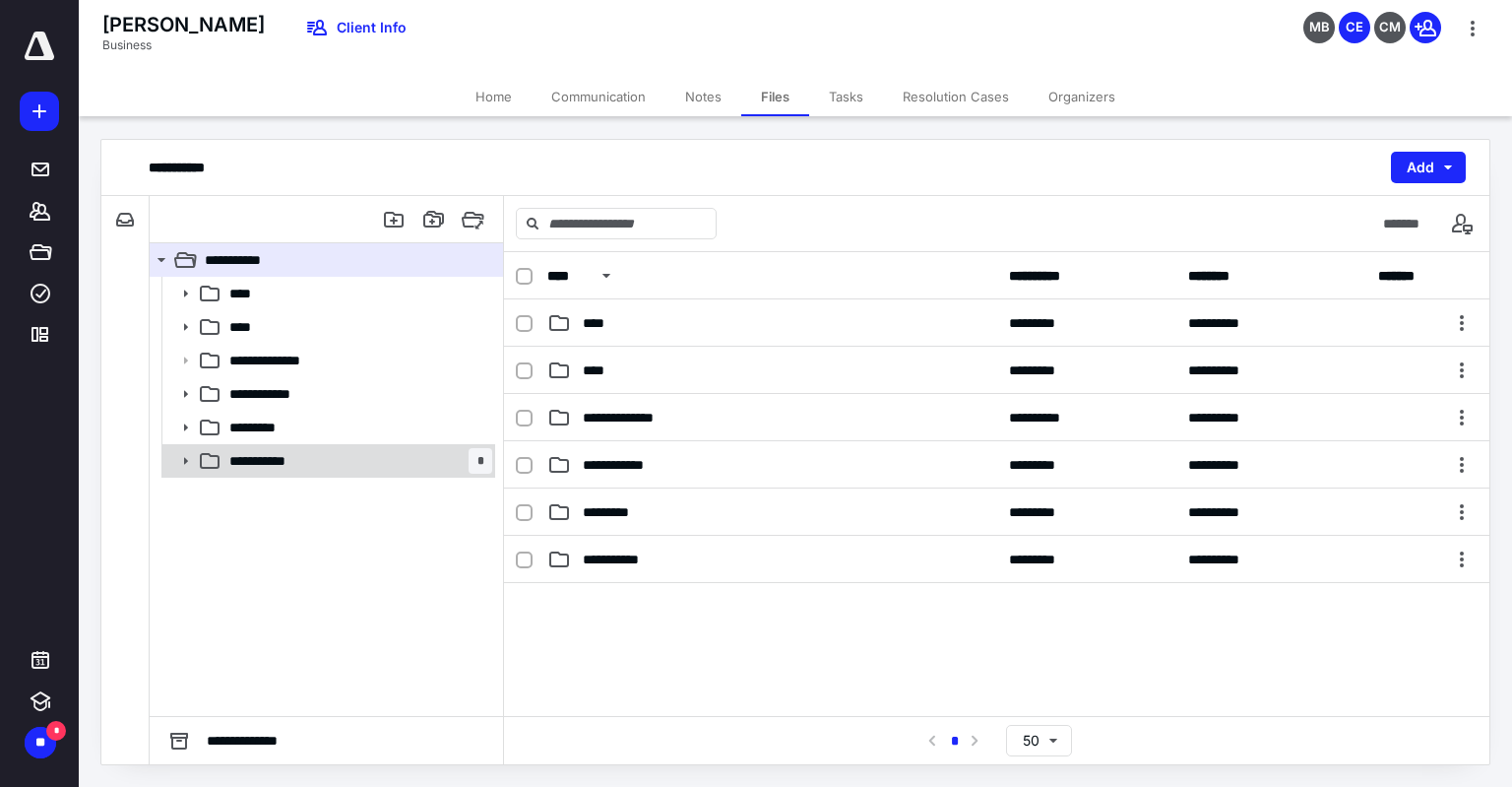 click on "**********" at bounding box center [268, 461] 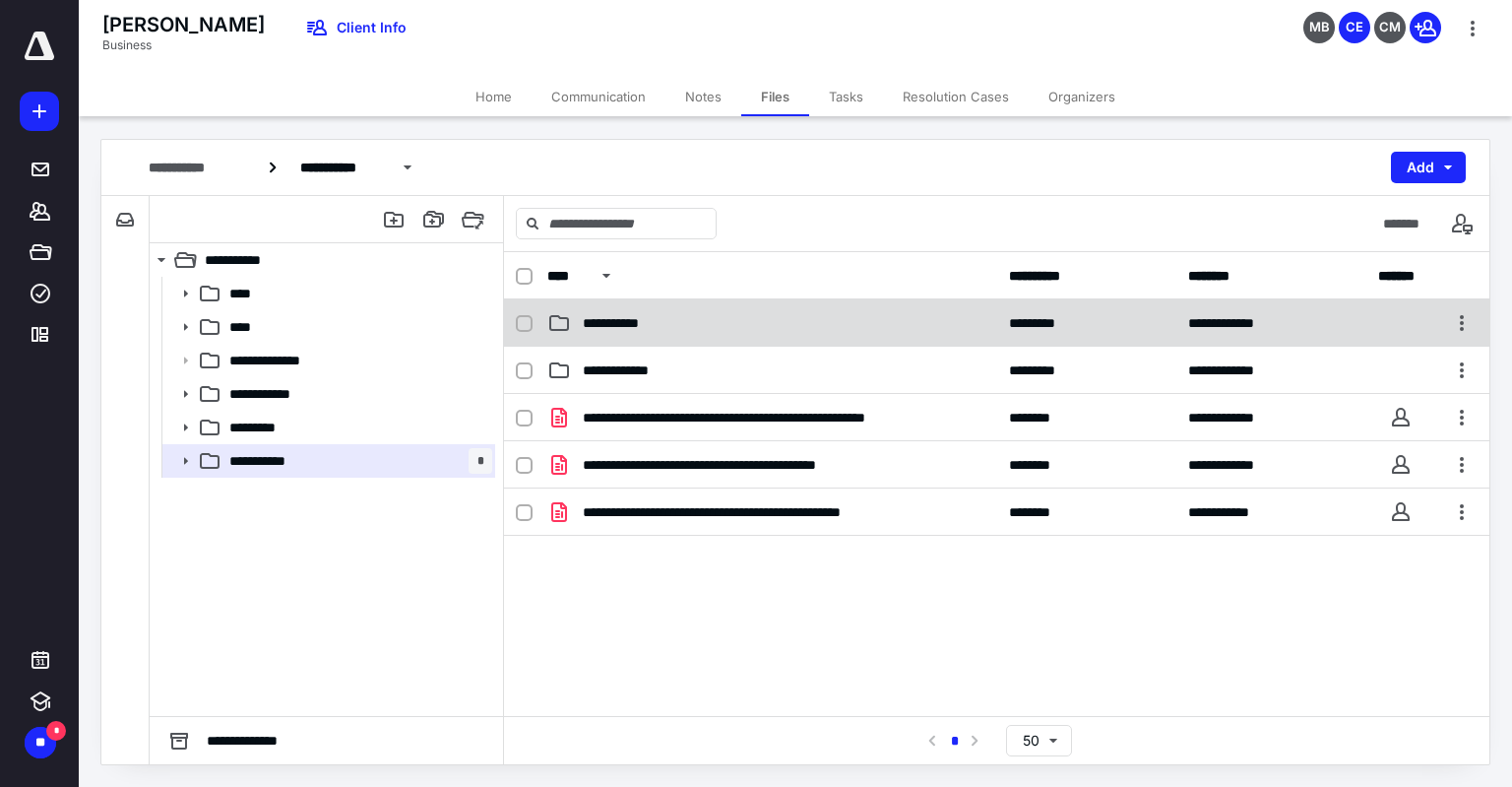 click on "**********" at bounding box center (620, 323) 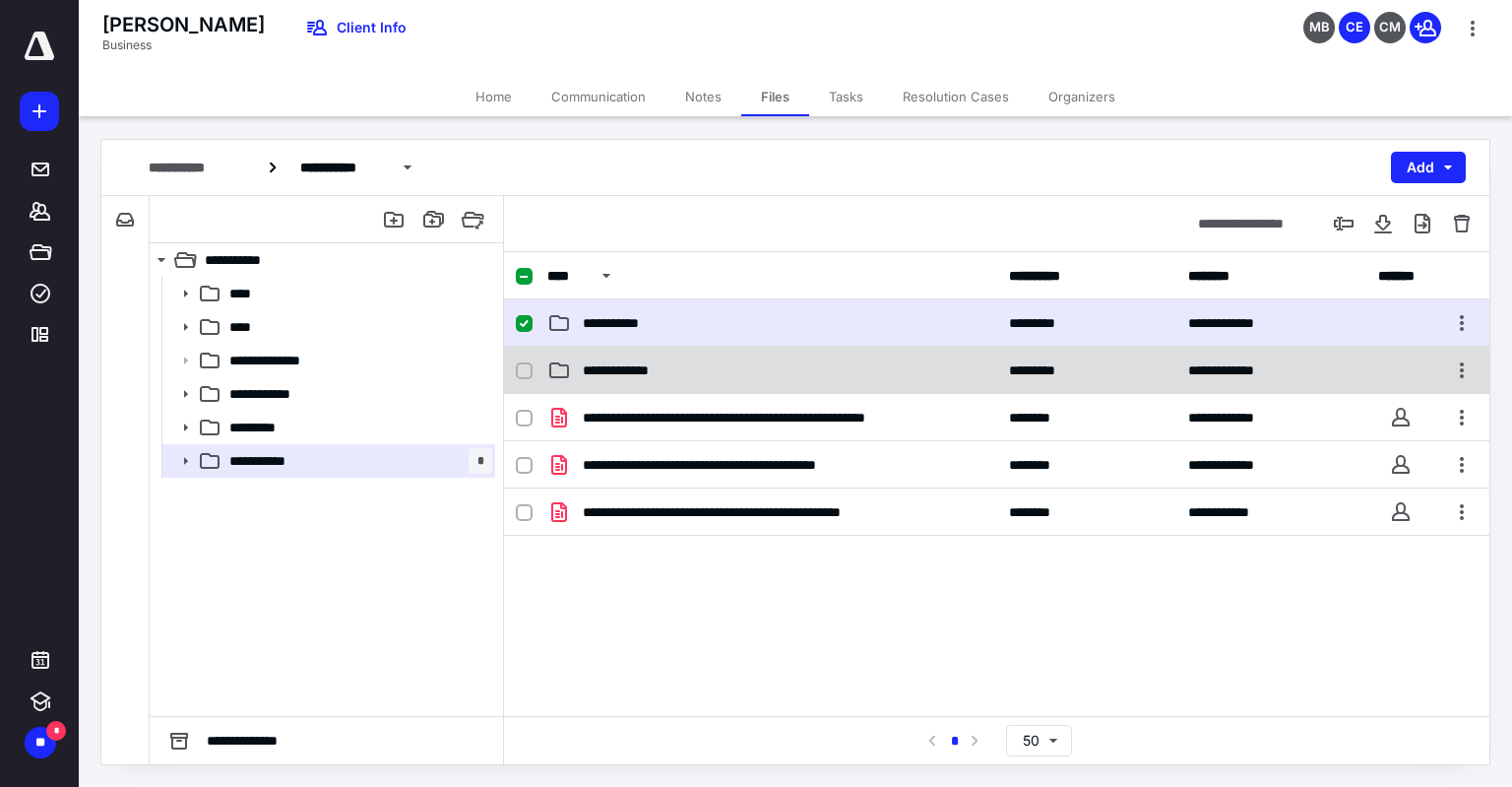 click on "**********" at bounding box center (630, 370) 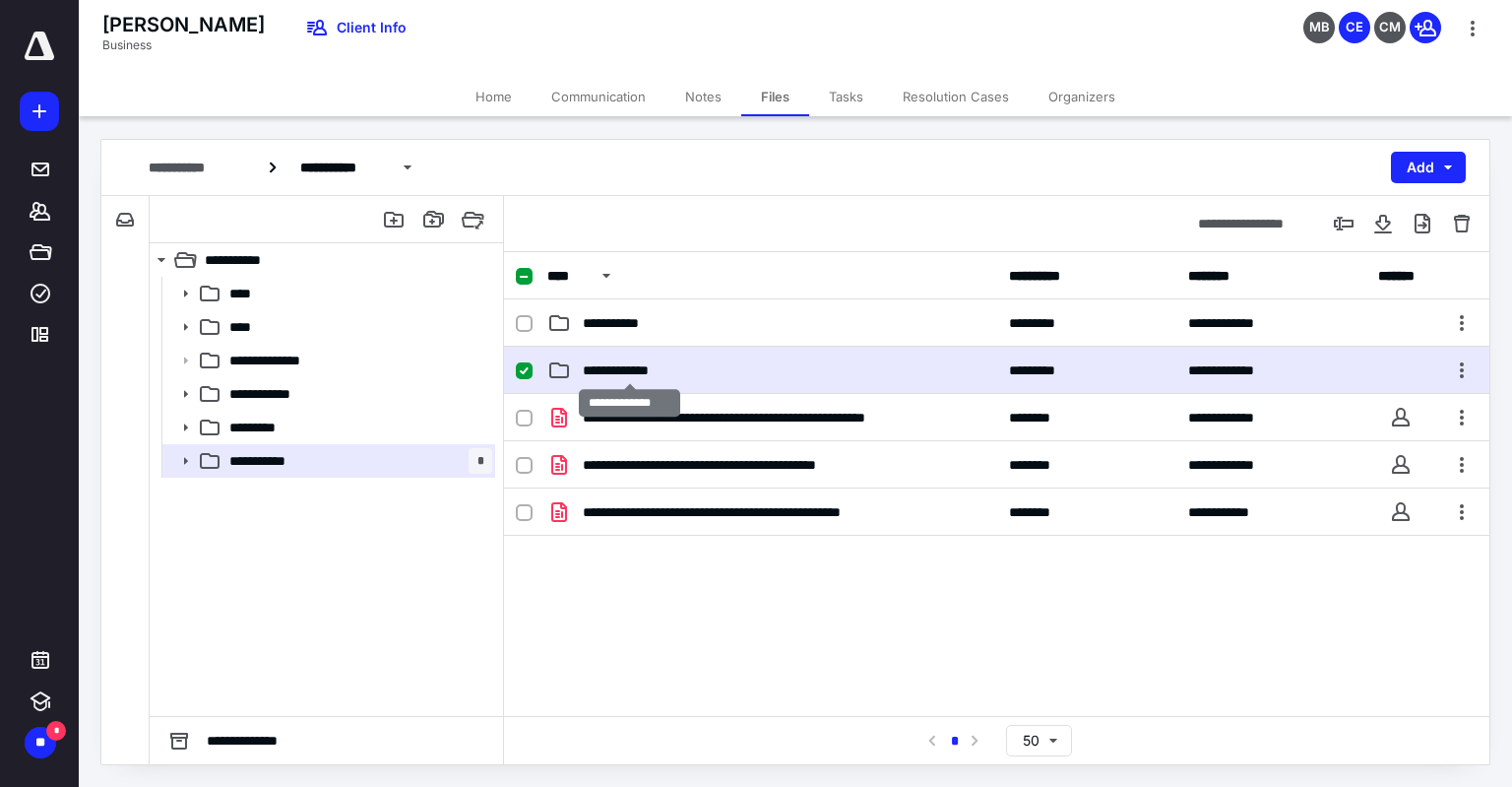 click on "**********" at bounding box center [630, 370] 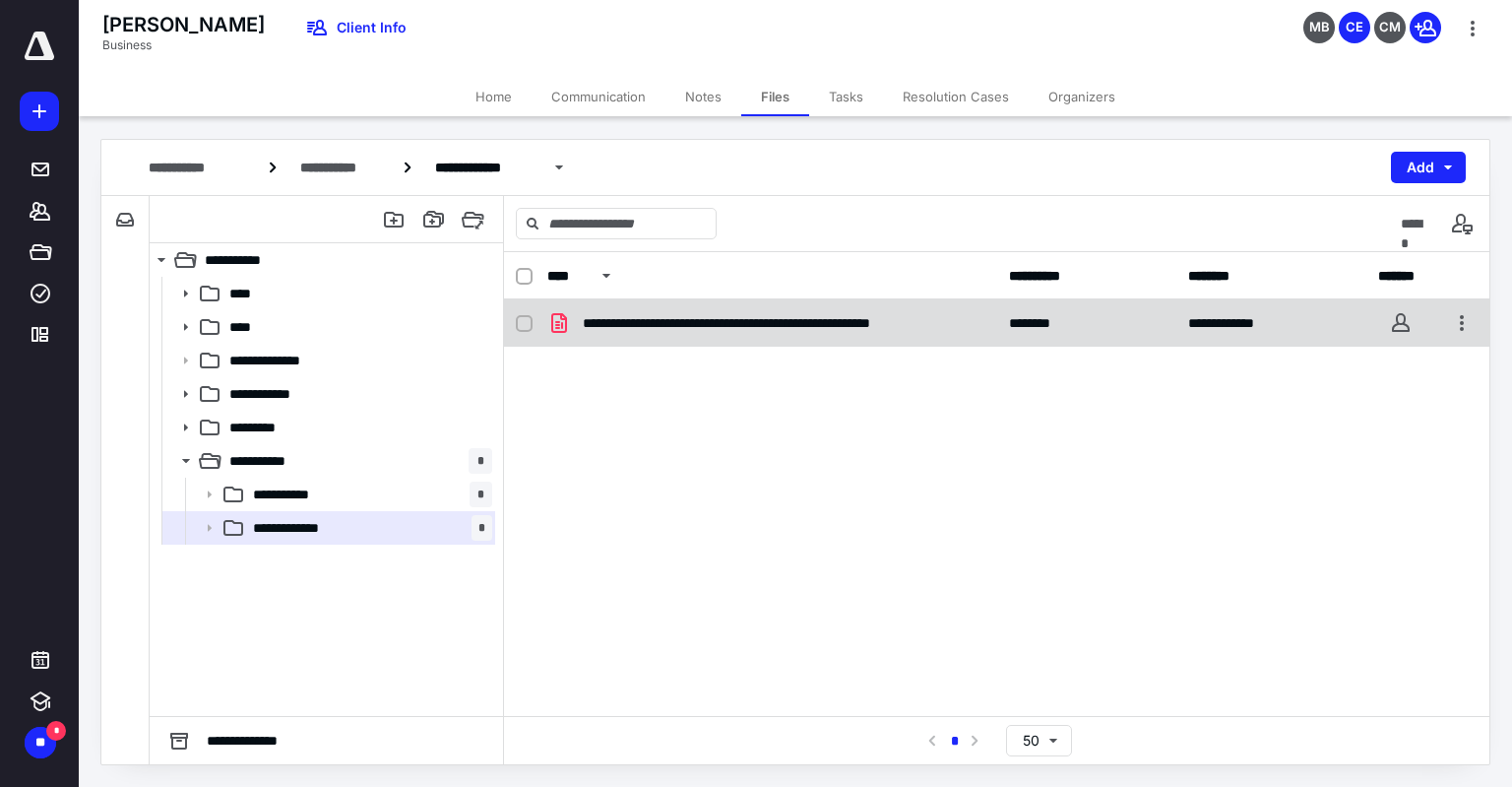 click on "**********" at bounding box center (784, 323) 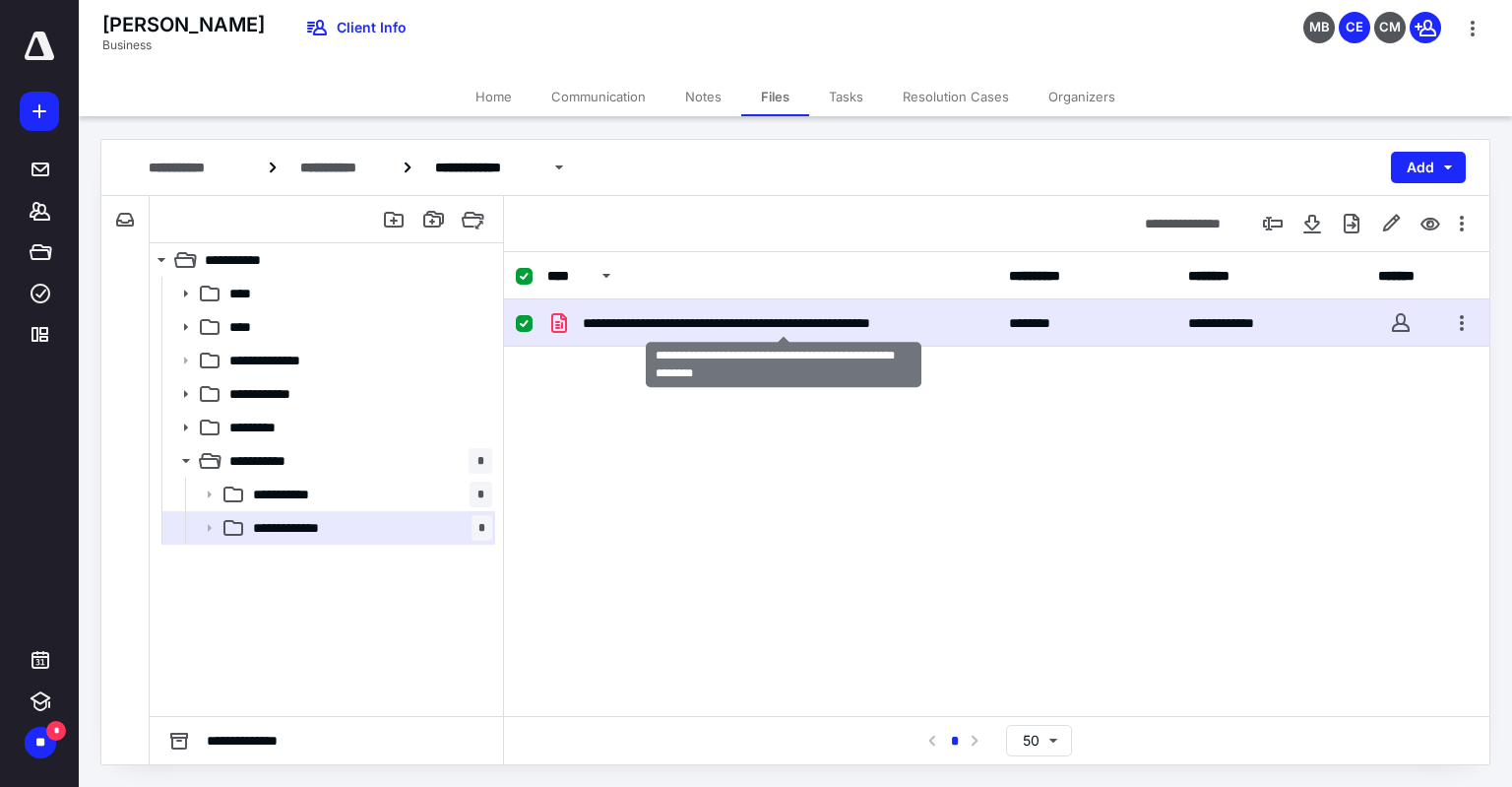 click on "**********" at bounding box center [784, 323] 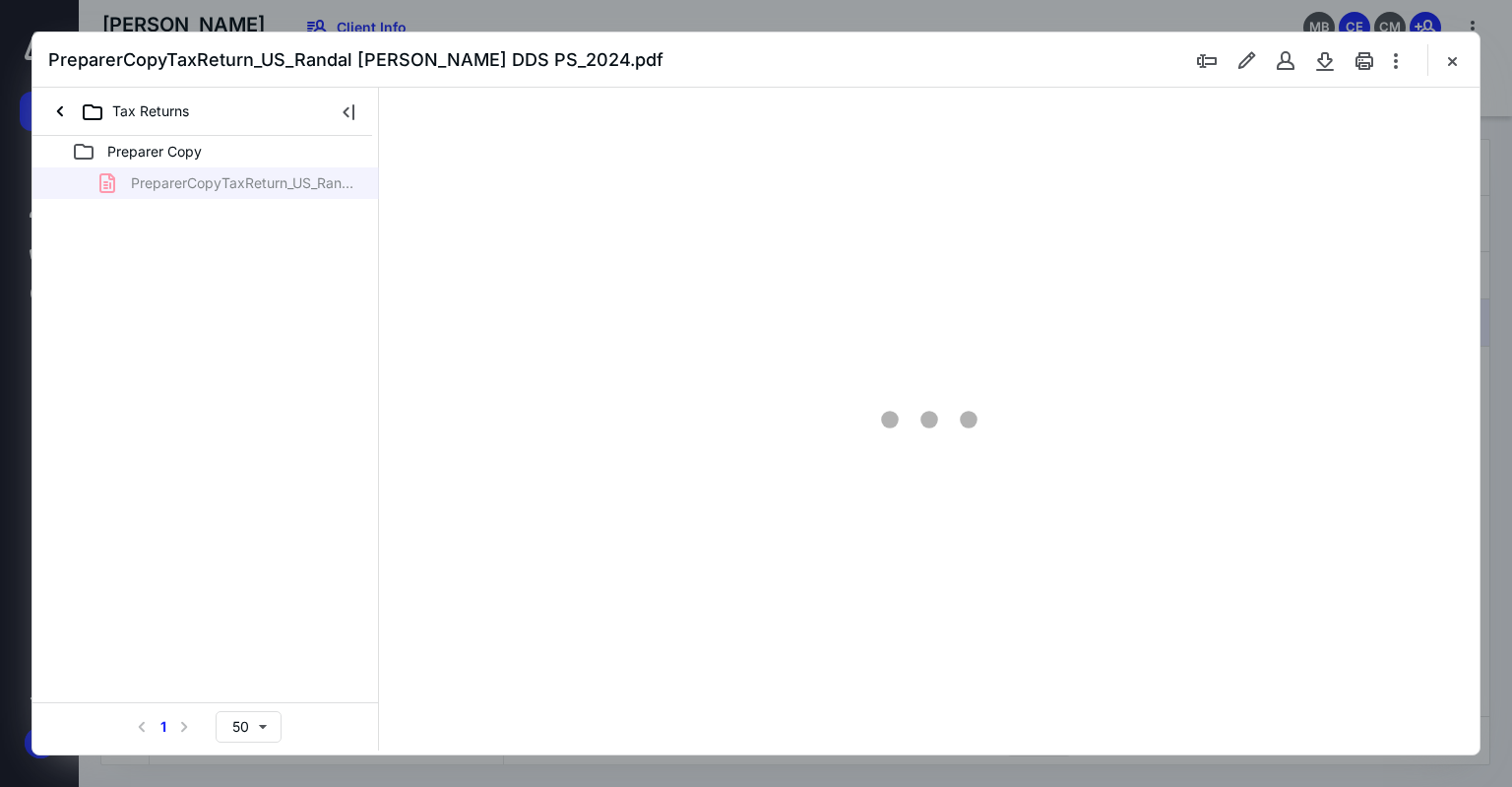 scroll, scrollTop: 0, scrollLeft: 0, axis: both 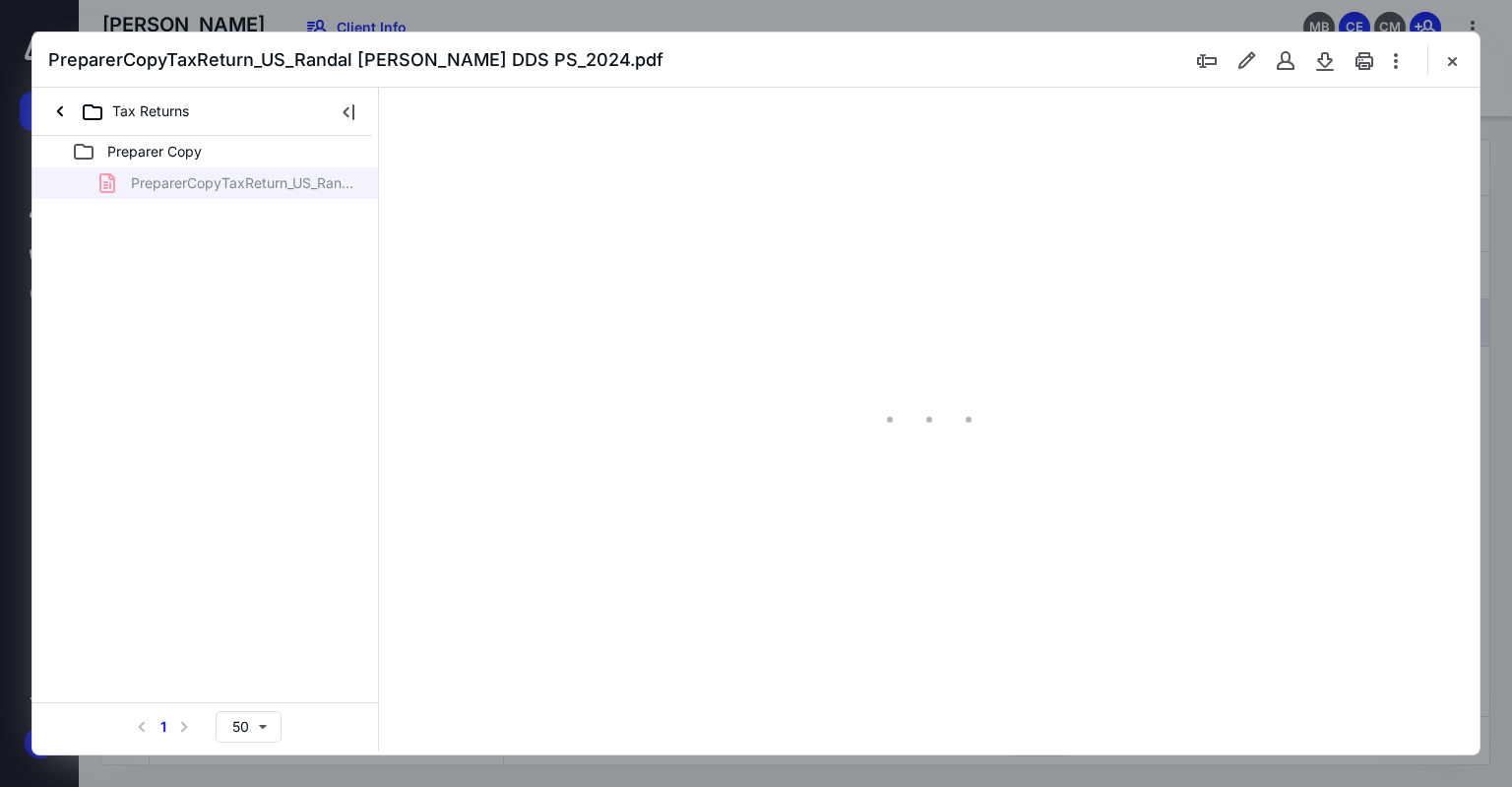 type on "169" 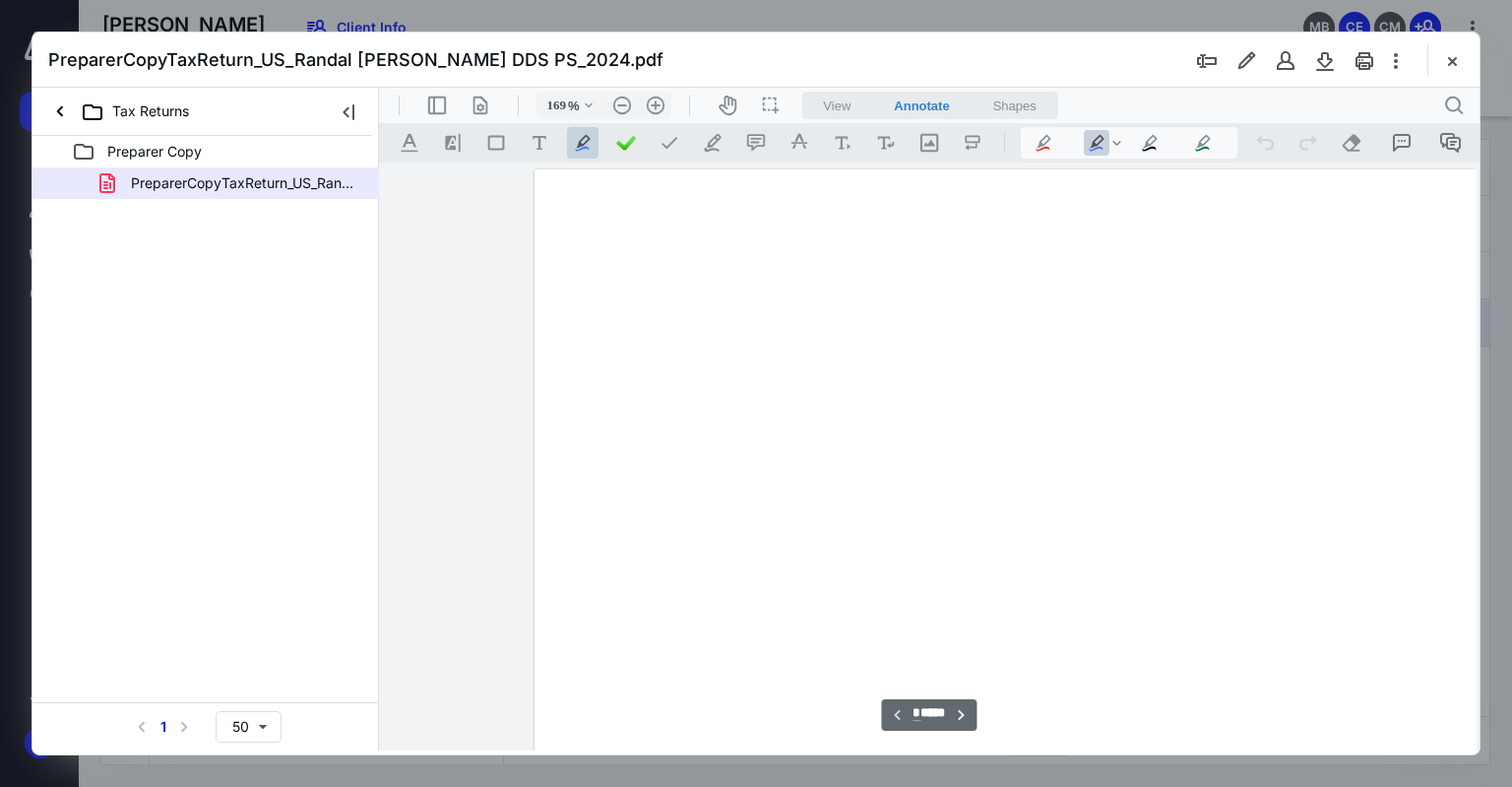 scroll, scrollTop: 82, scrollLeft: 146, axis: both 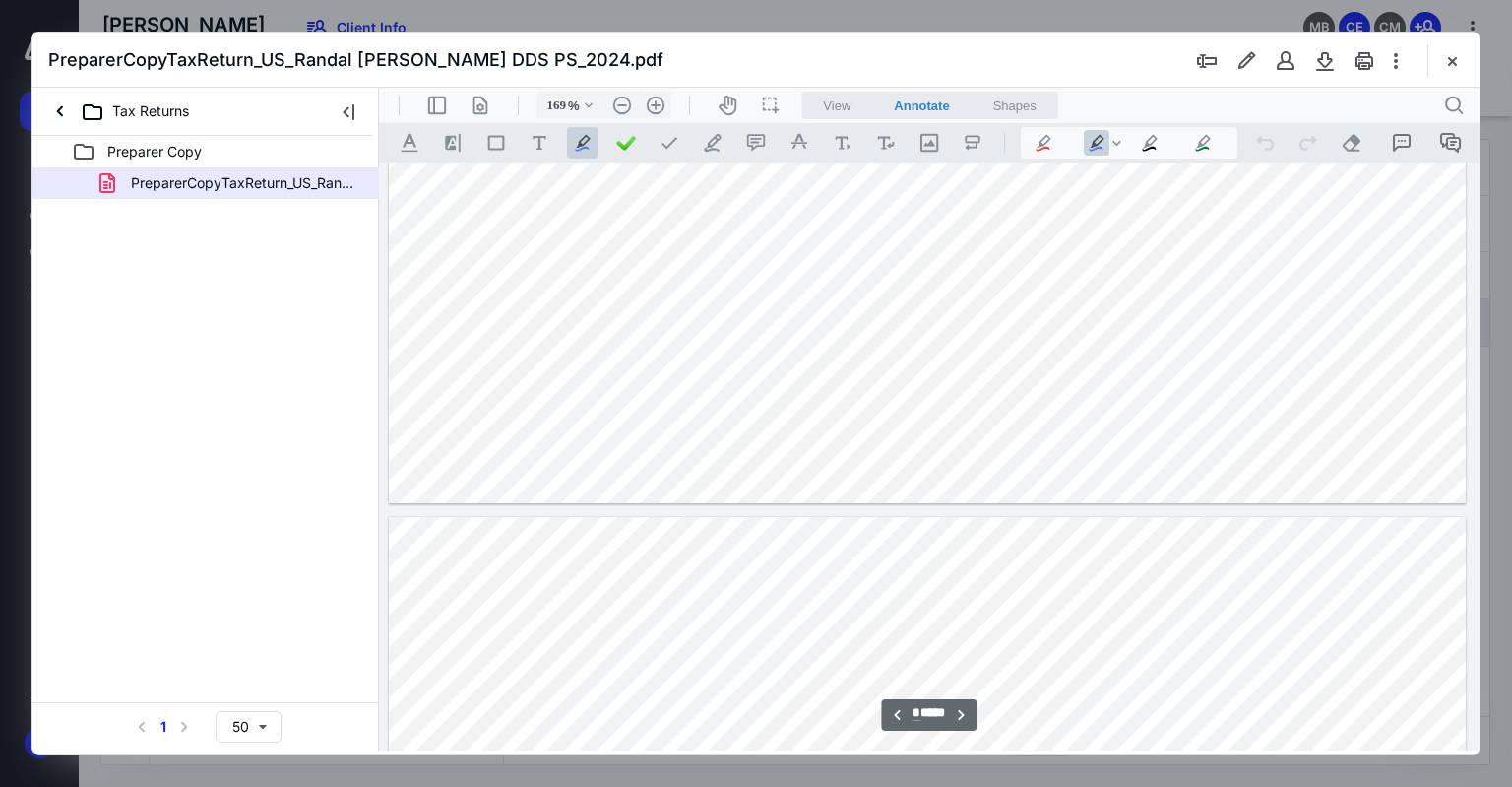 type on "*" 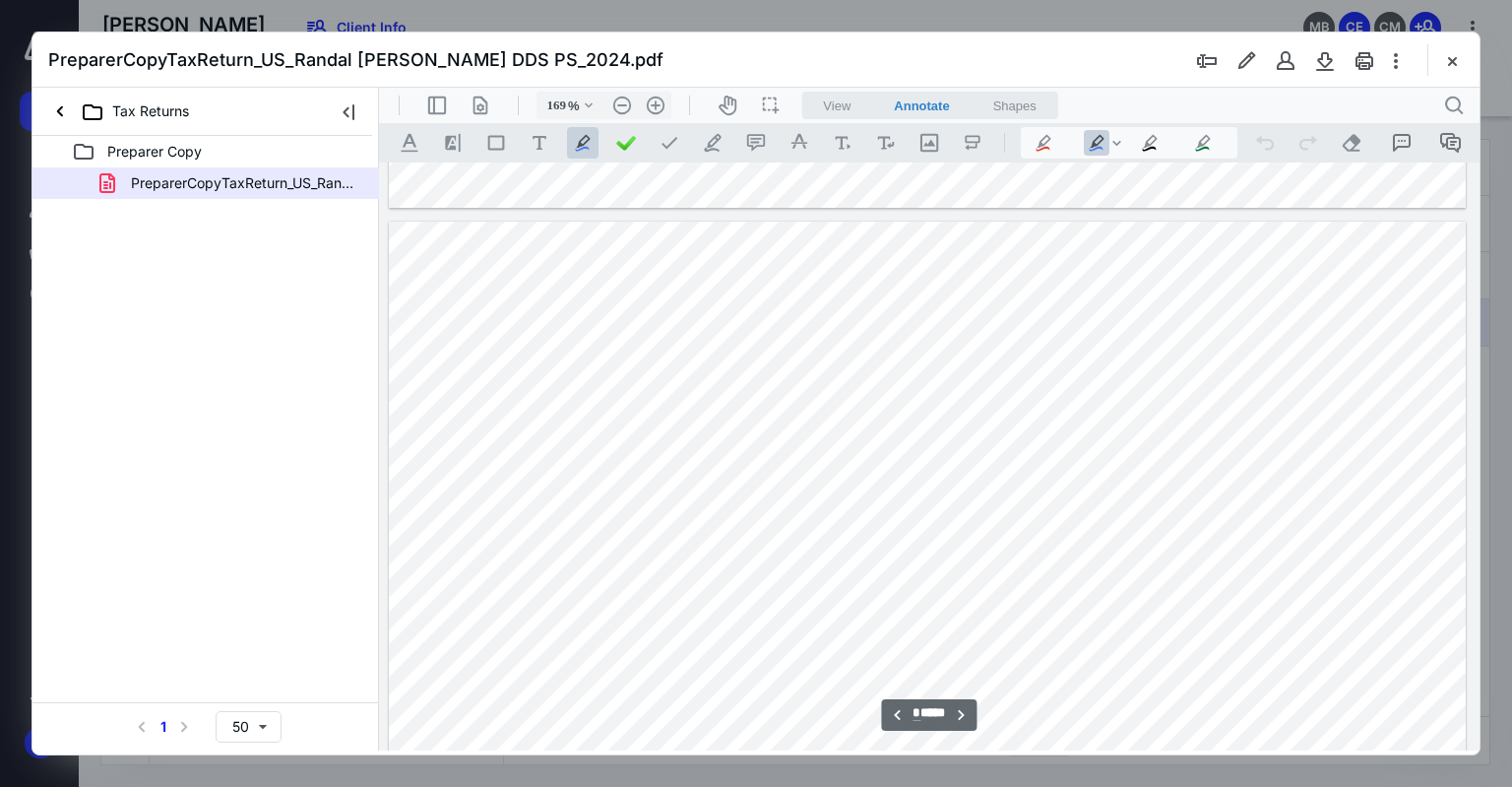 scroll, scrollTop: 5598, scrollLeft: 146, axis: both 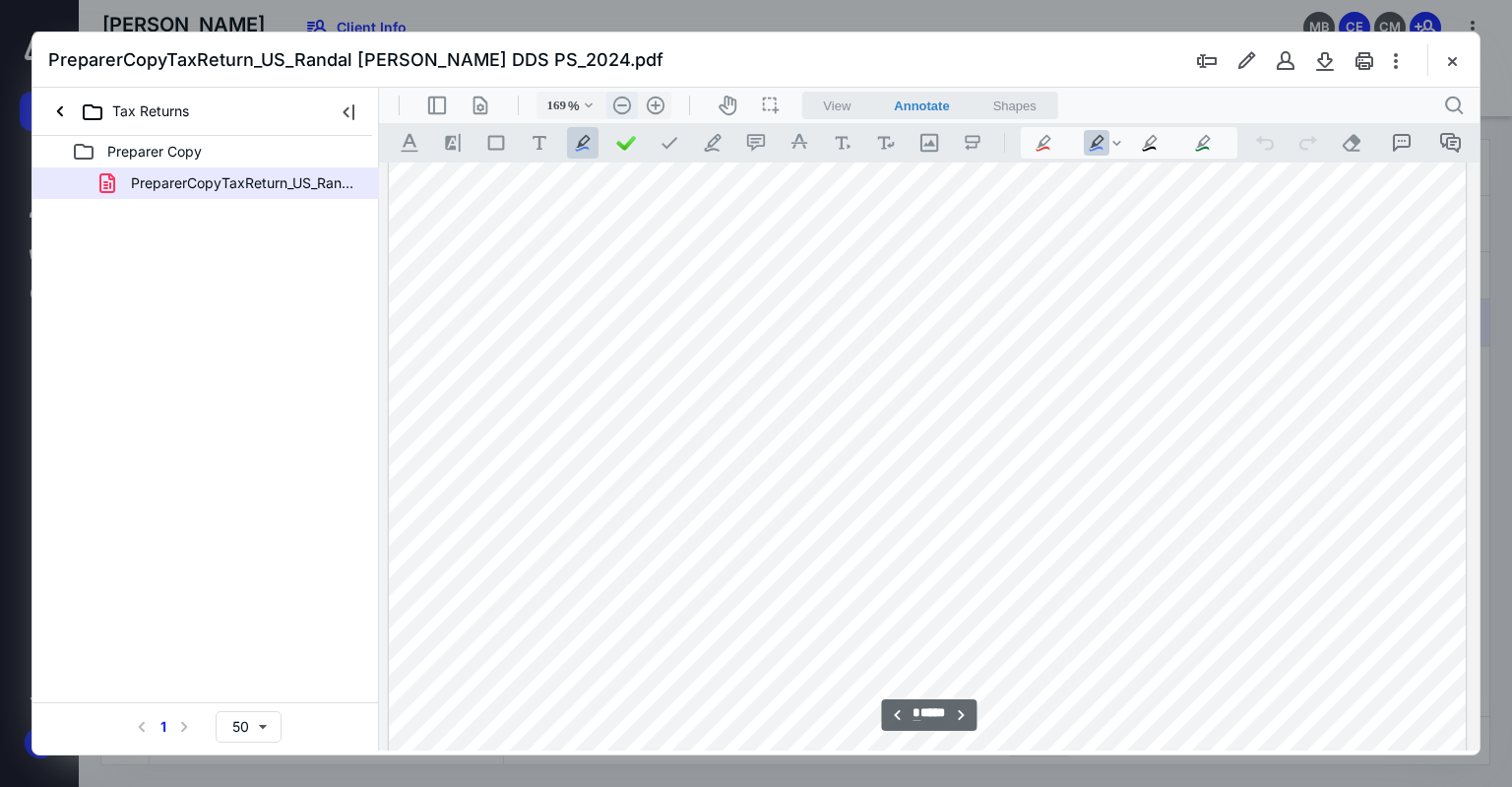 click on ".cls-1{fill:#abb0c4;} icon - header - zoom - out - line" at bounding box center (622, 105) 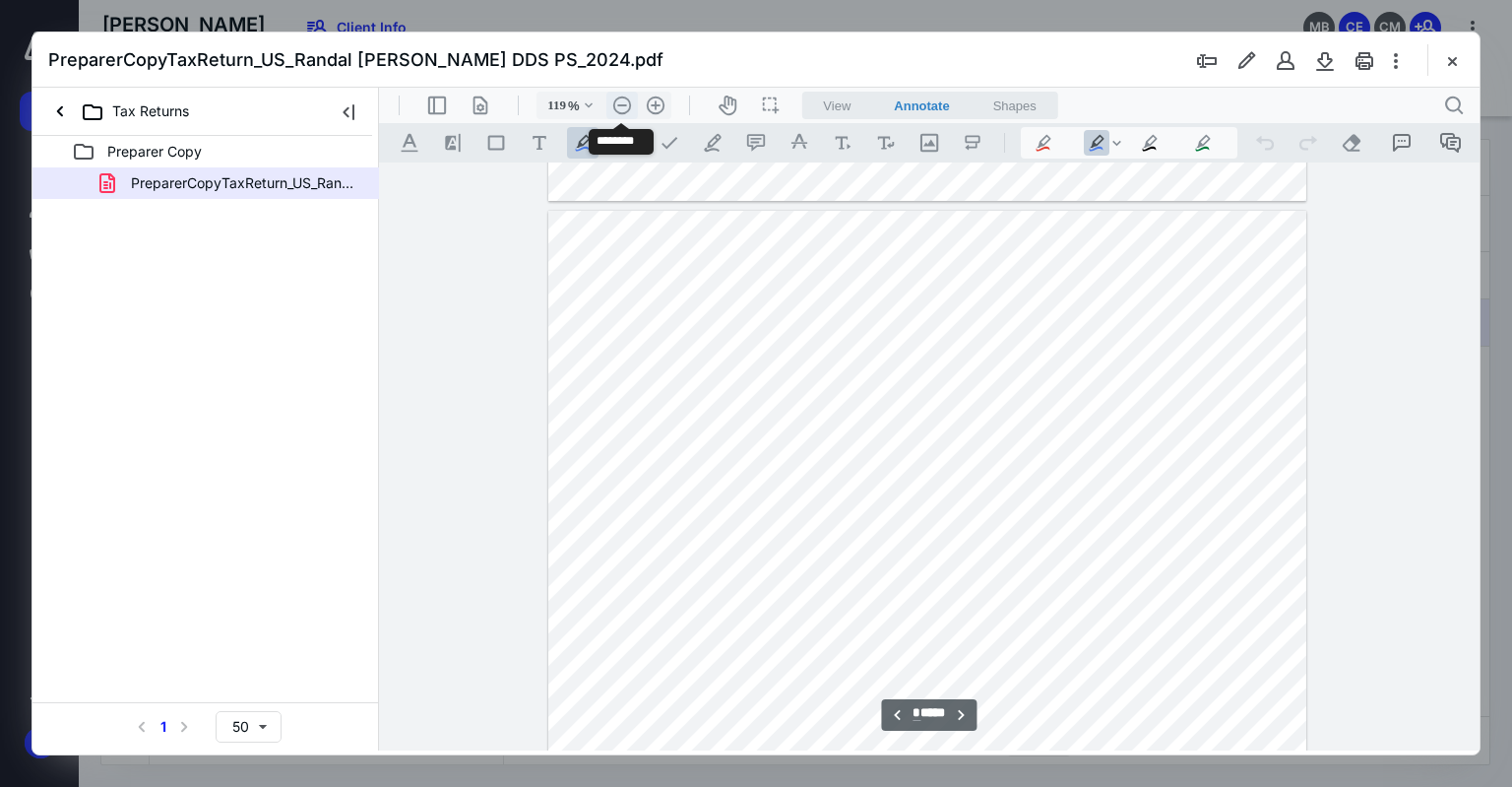 click on ".cls-1{fill:#abb0c4;} icon - header - zoom - out - line" at bounding box center (622, 105) 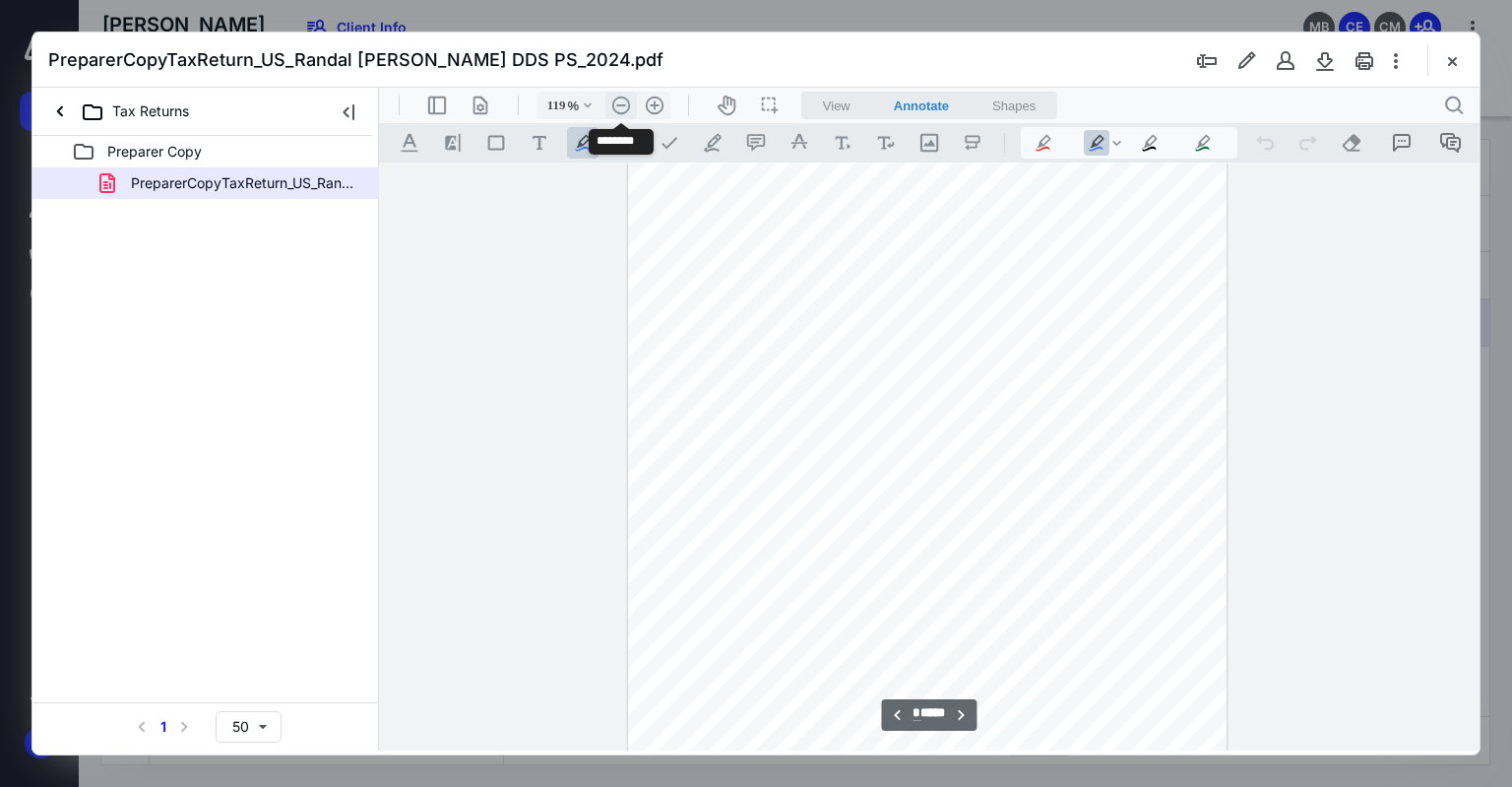 type on "94" 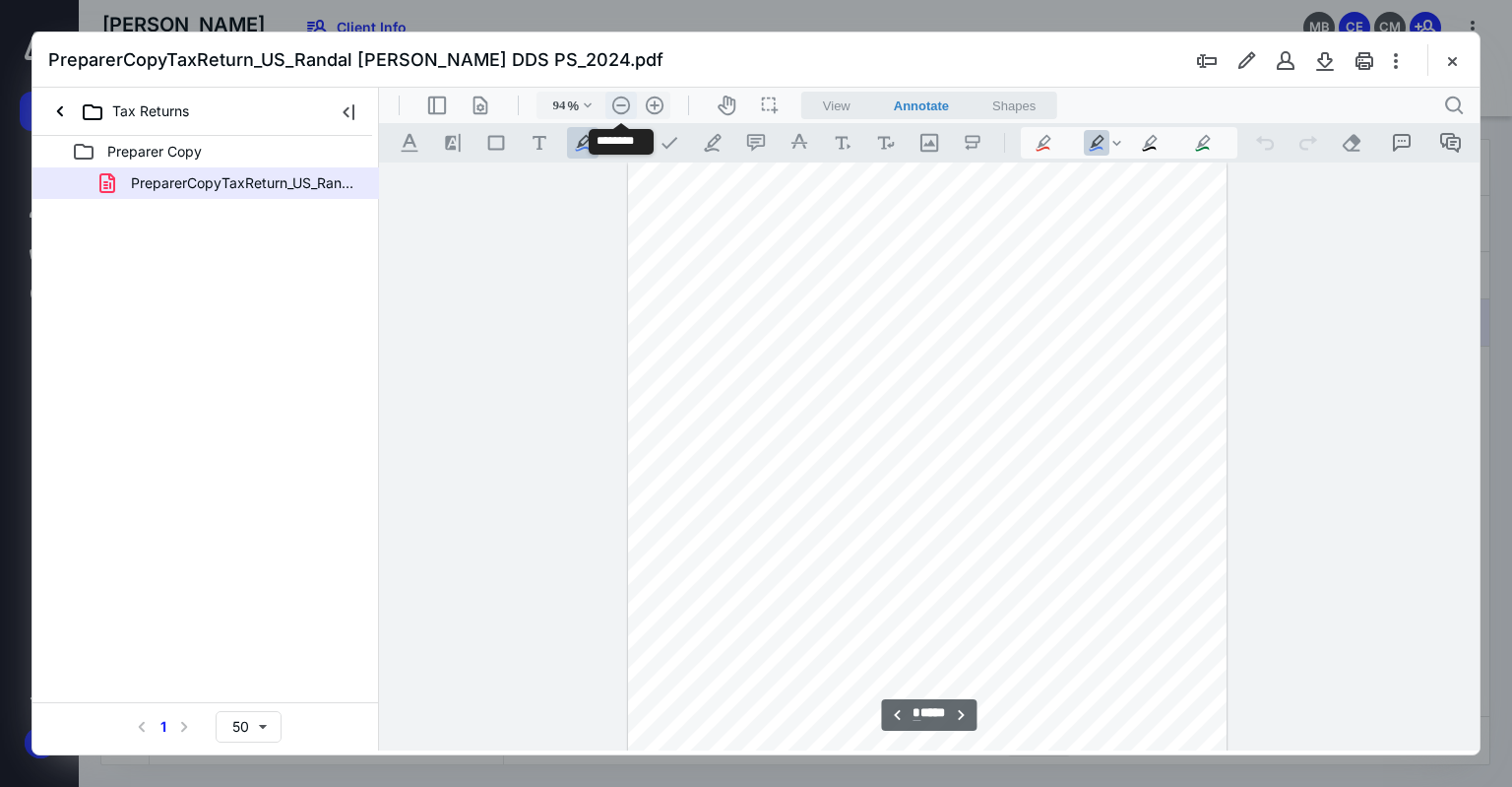 scroll, scrollTop: 2998, scrollLeft: 0, axis: vertical 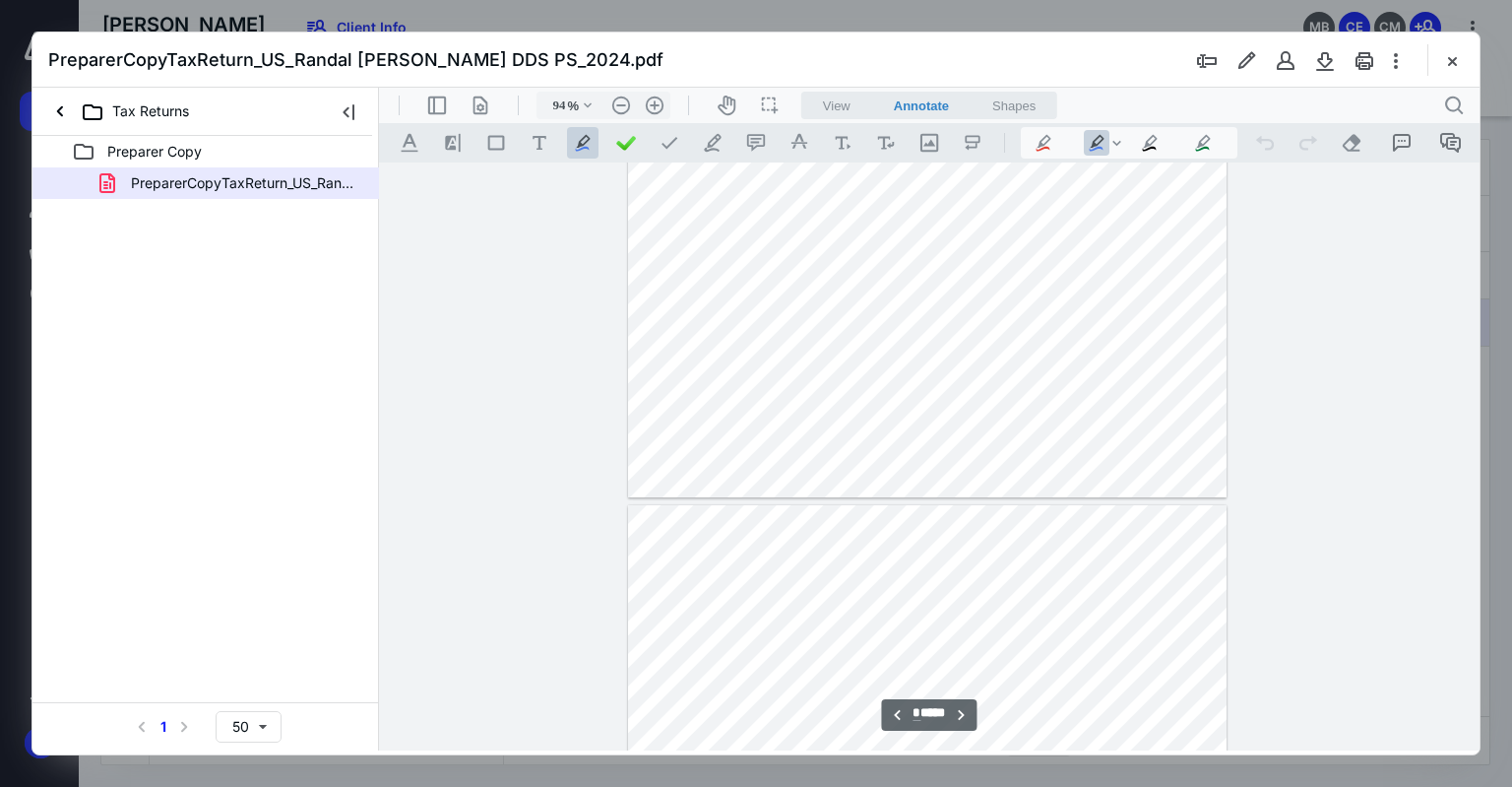 type on "*" 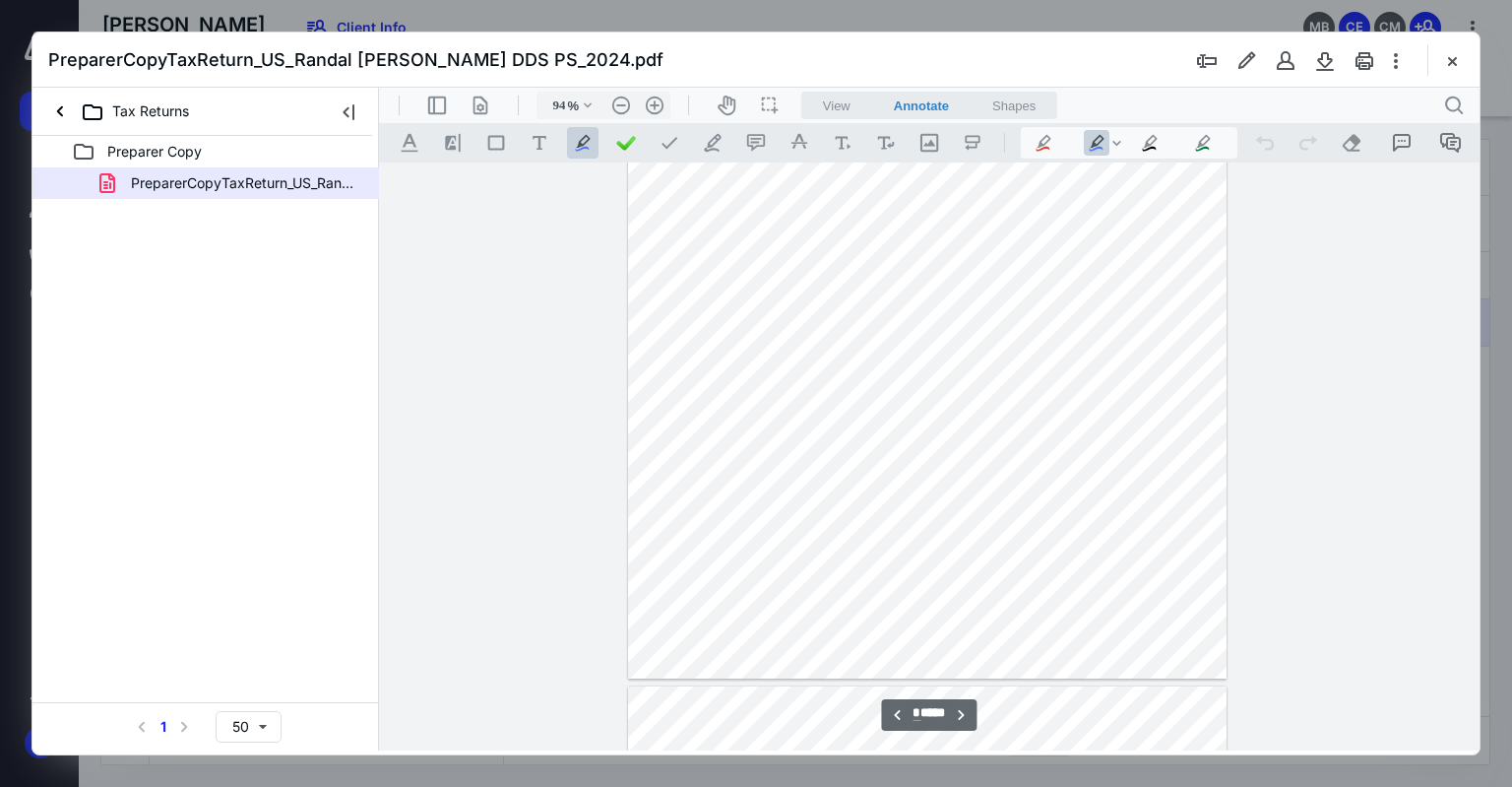 scroll, scrollTop: 5461, scrollLeft: 0, axis: vertical 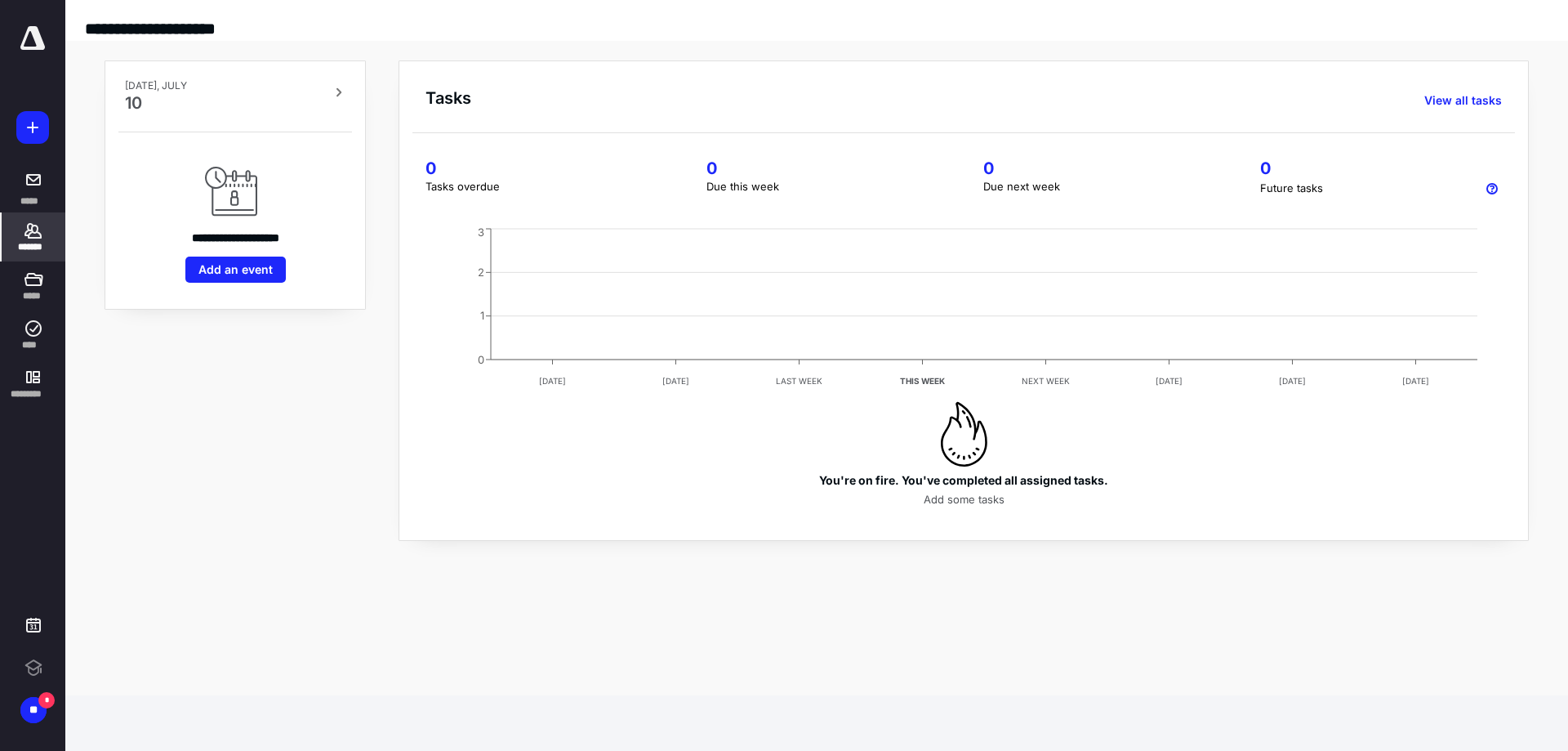 click on "*******" at bounding box center [33, 247] 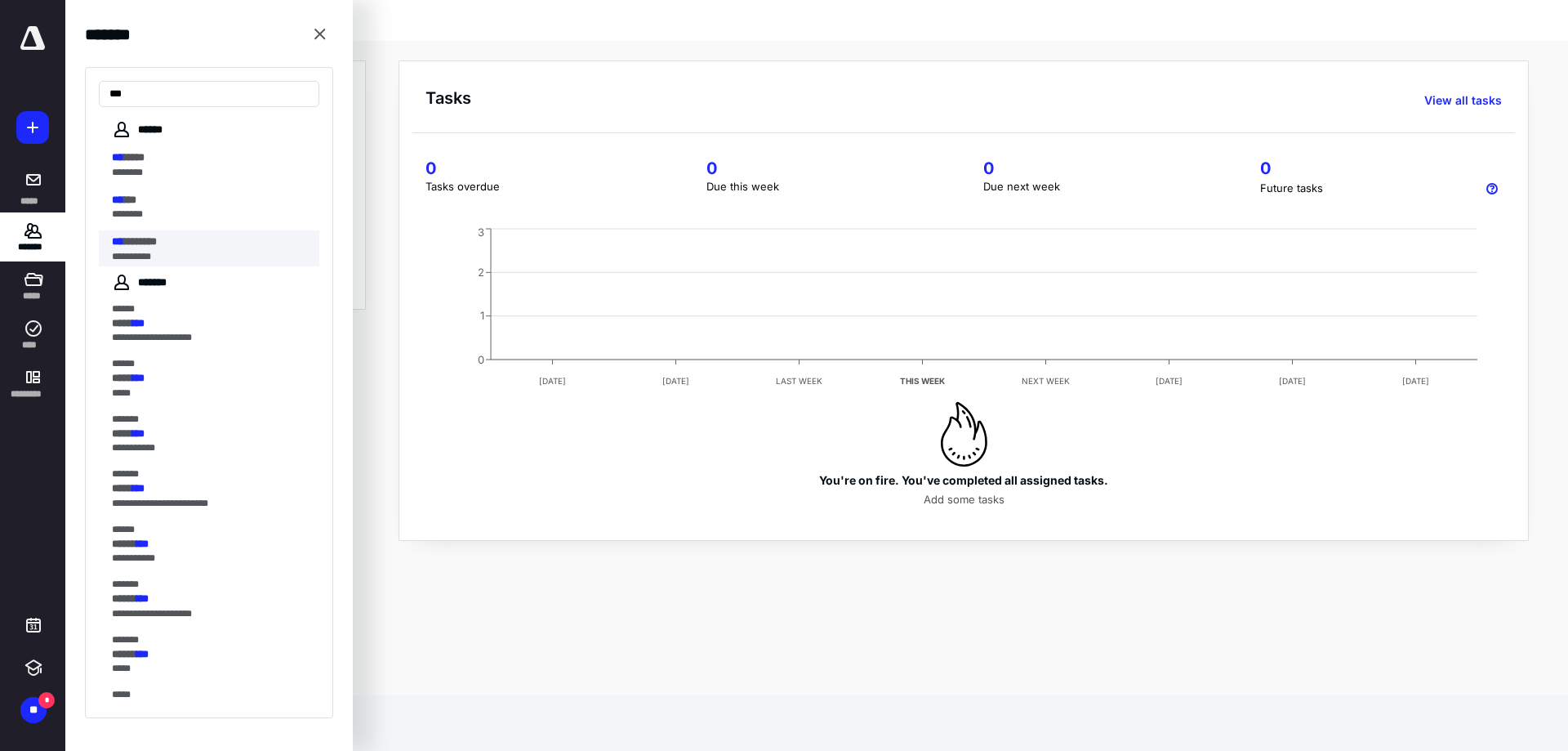 type on "***" 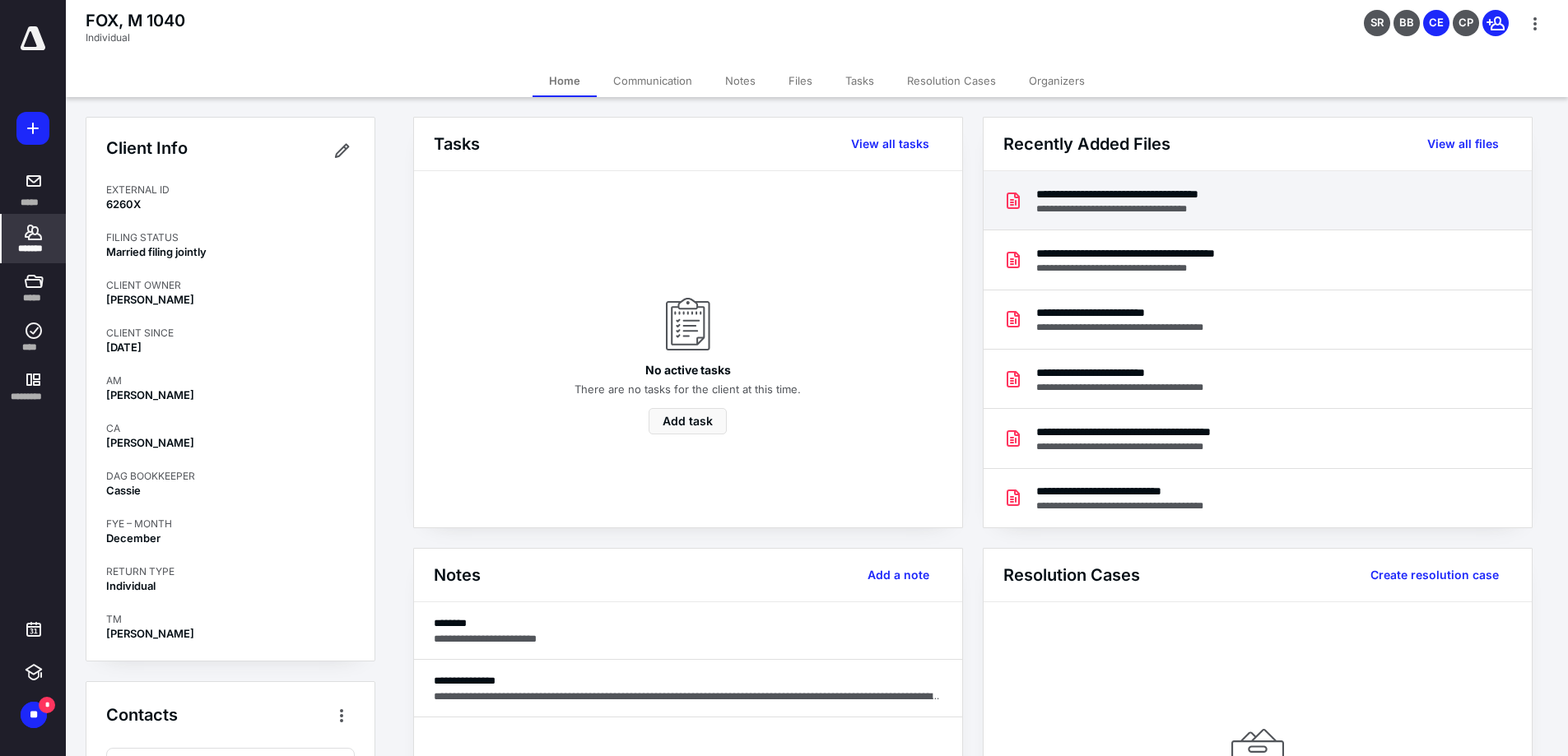click on "**********" at bounding box center [1153, 209] 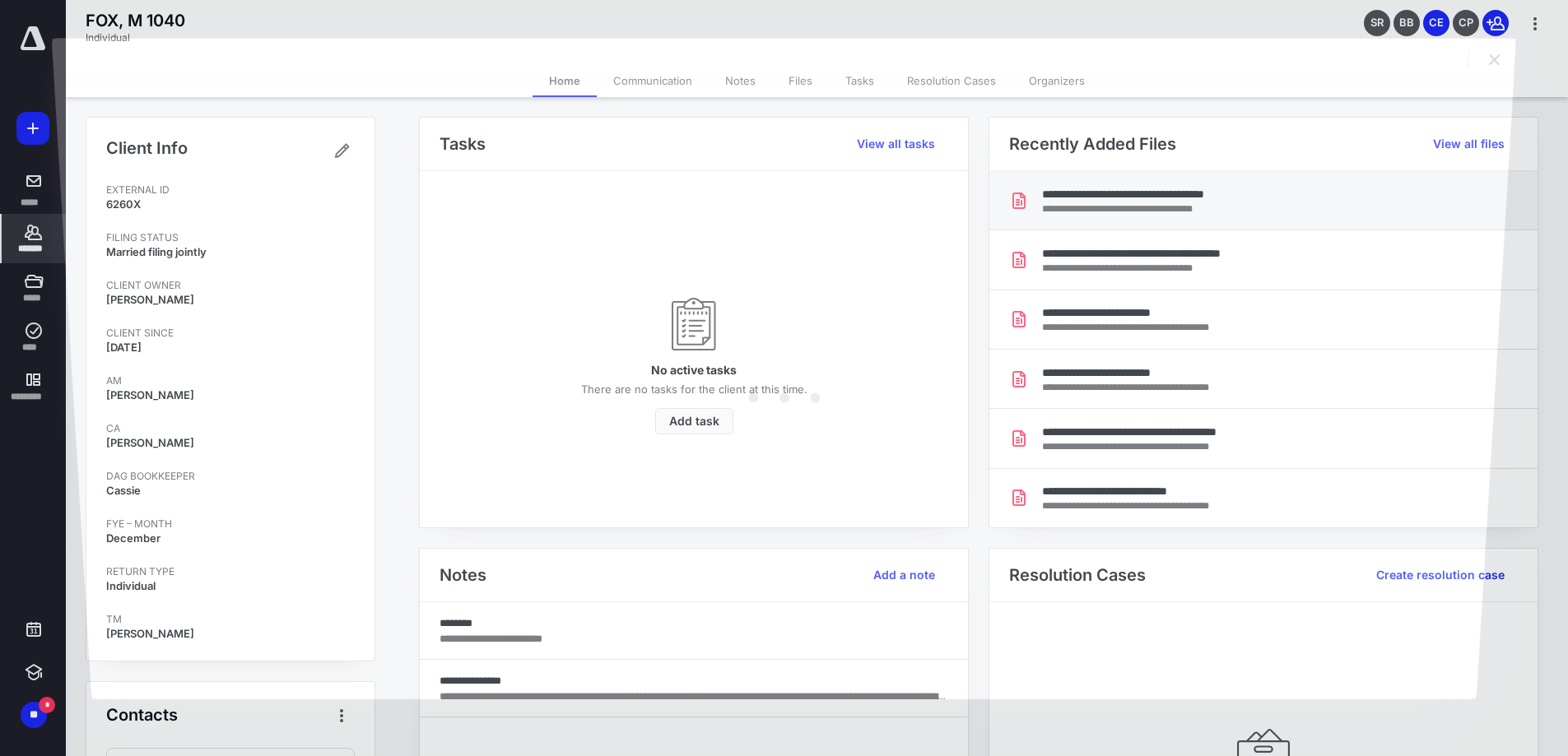click at bounding box center [784, 389] 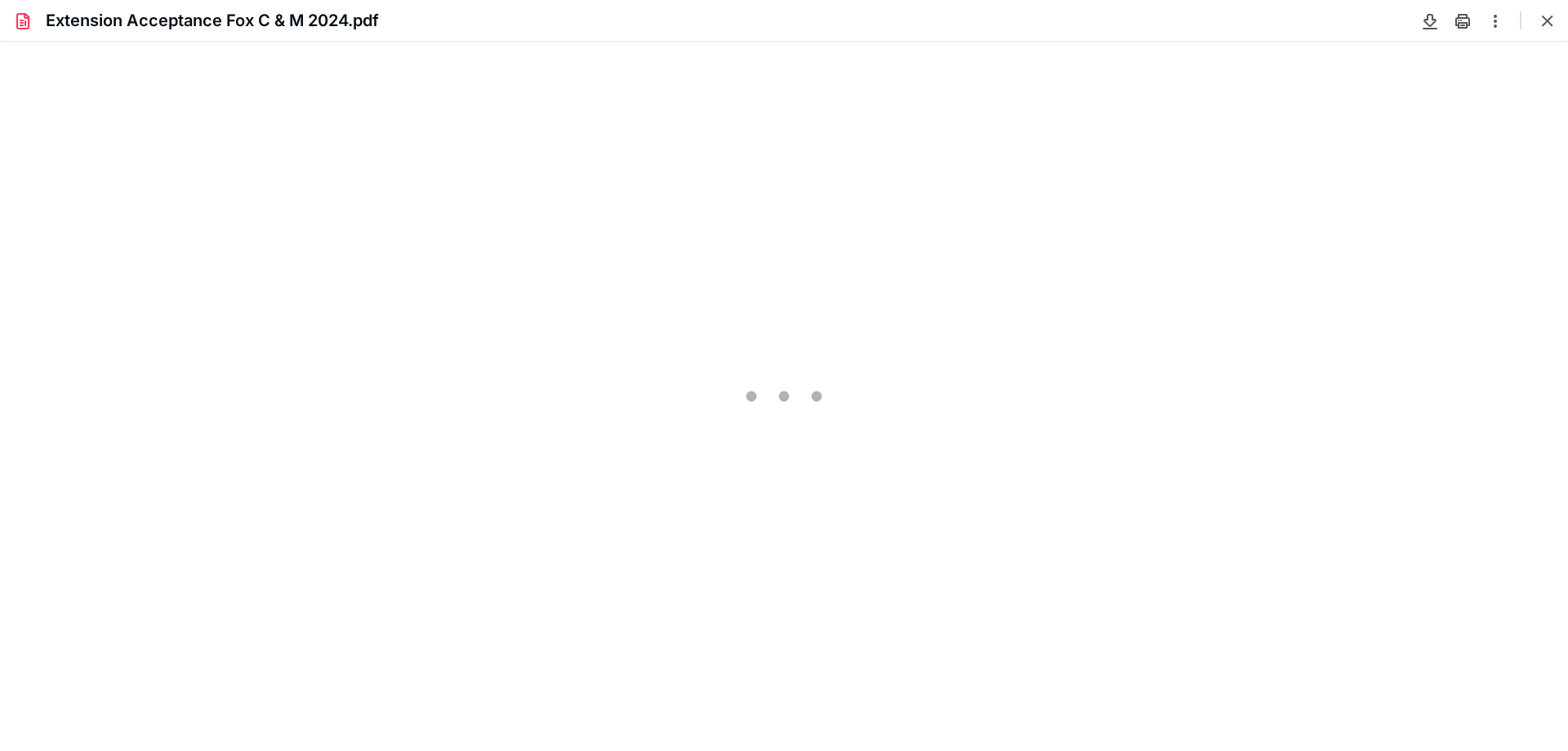scroll, scrollTop: 0, scrollLeft: 0, axis: both 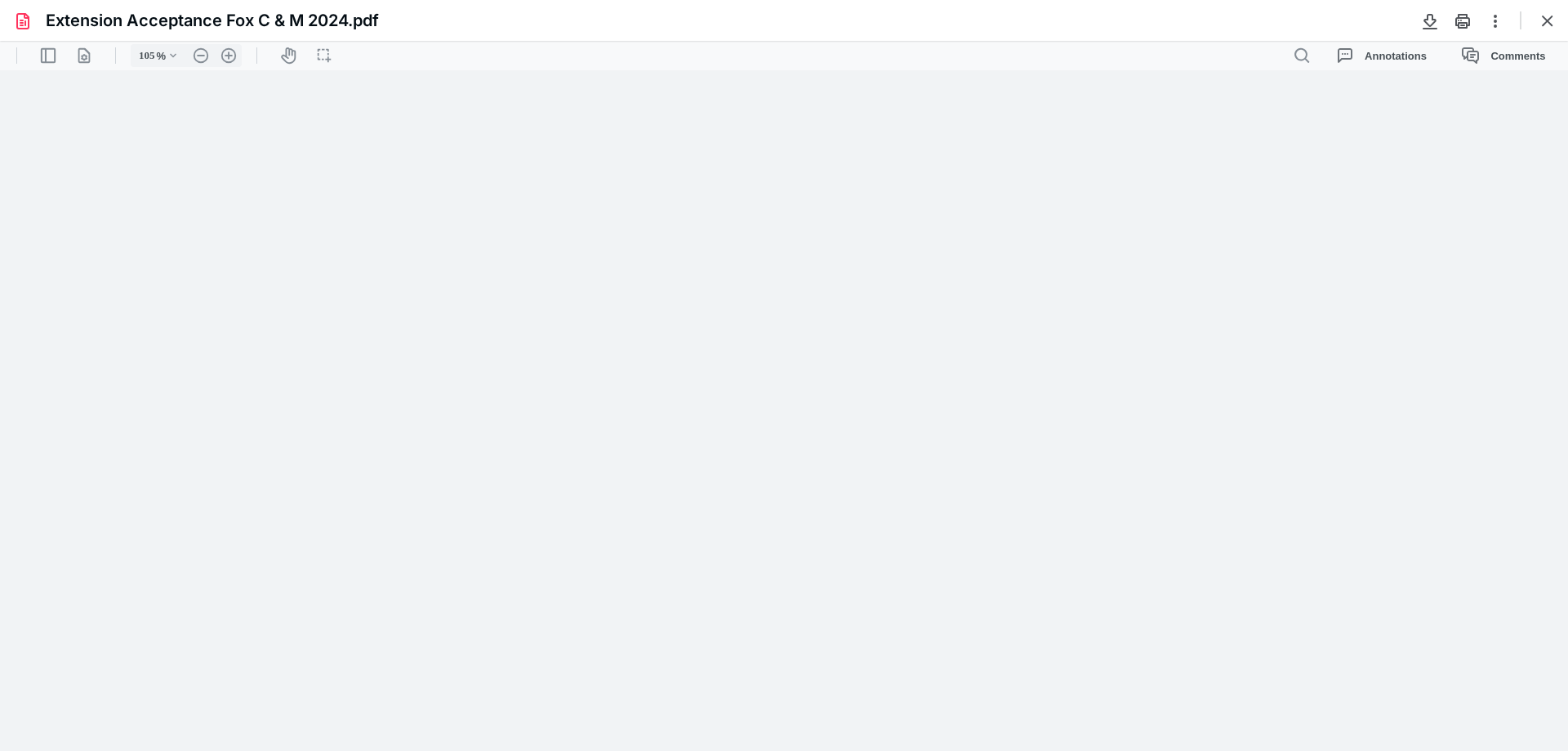 type on "308" 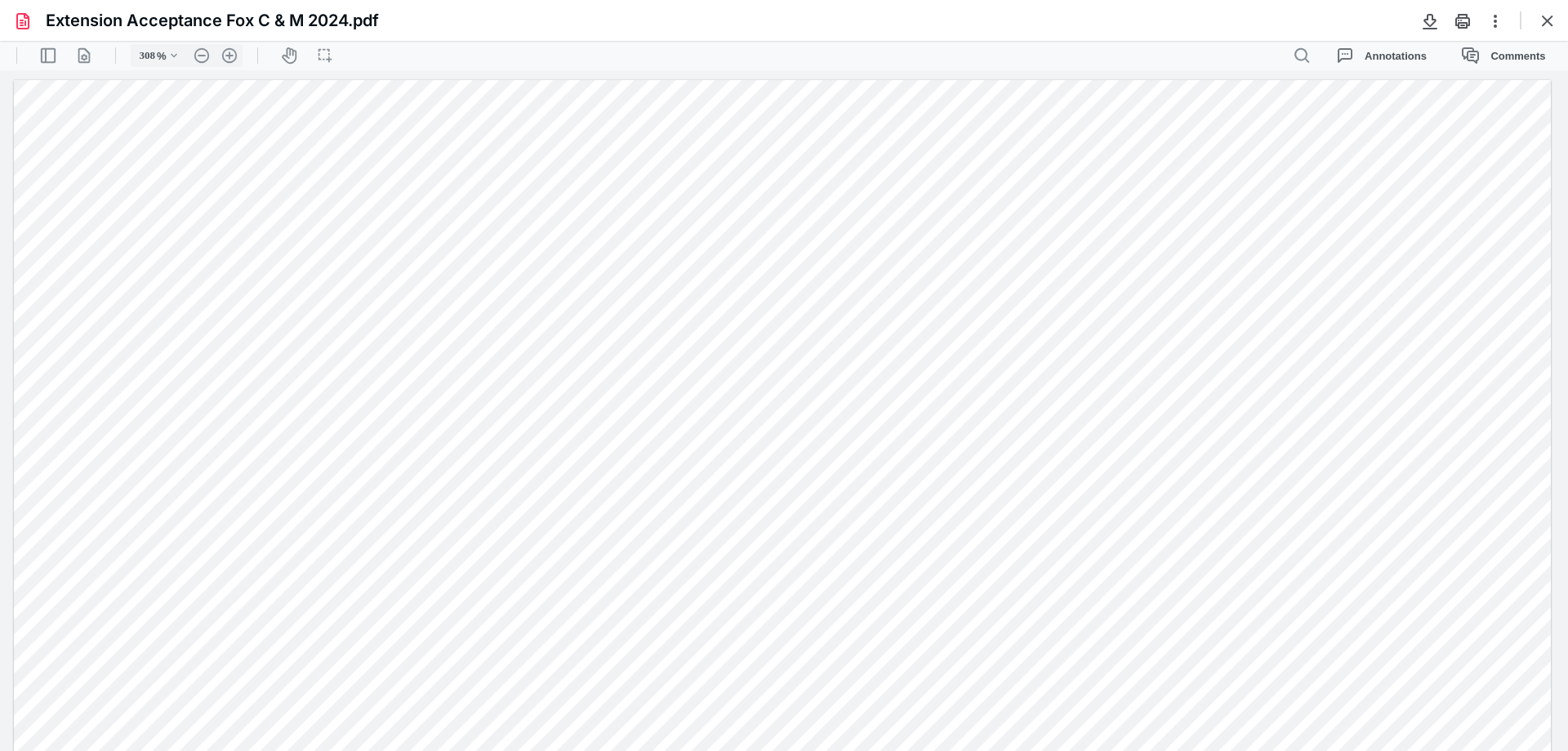 scroll, scrollTop: 327, scrollLeft: 0, axis: vertical 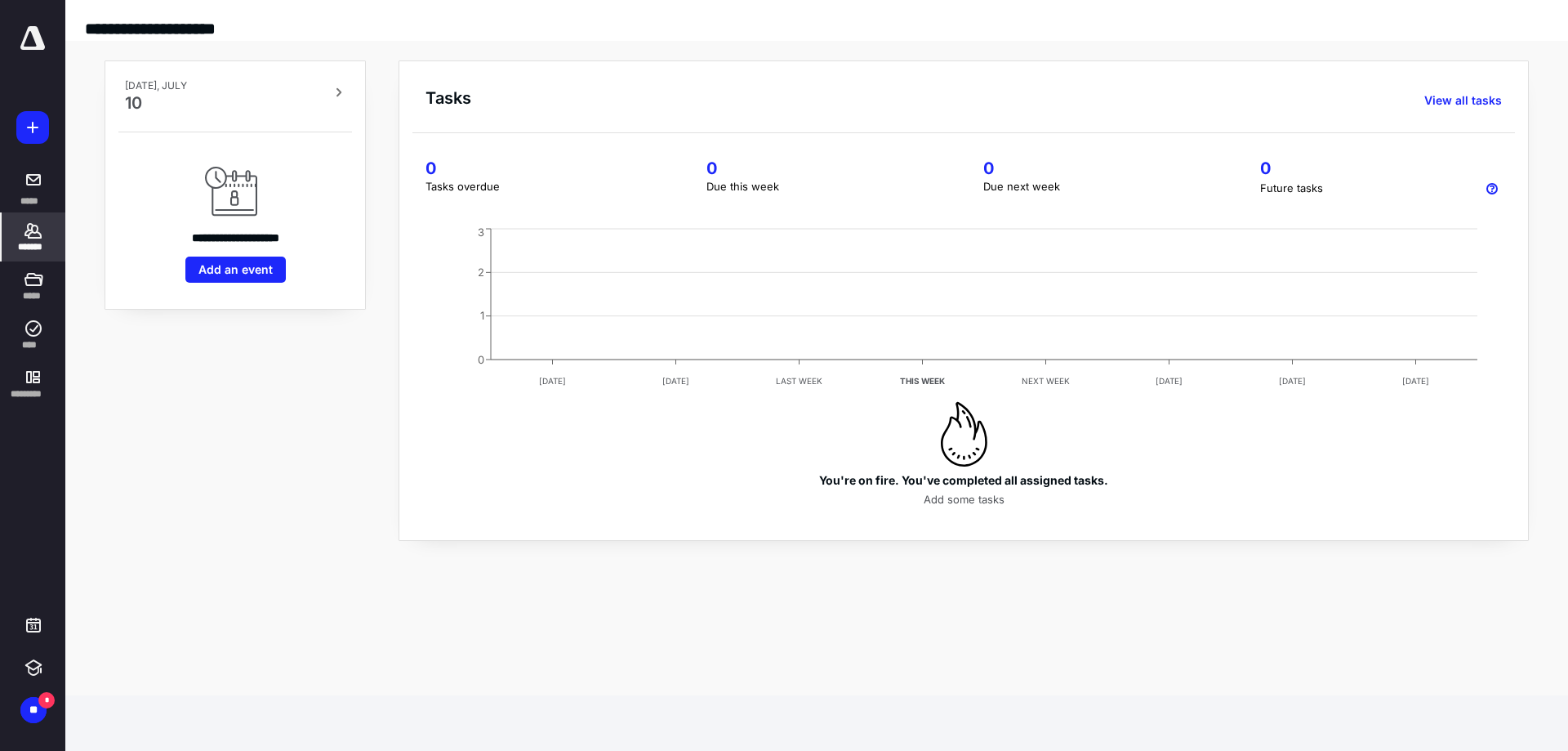 click 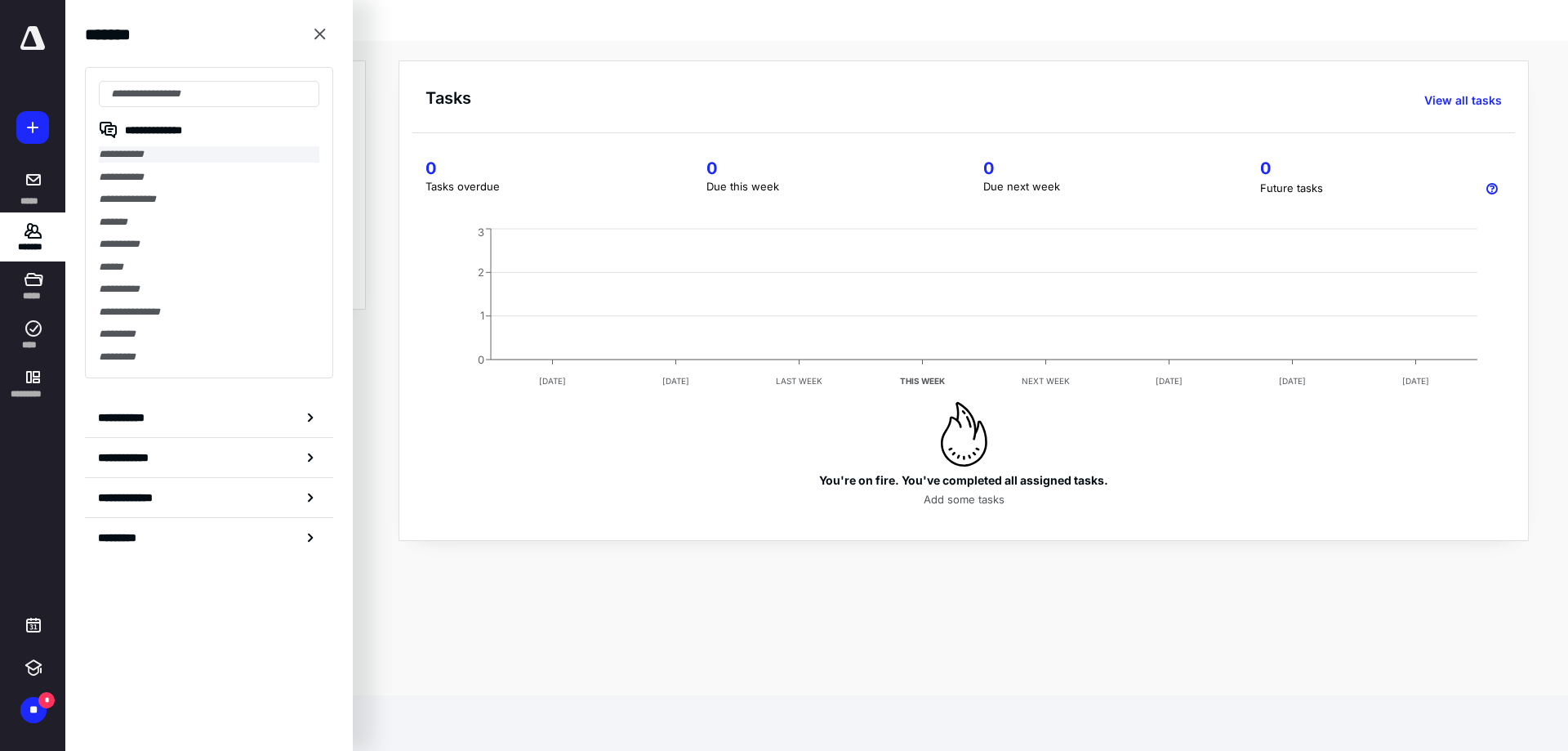 click on "**********" at bounding box center (209, 154) 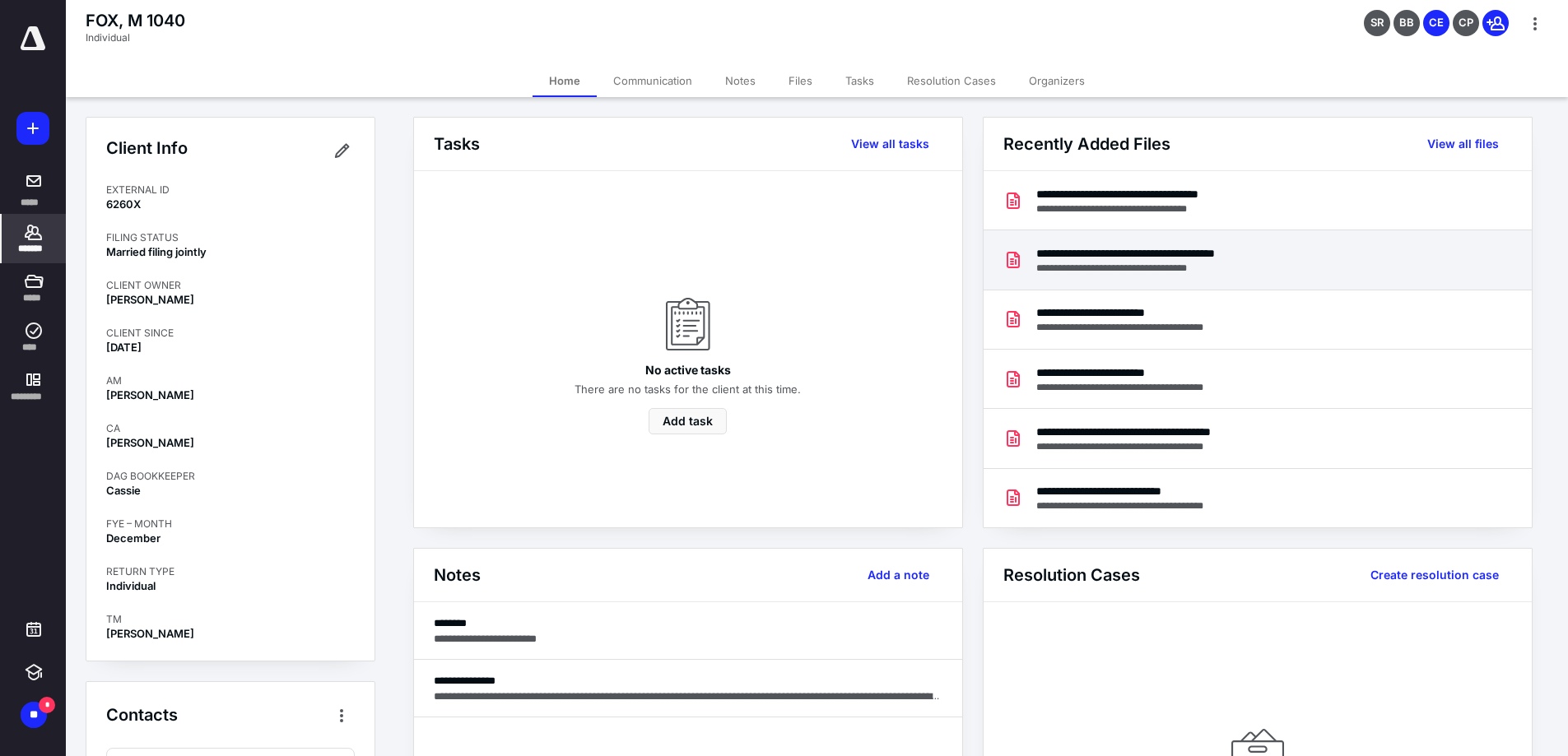 click on "**********" at bounding box center [1163, 253] 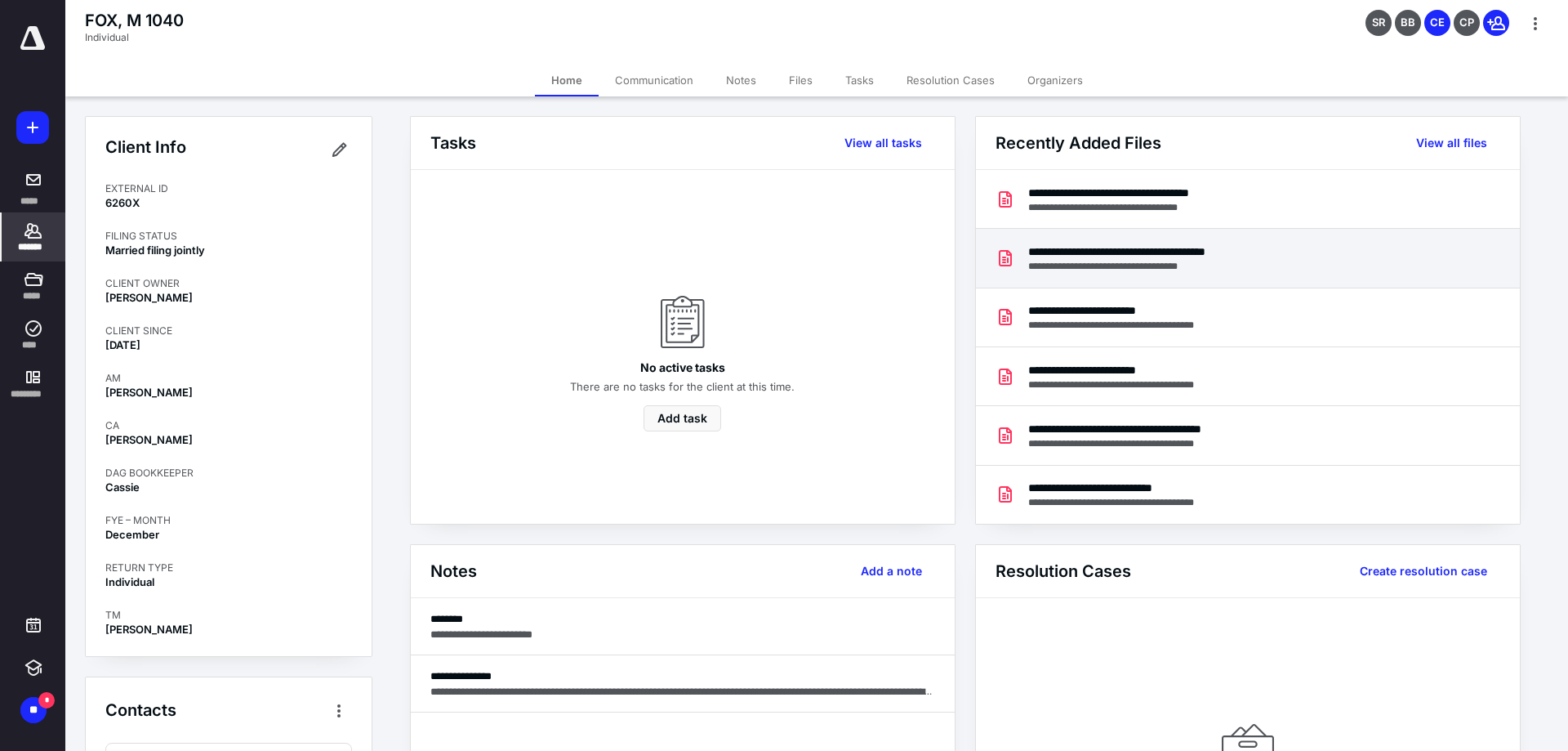 click at bounding box center [784, 383] 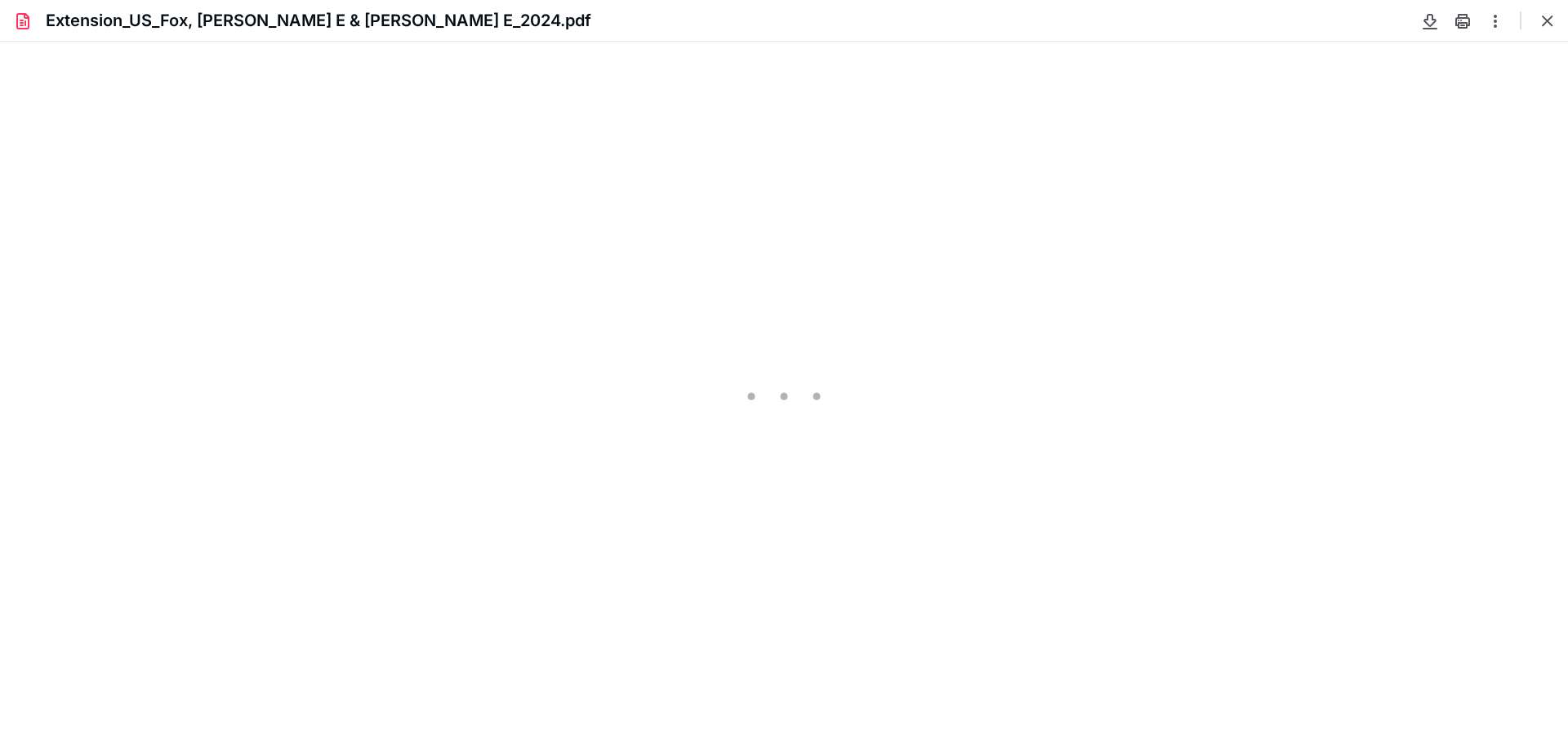 scroll, scrollTop: 0, scrollLeft: 0, axis: both 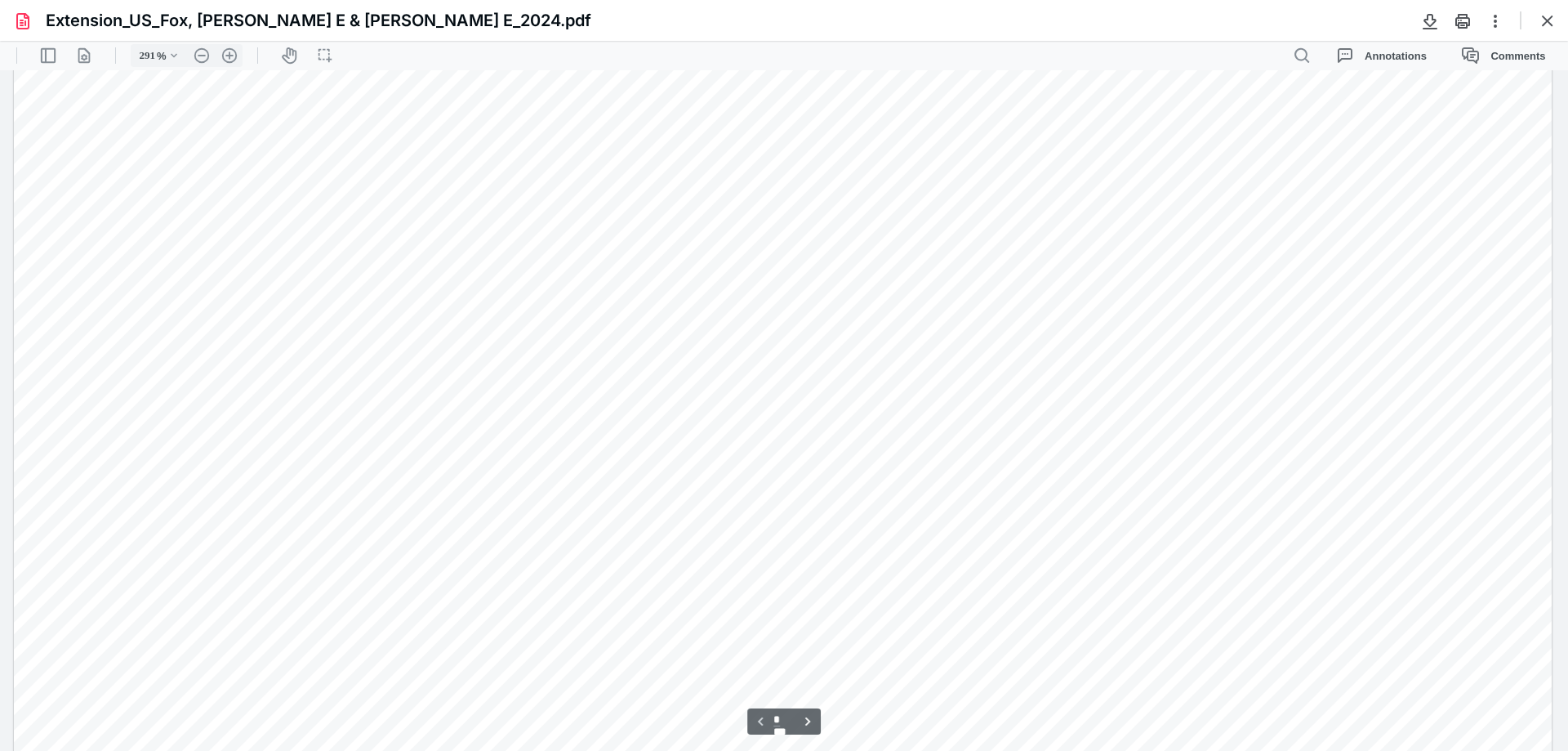 type on "290" 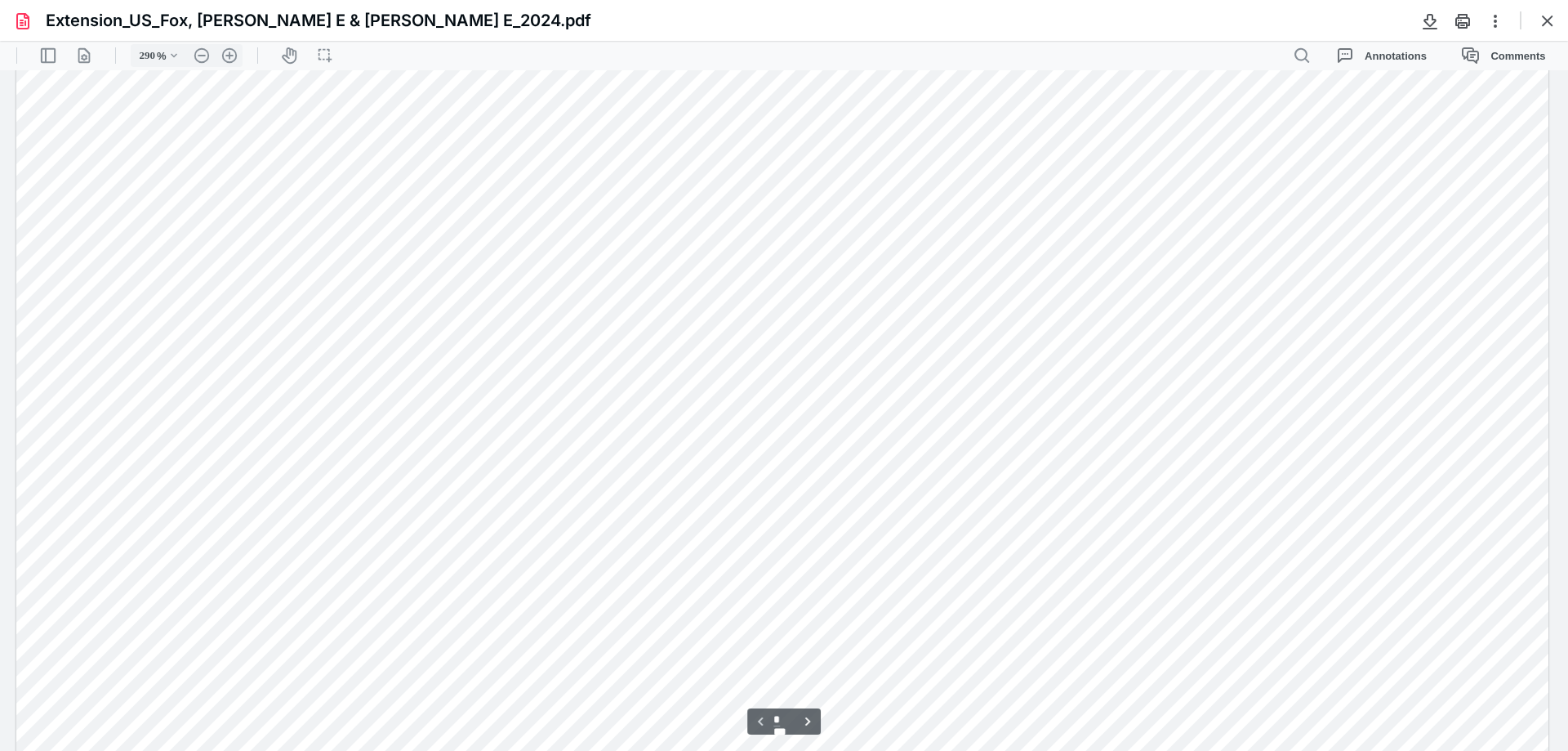 scroll, scrollTop: 245, scrollLeft: 0, axis: vertical 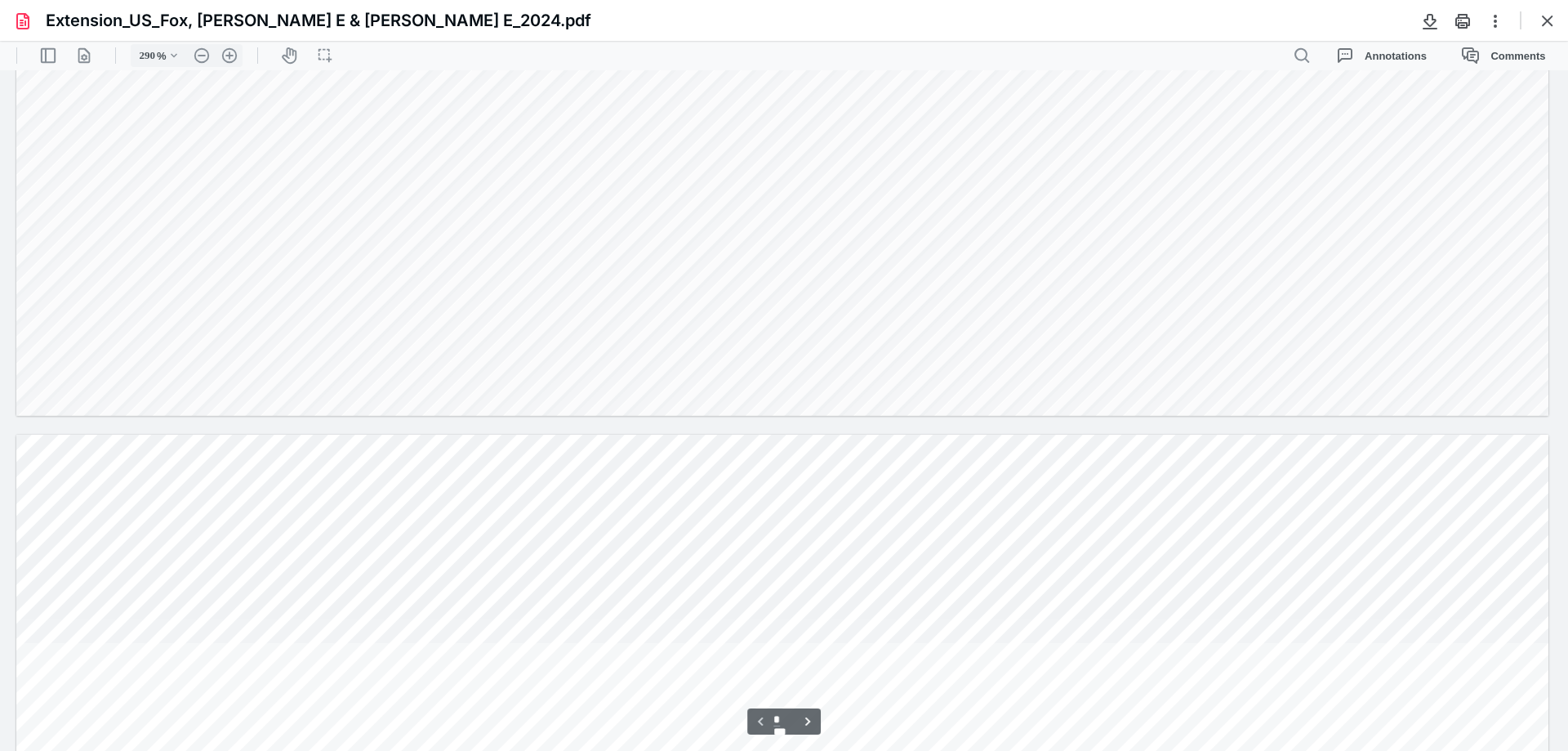 type on "*" 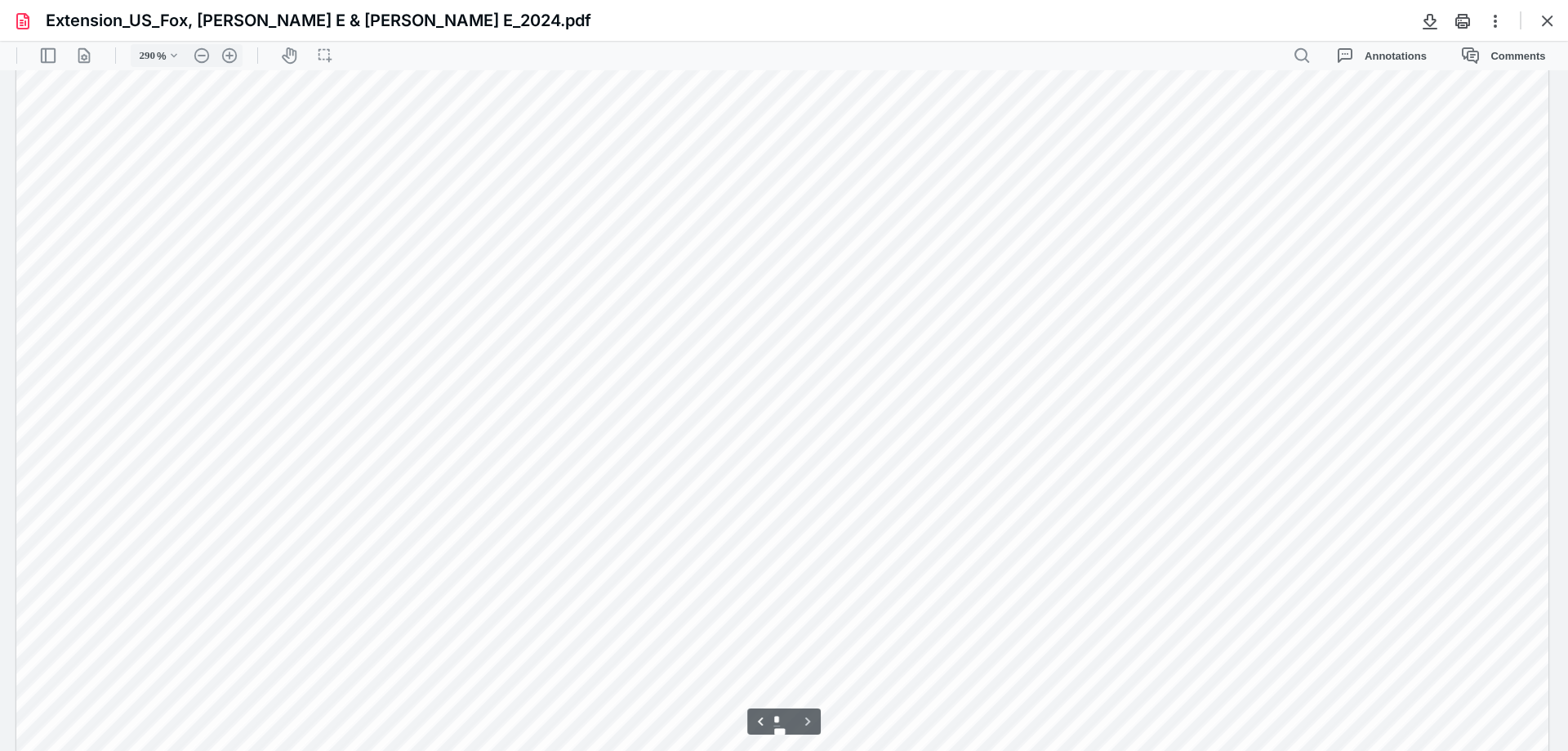 scroll, scrollTop: 3268, scrollLeft: 0, axis: vertical 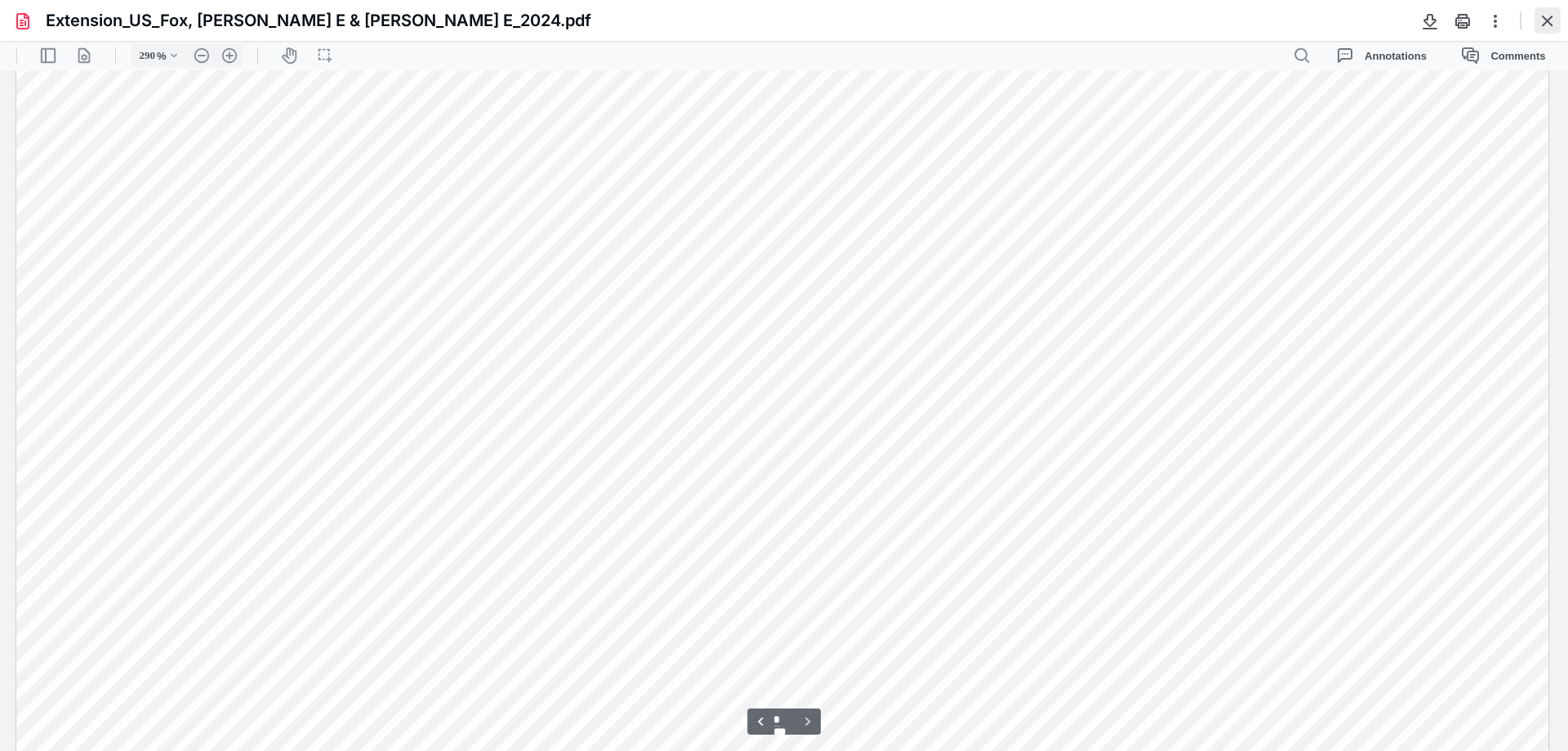 click at bounding box center [1548, 20] 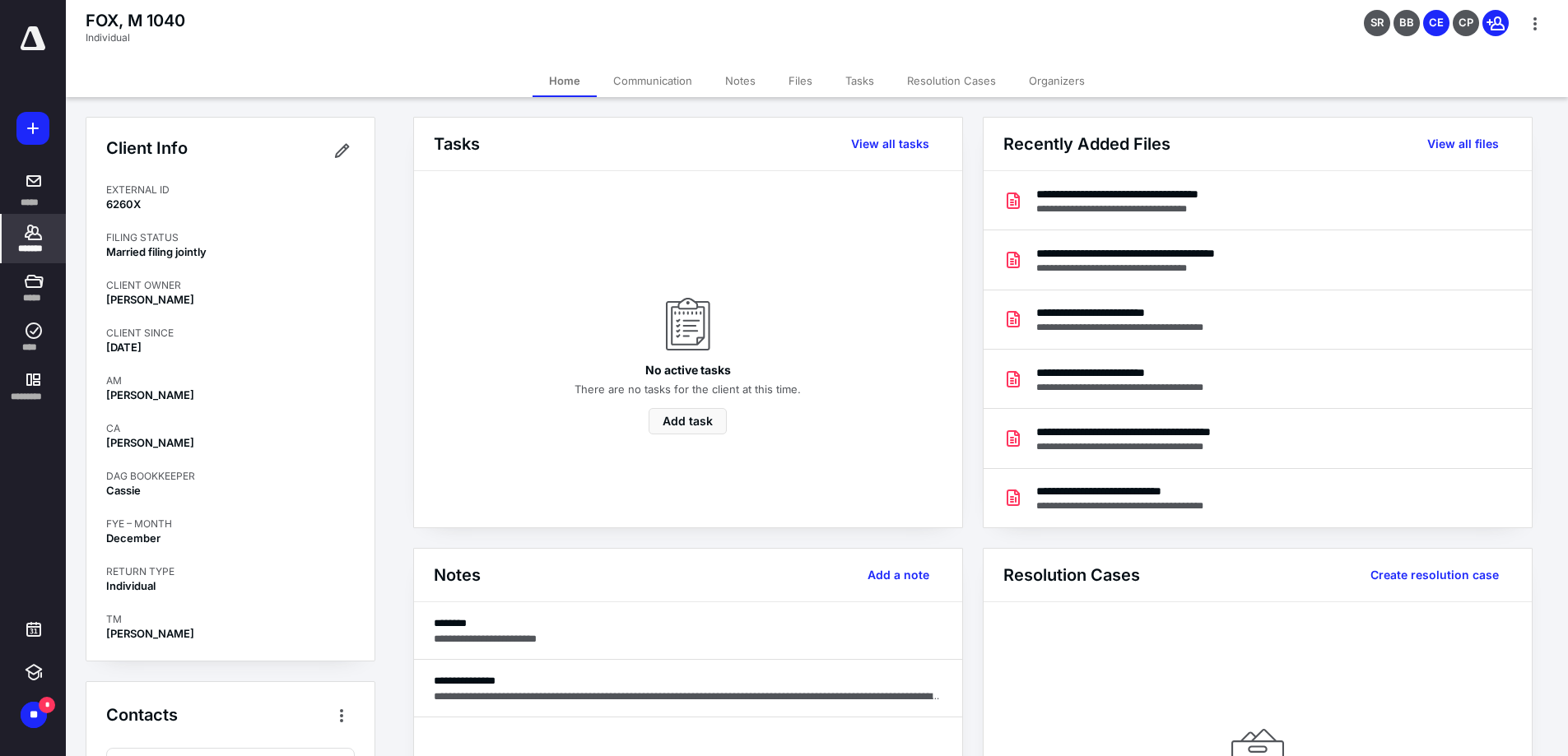 click on "Files" at bounding box center (800, 81) 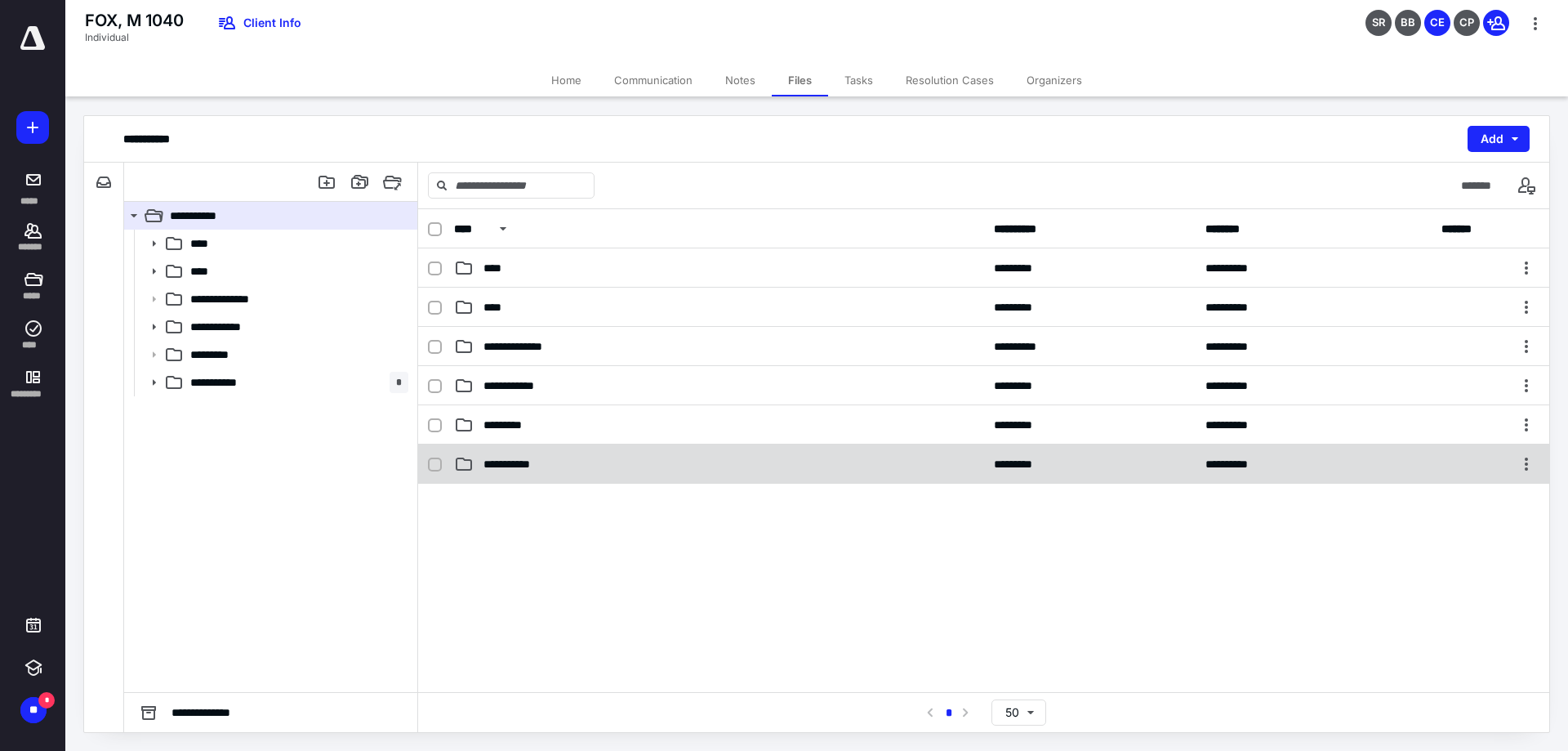 click on "**********" at bounding box center [983, 464] 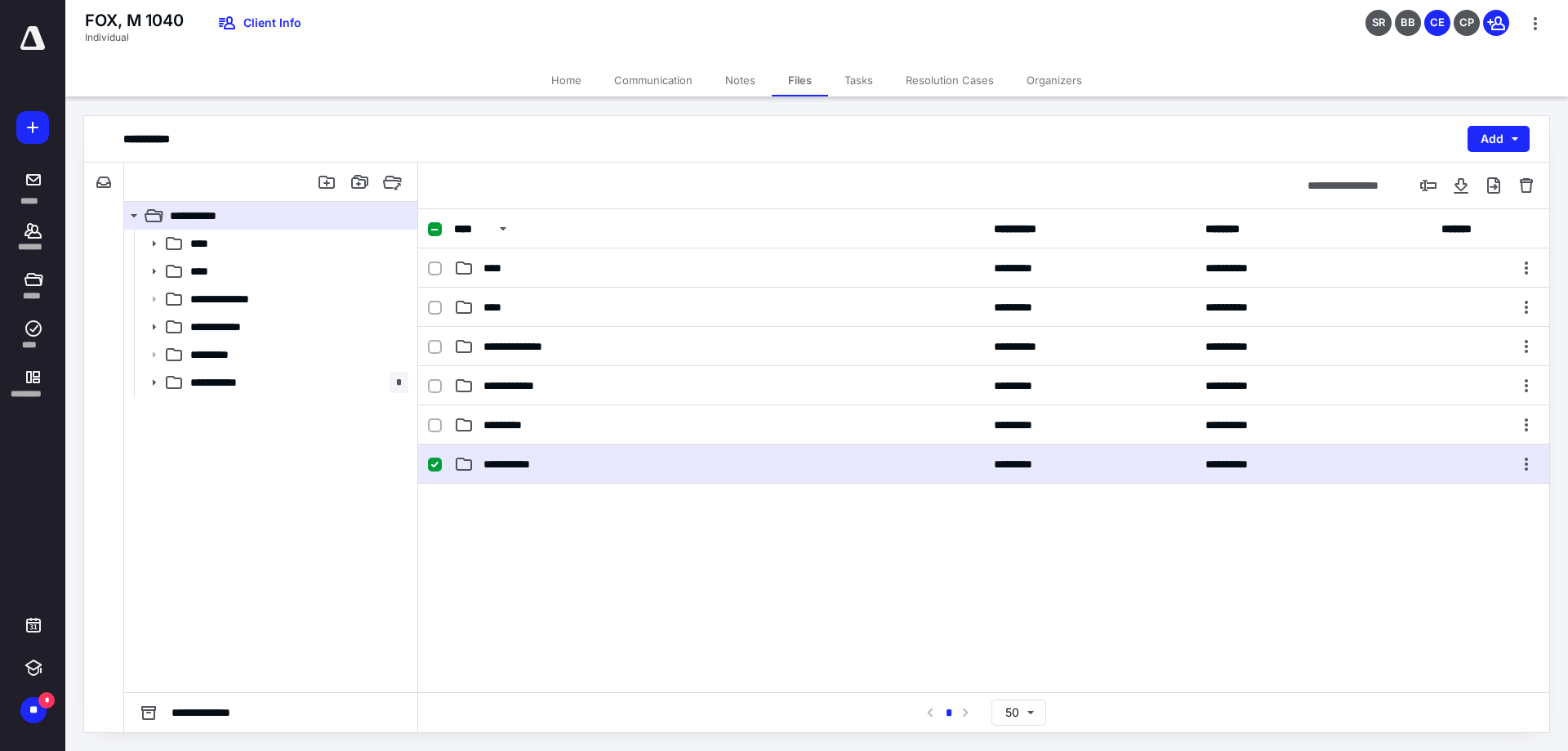 click on "**********" at bounding box center [983, 464] 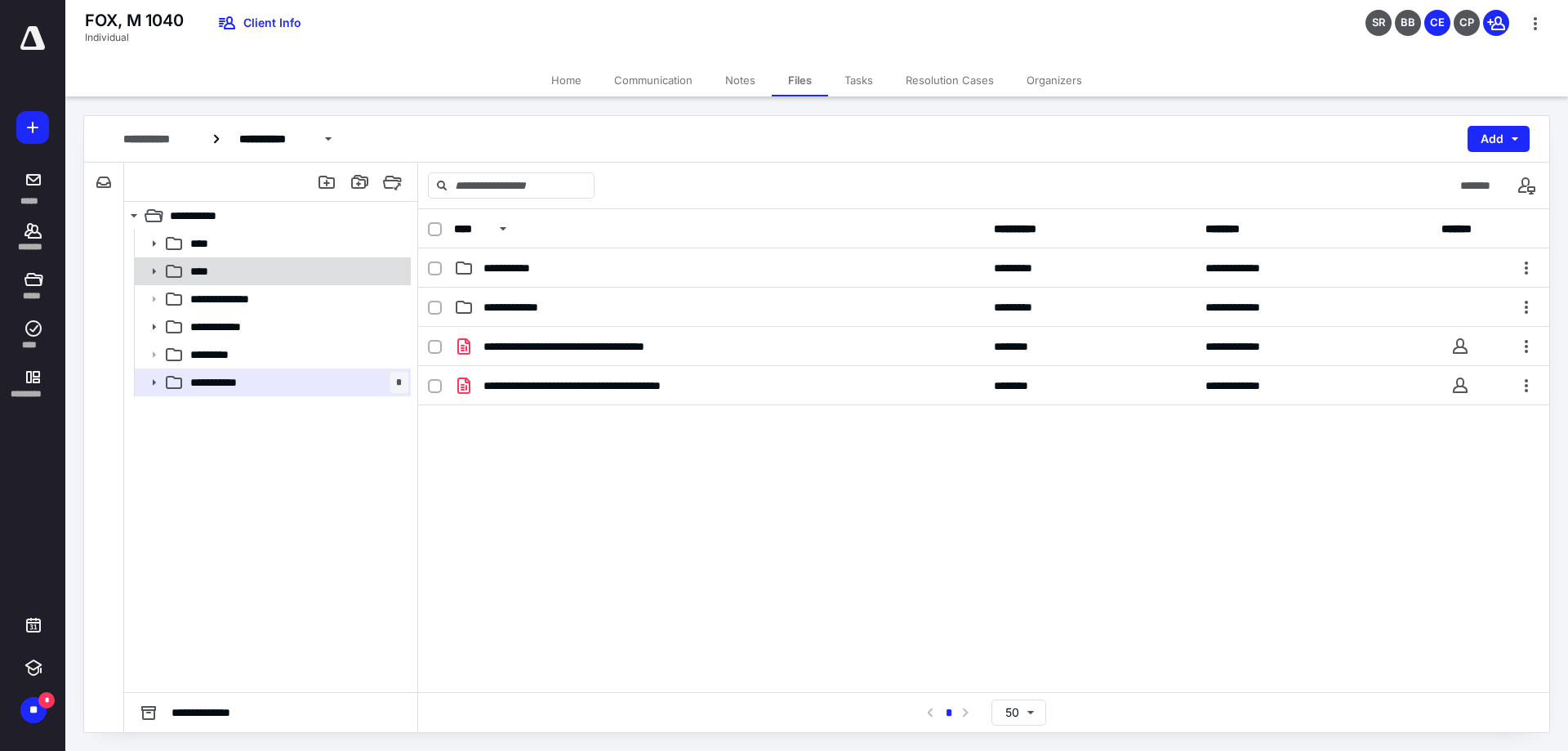 click on "****" at bounding box center (271, 271) 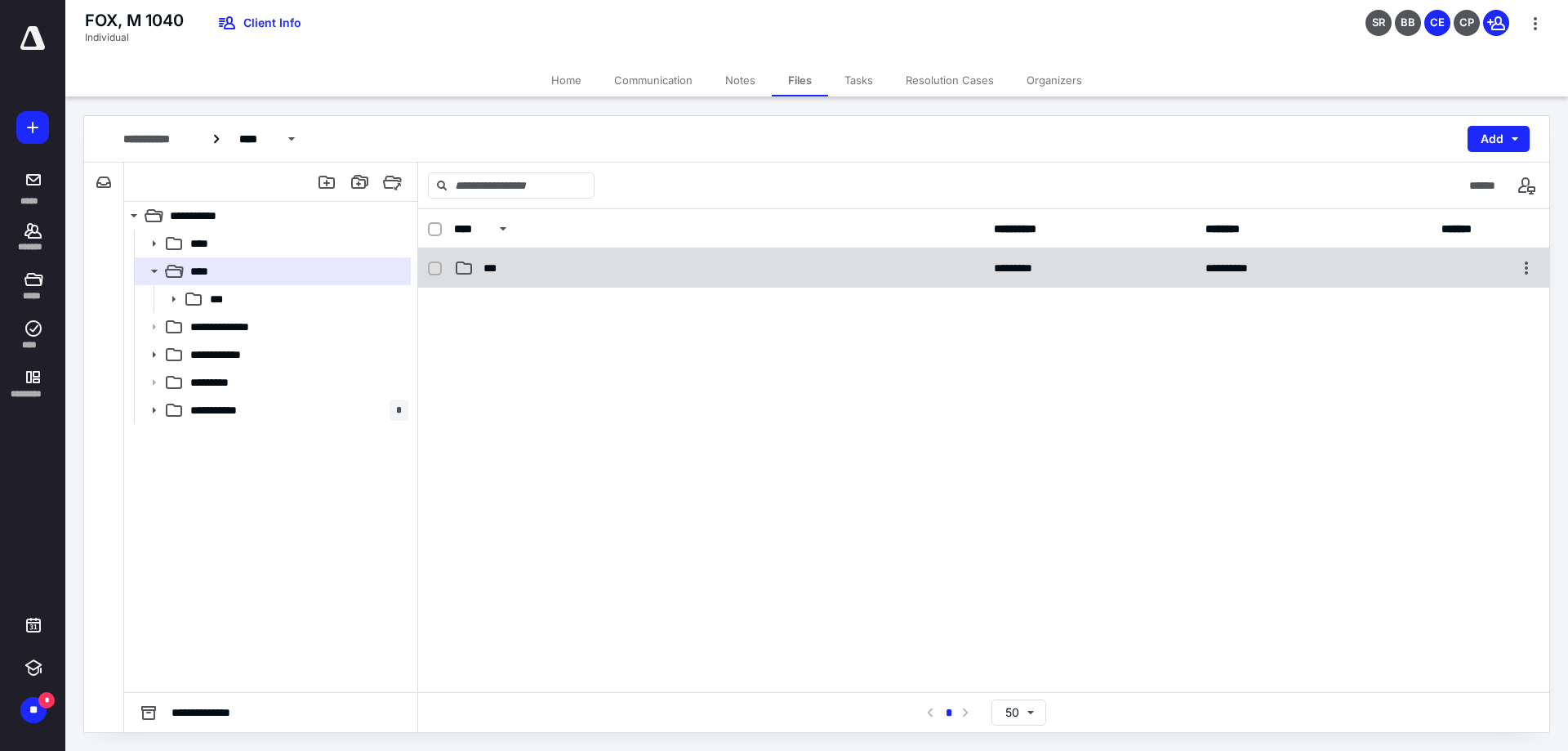 click on "***" at bounding box center [493, 268] 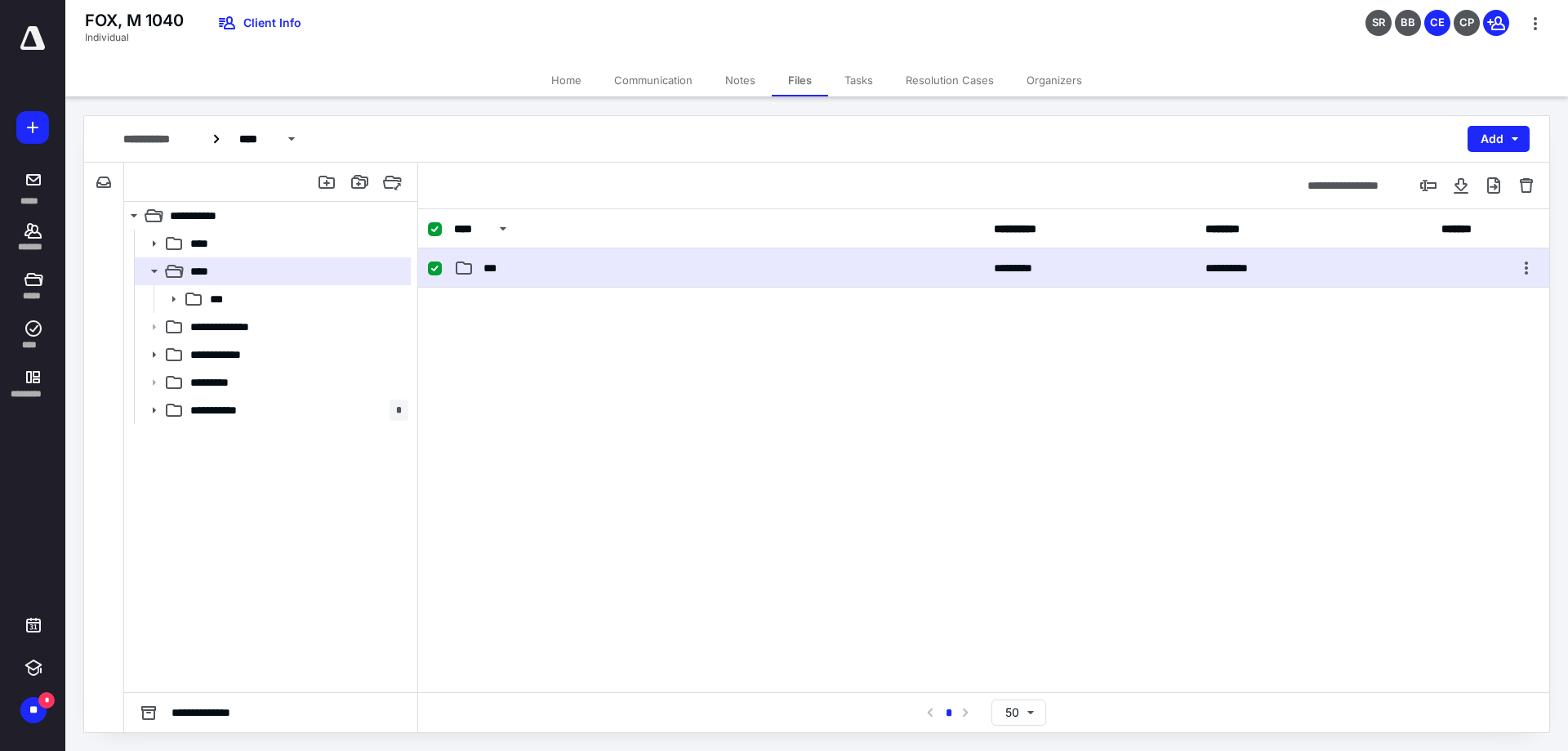 click on "***" at bounding box center (493, 268) 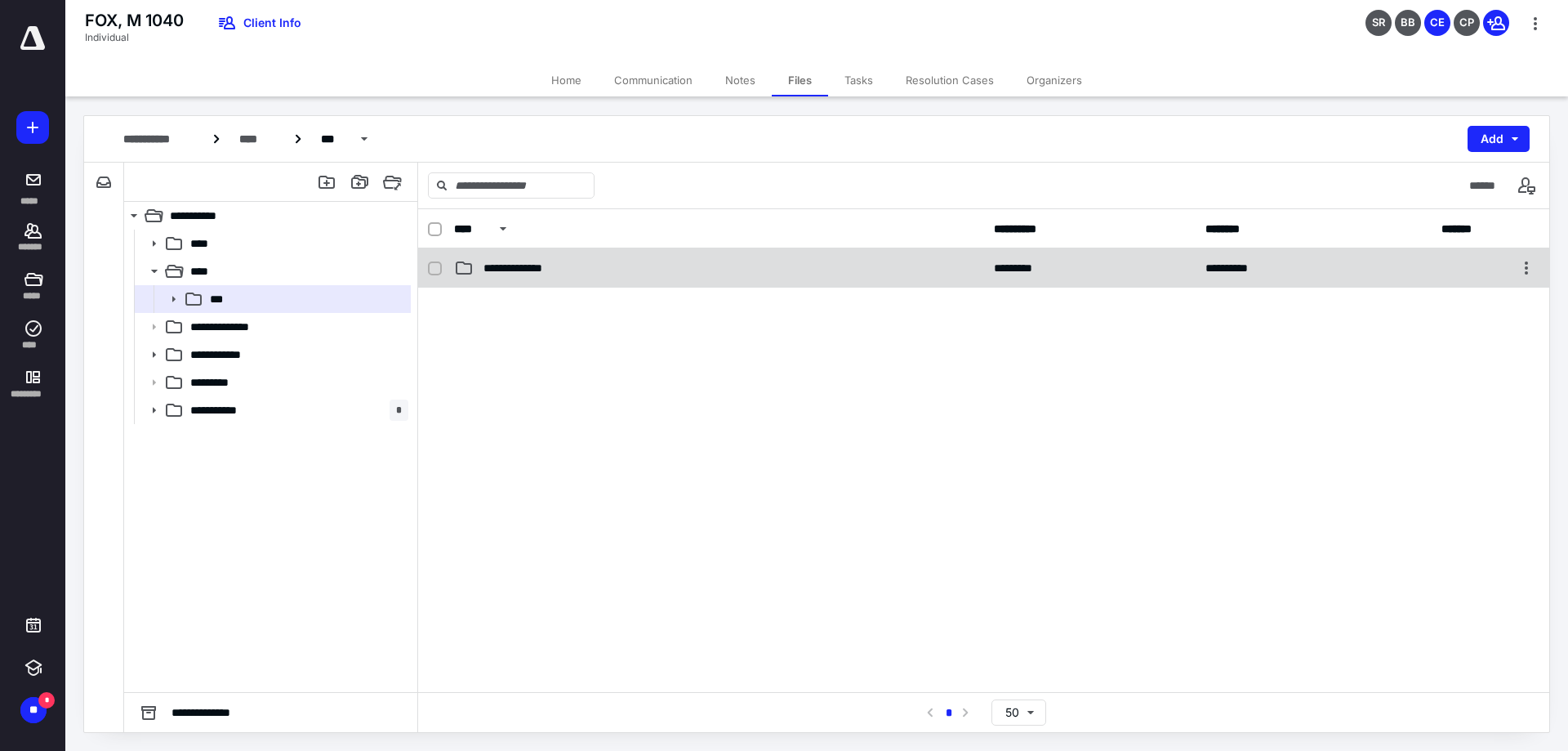 click on "**********" at bounding box center (719, 268) 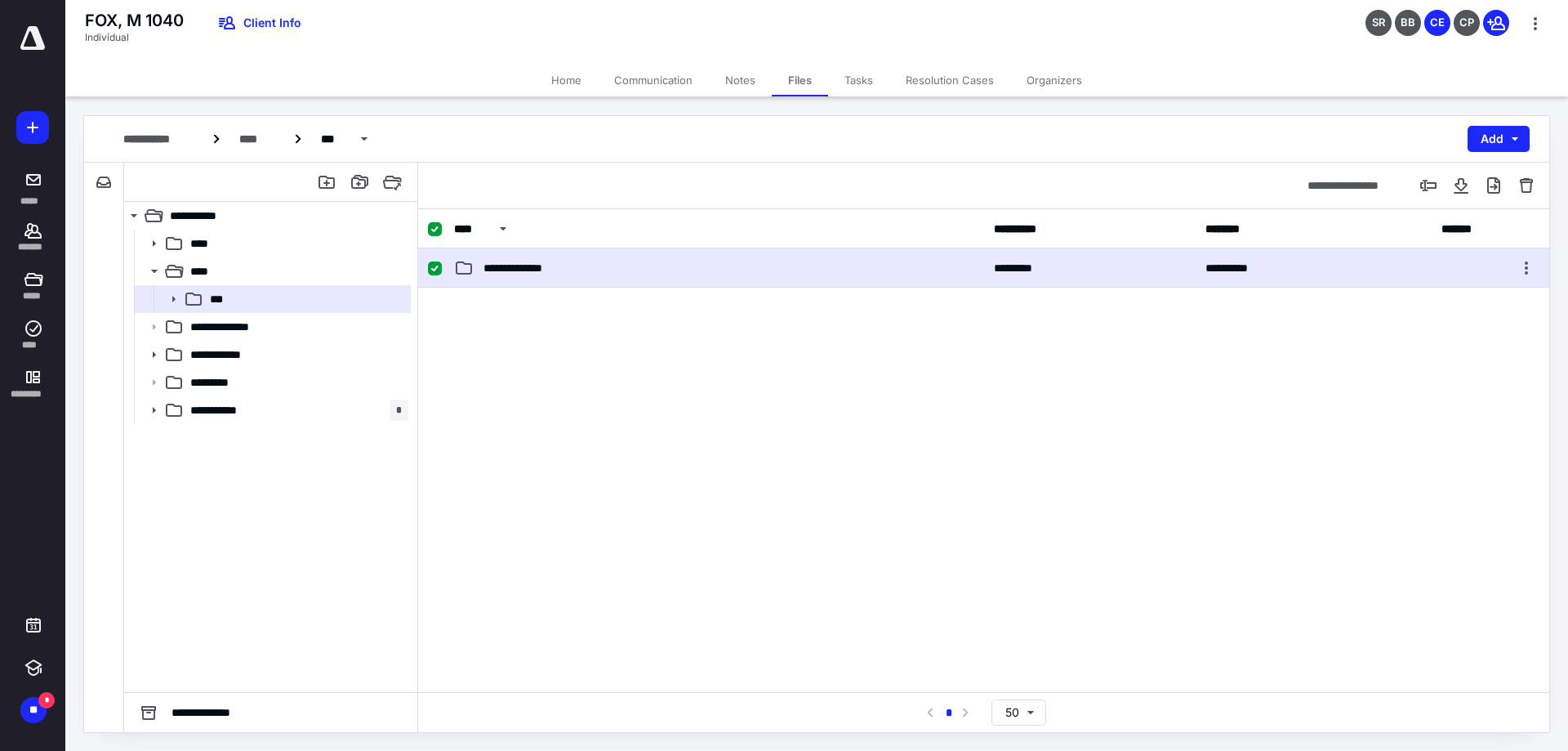 click on "**********" at bounding box center (719, 268) 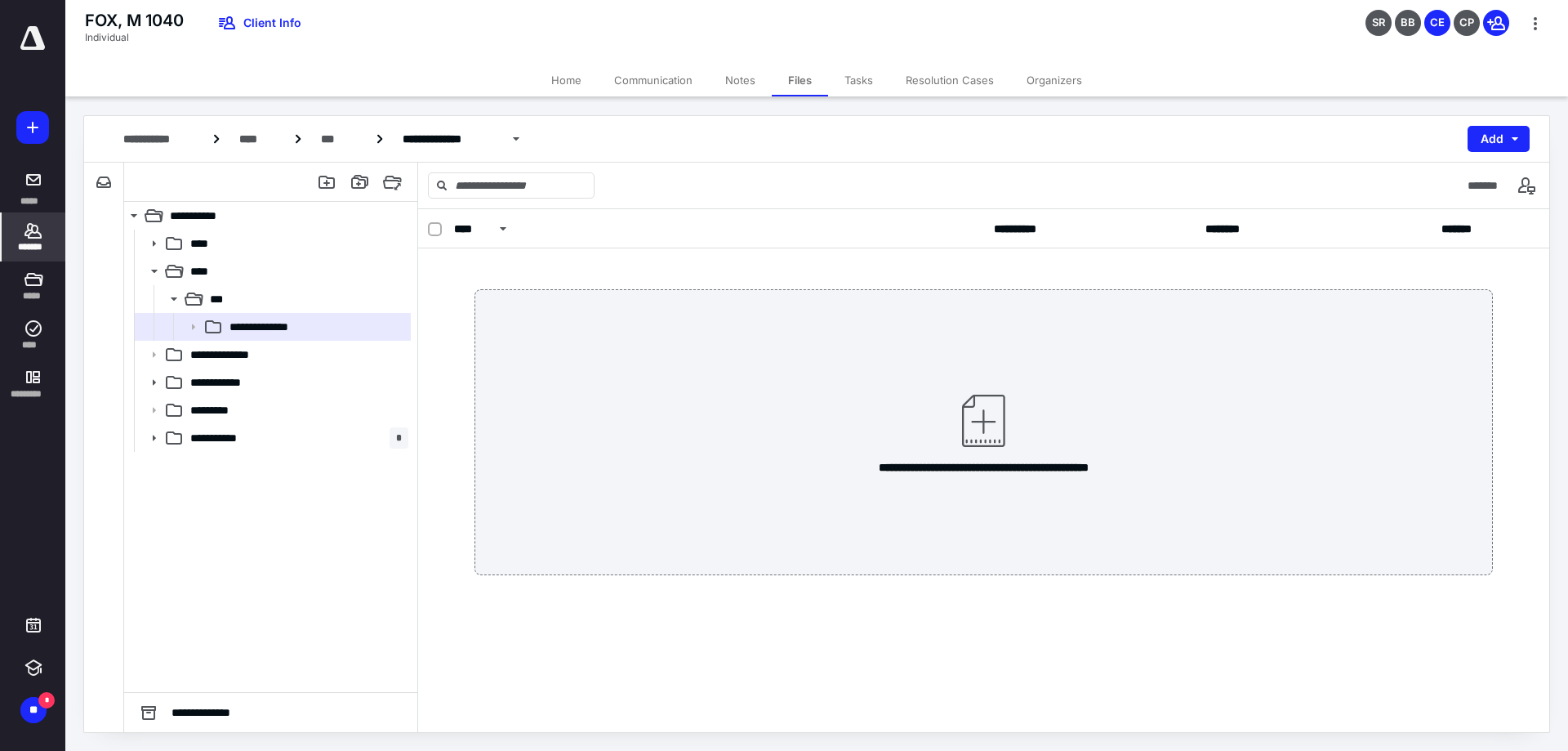 click 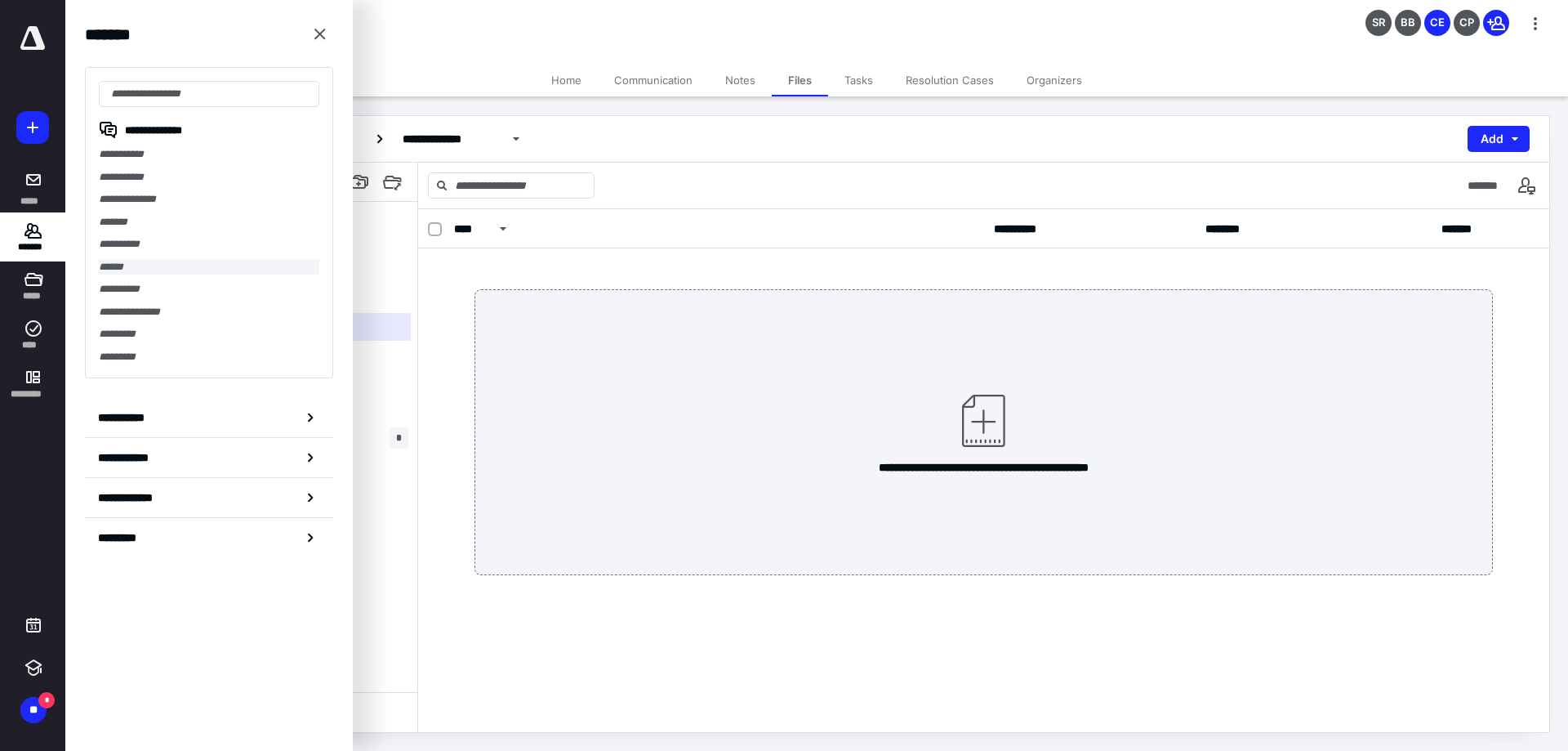 click on "******" at bounding box center (209, 267) 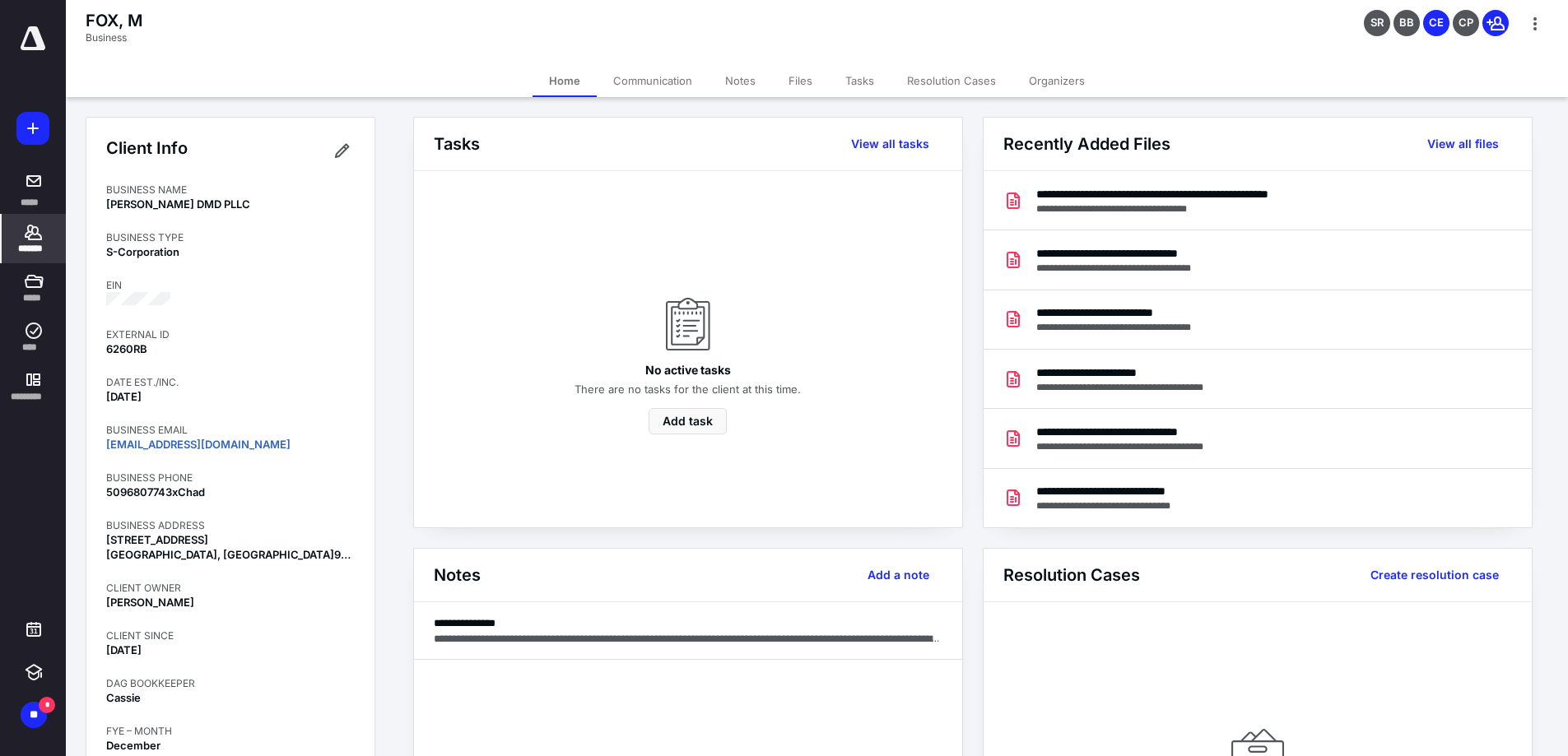 click on "Files" at bounding box center [800, 81] 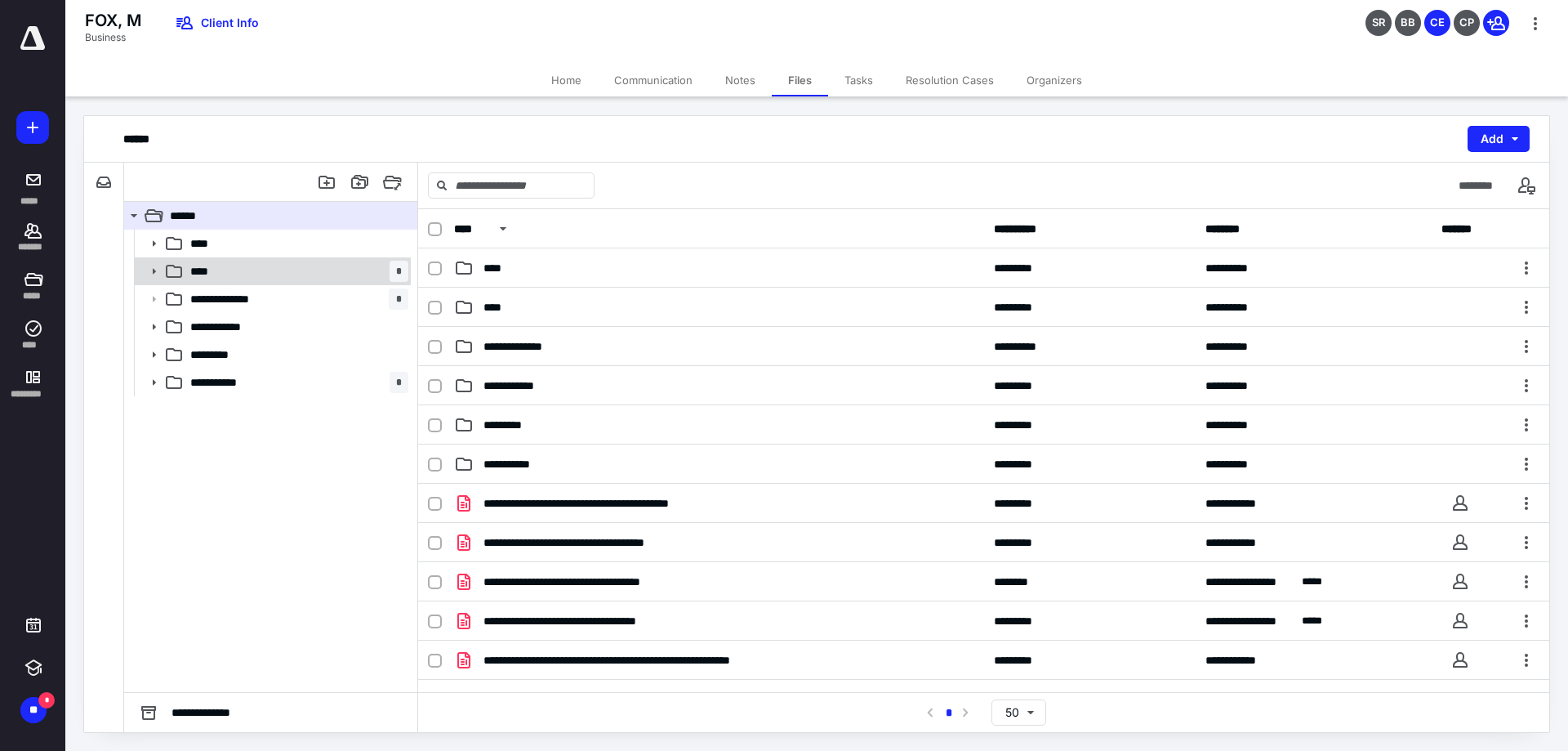 click on "**** *" at bounding box center (296, 271) 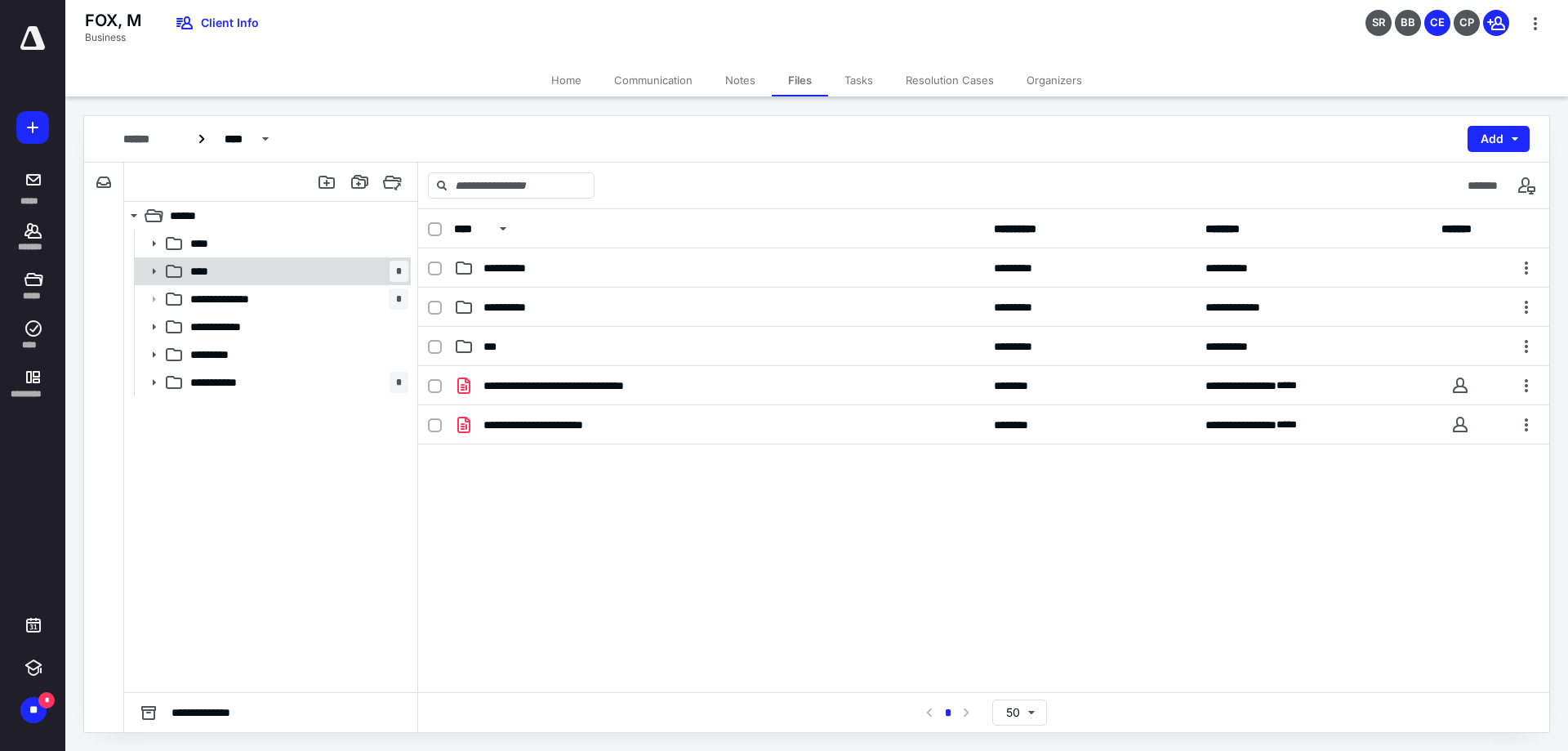 click on "**** *" at bounding box center (296, 271) 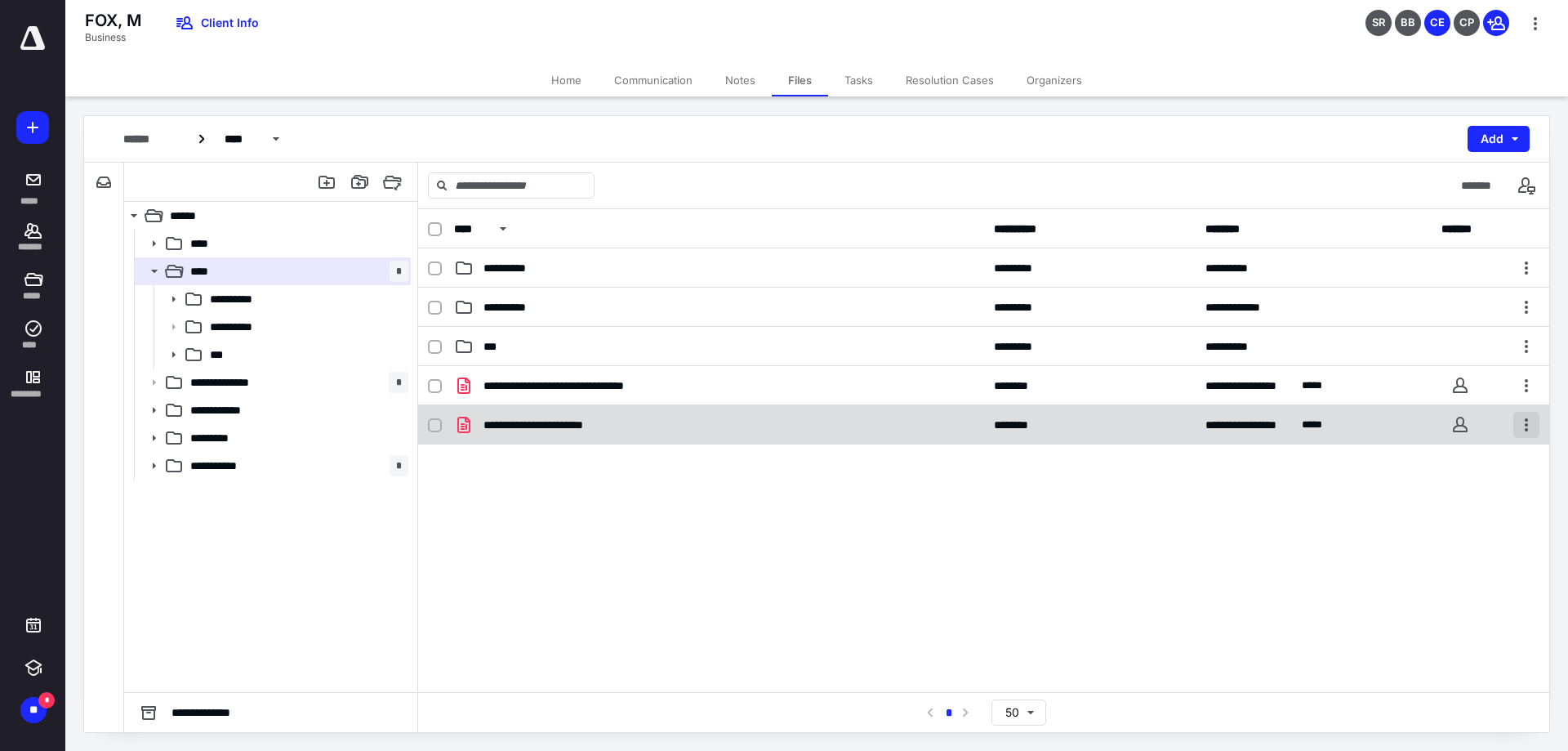 click at bounding box center [1526, 425] 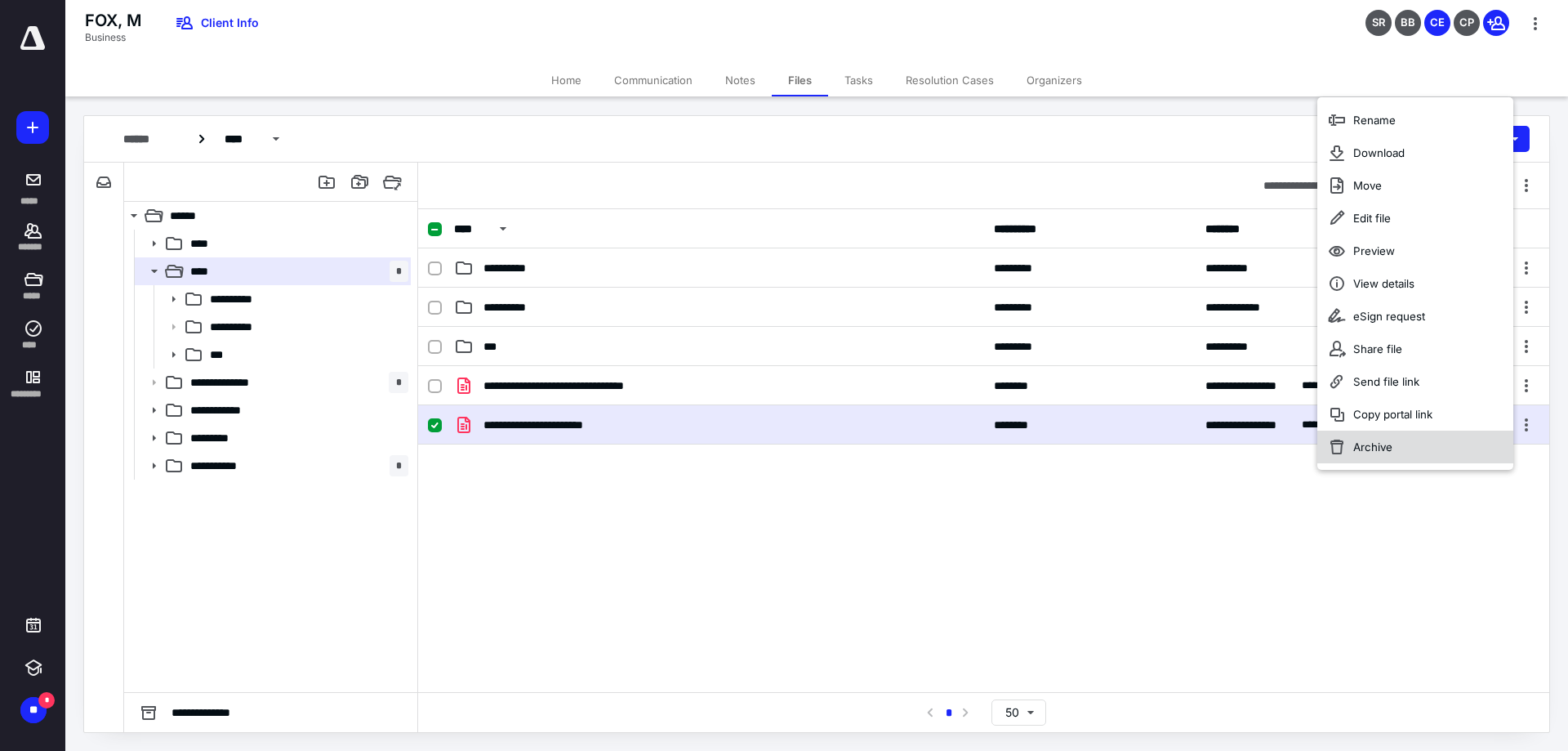 click on "Archive" at bounding box center (1373, 447) 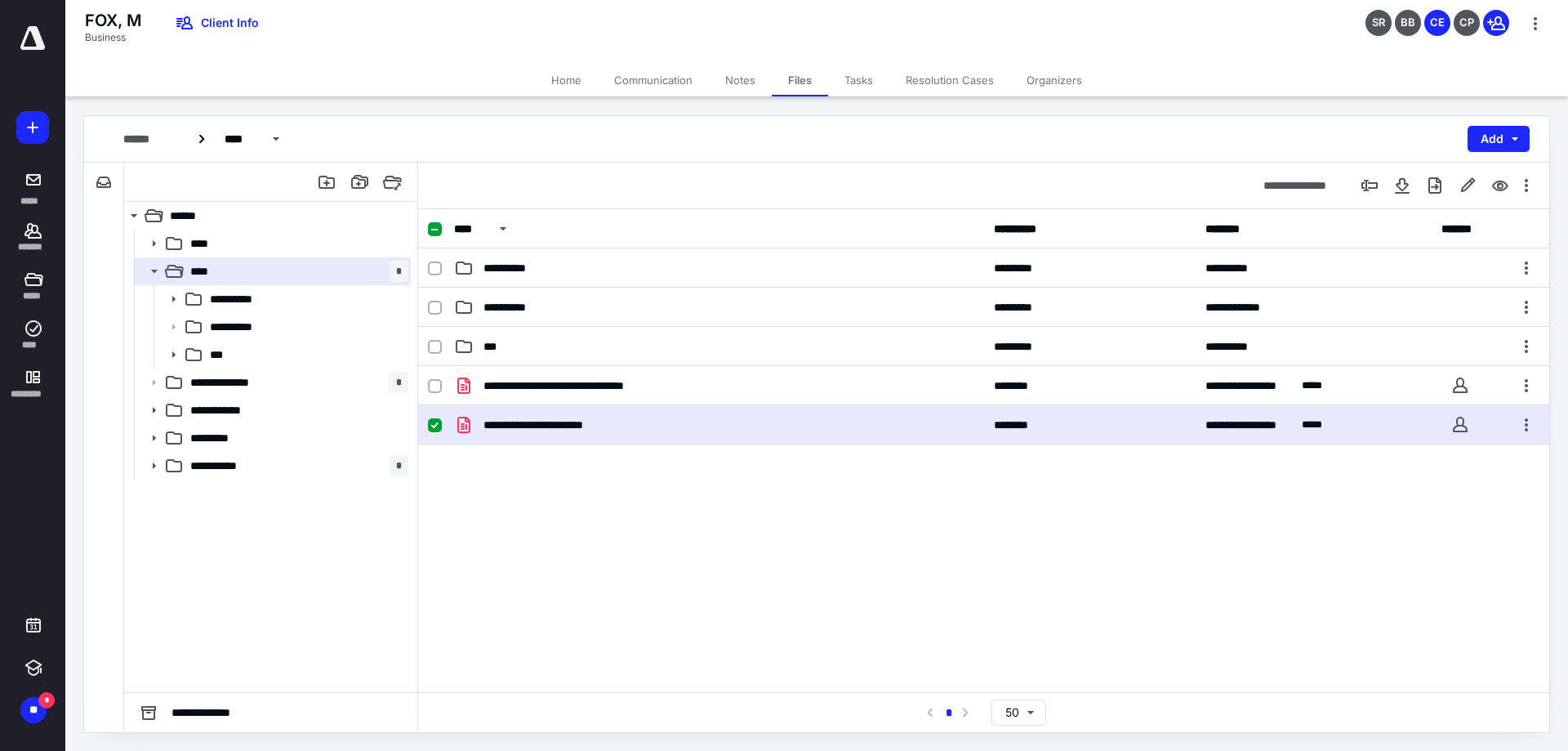 checkbox on "false" 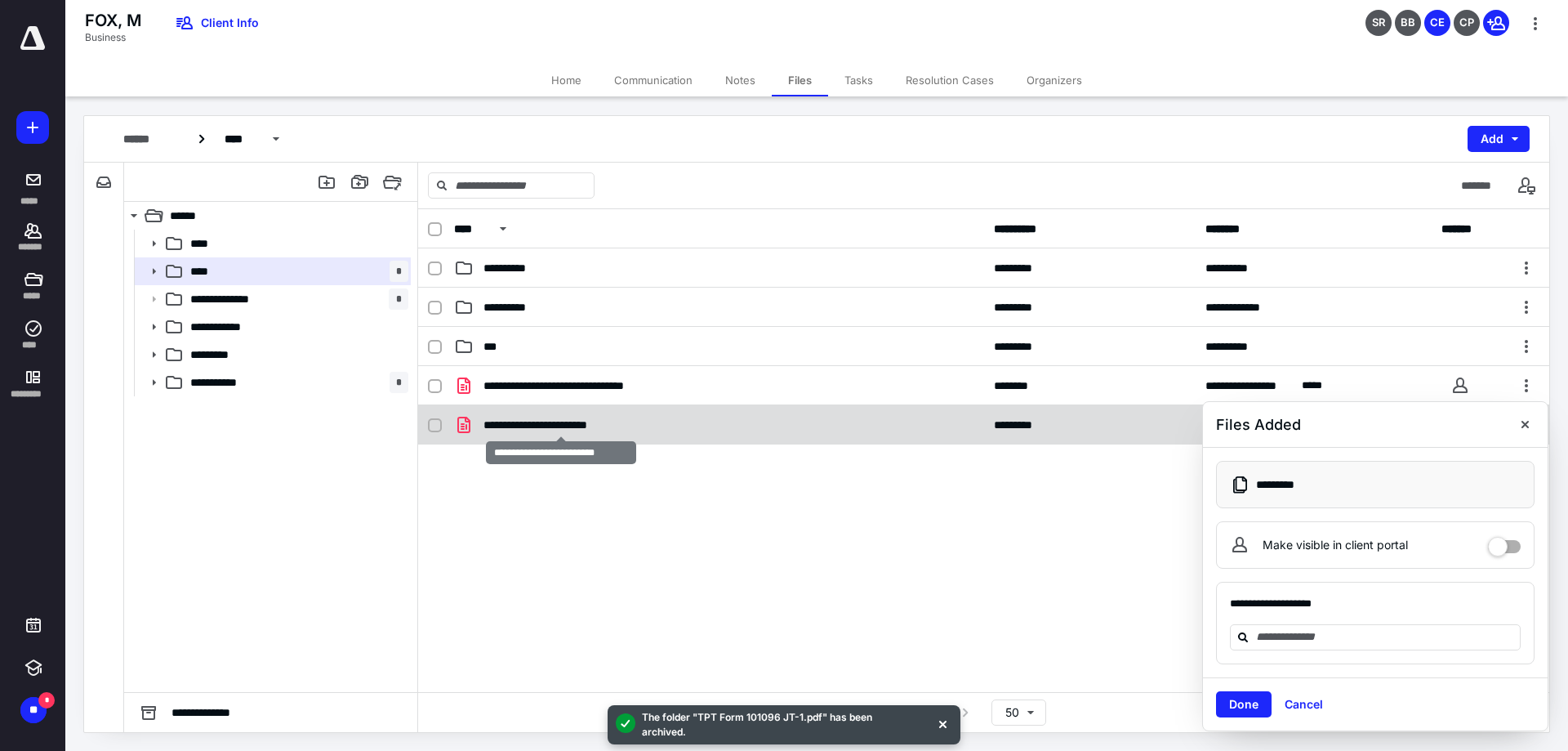 click on "**********" at bounding box center (560, 425) 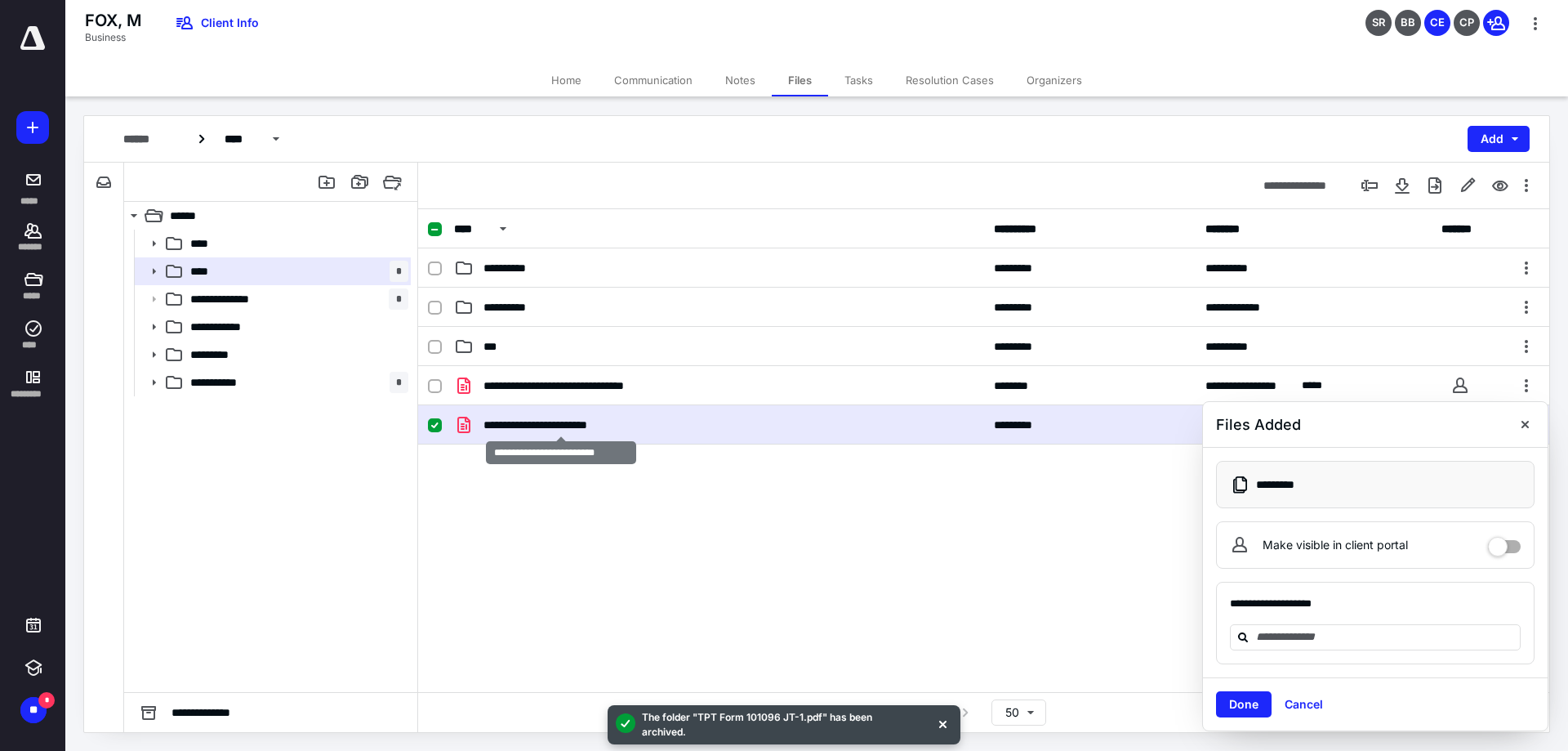 click on "**********" at bounding box center [560, 425] 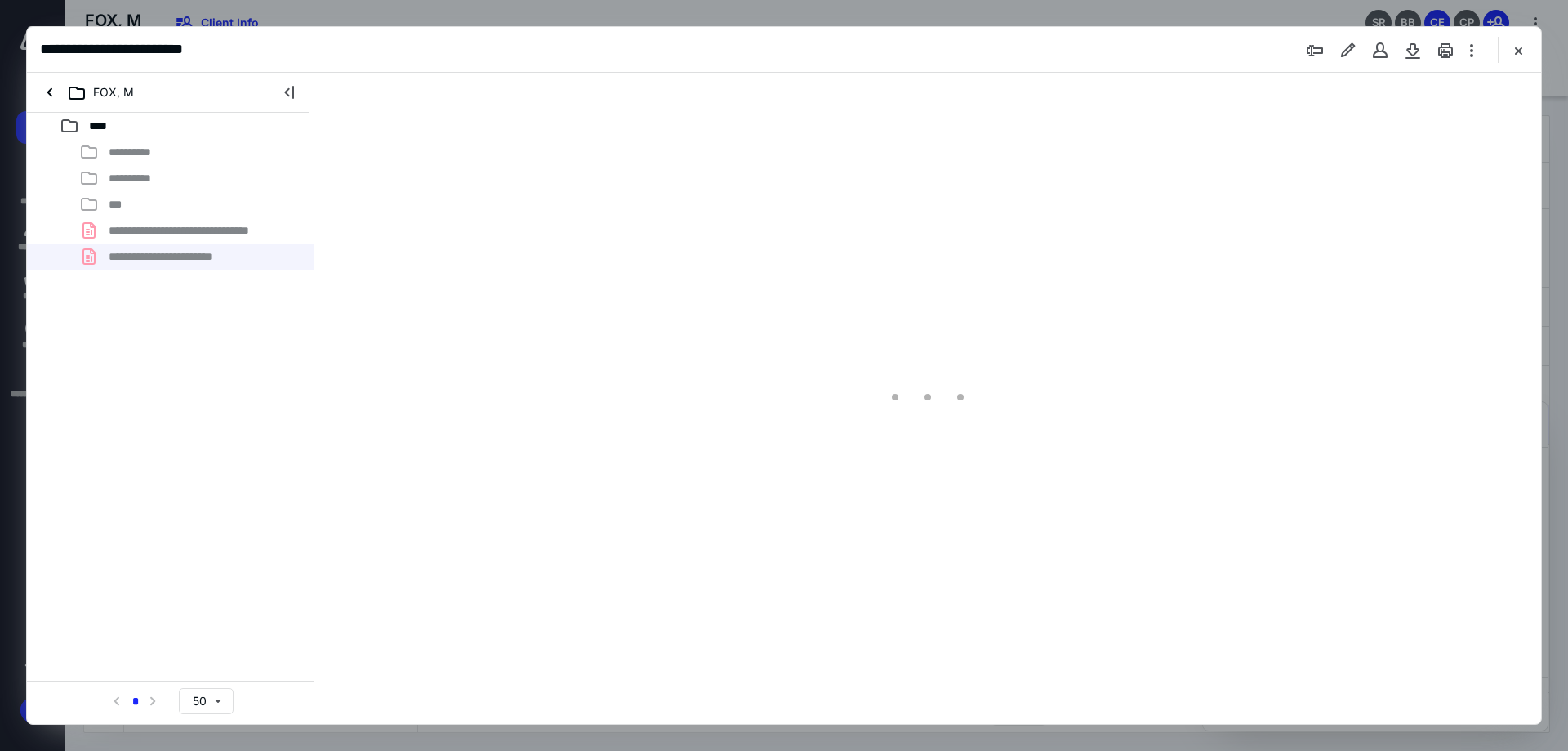 scroll, scrollTop: 0, scrollLeft: 0, axis: both 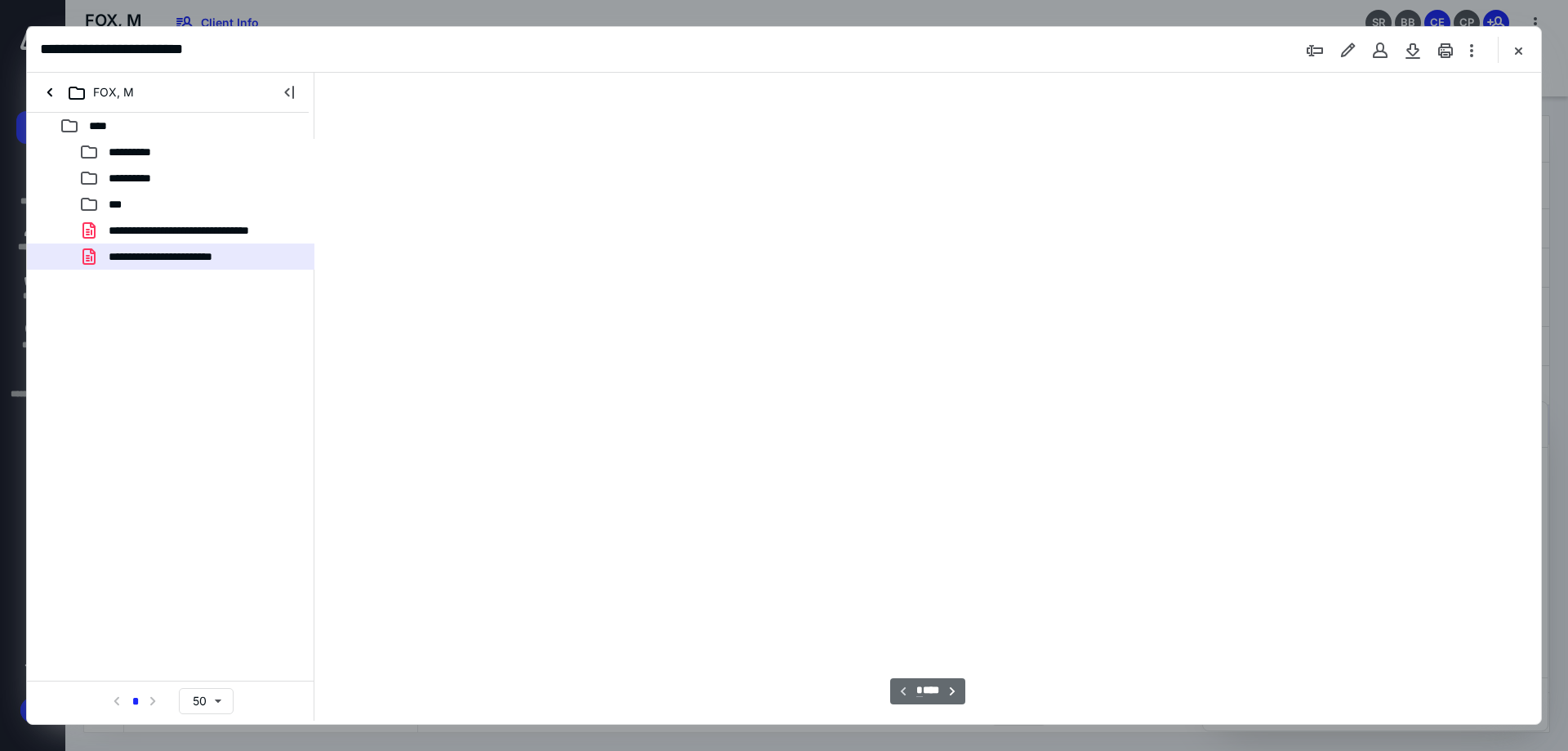type on "241" 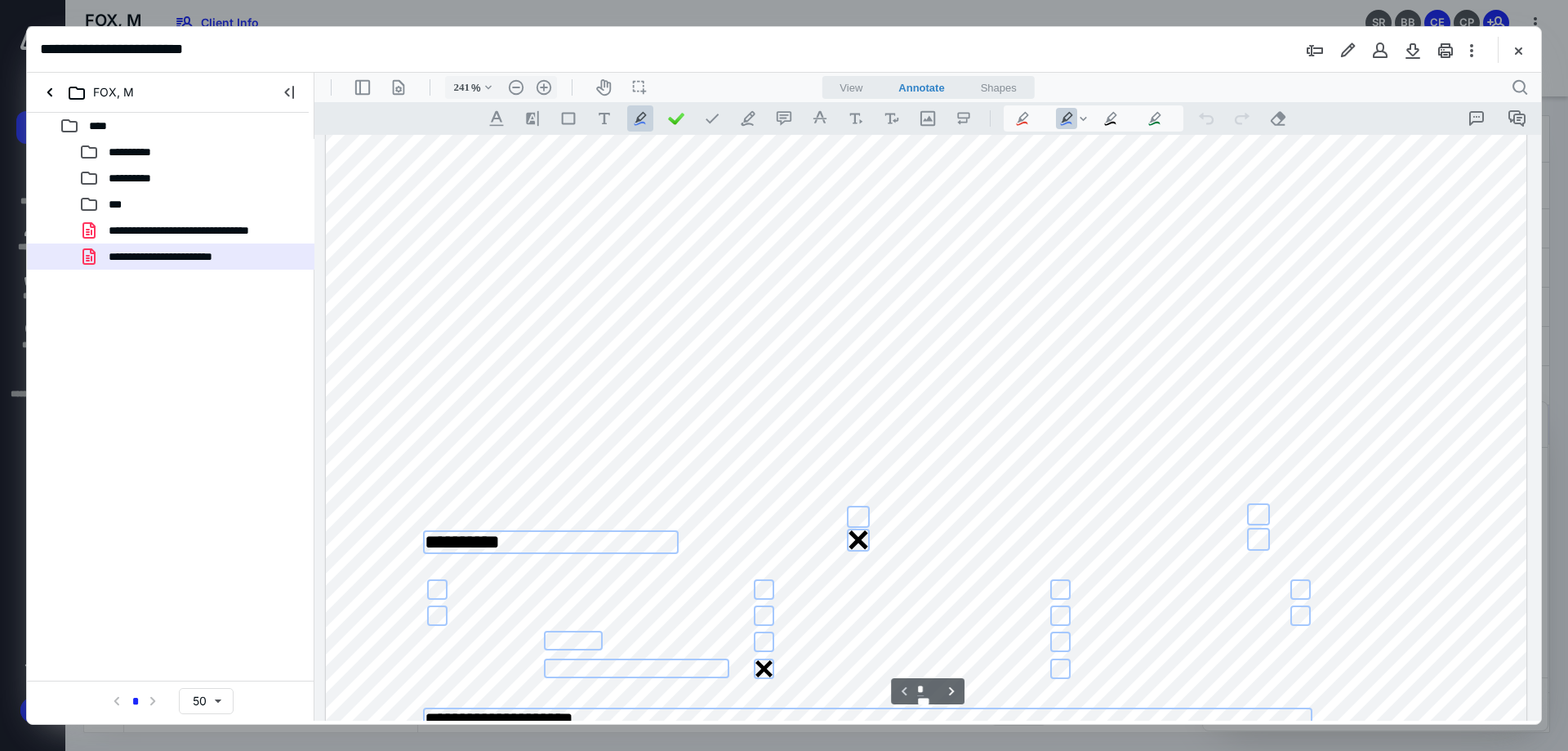 scroll, scrollTop: 0, scrollLeft: 0, axis: both 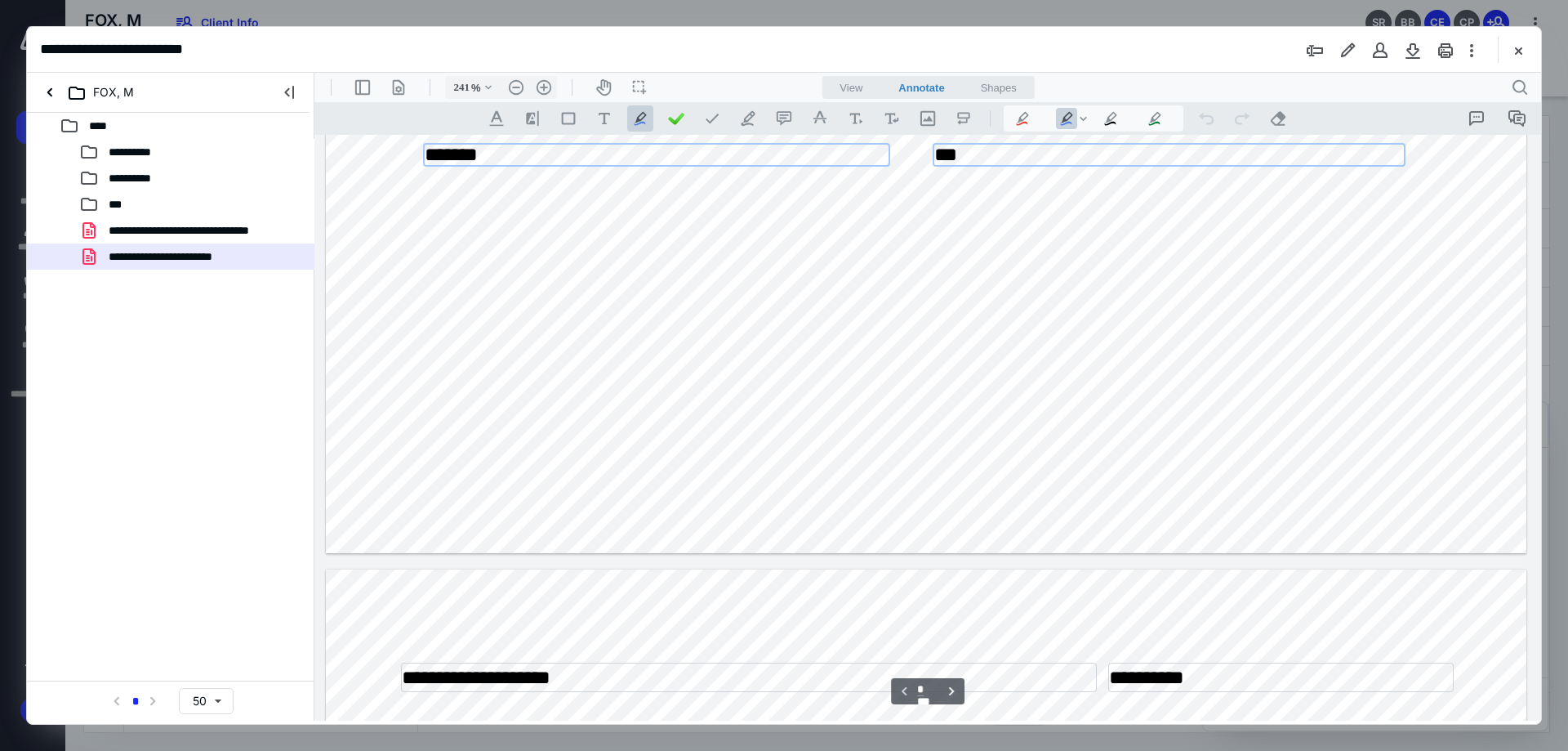 type on "*" 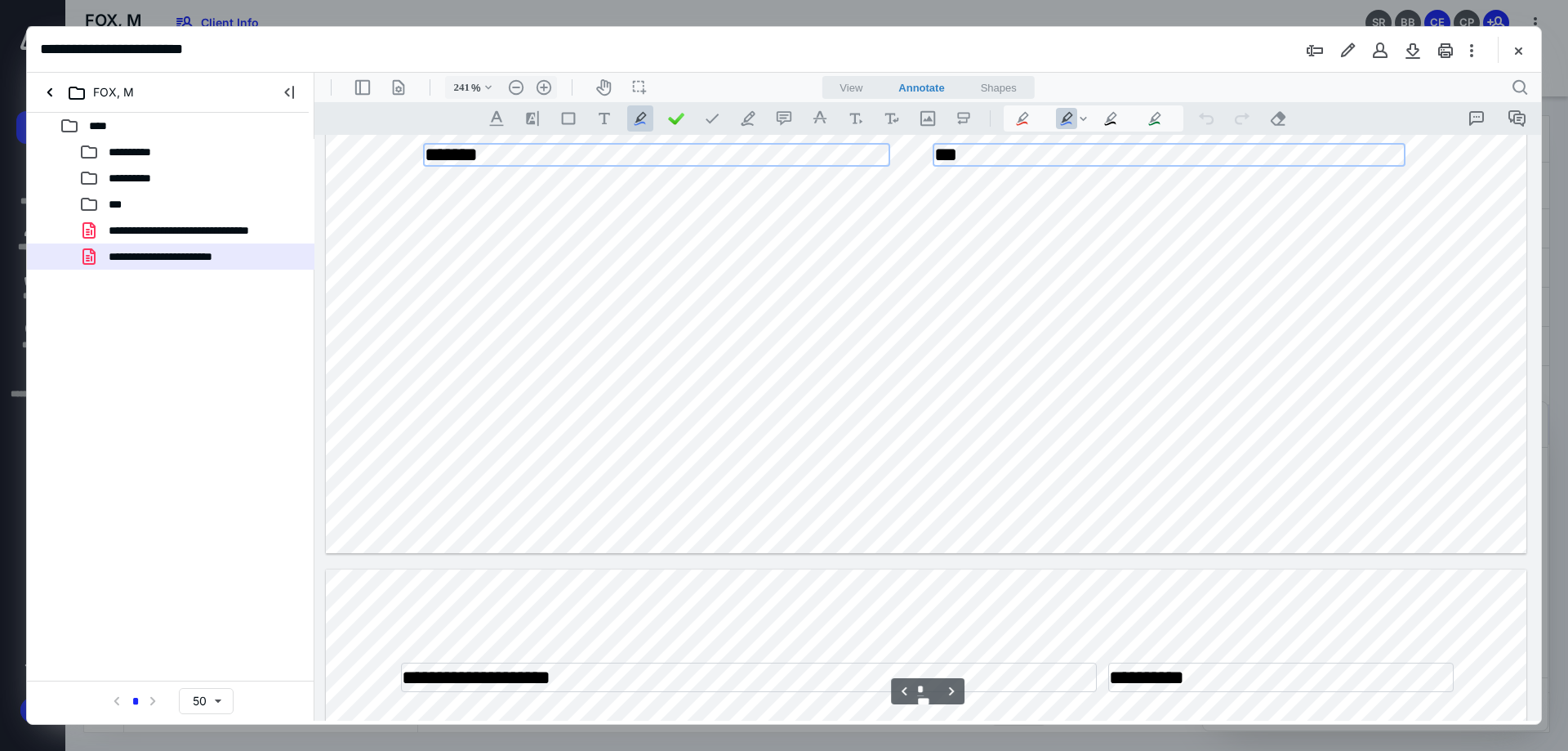 scroll, scrollTop: 1553, scrollLeft: 0, axis: vertical 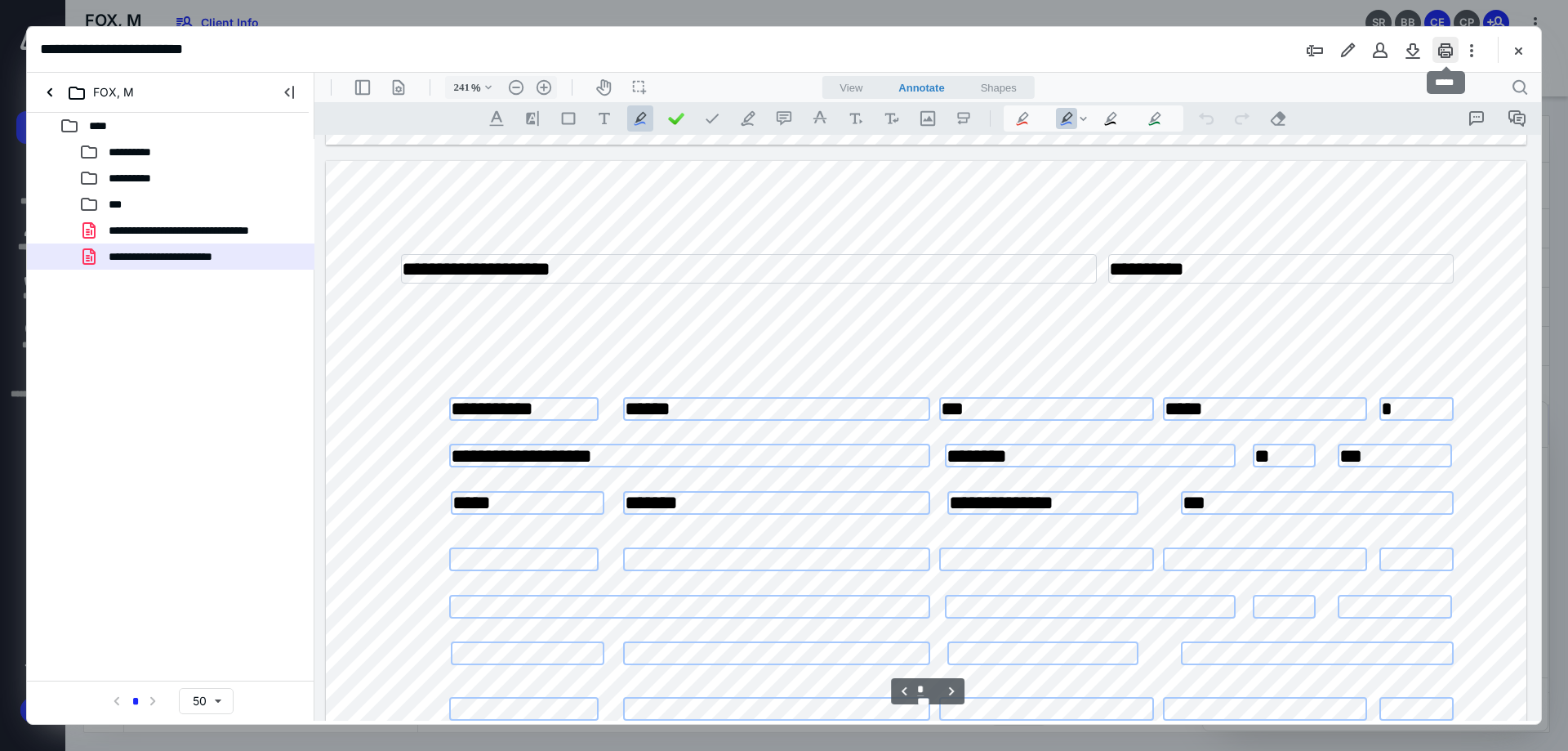 click at bounding box center (1446, 50) 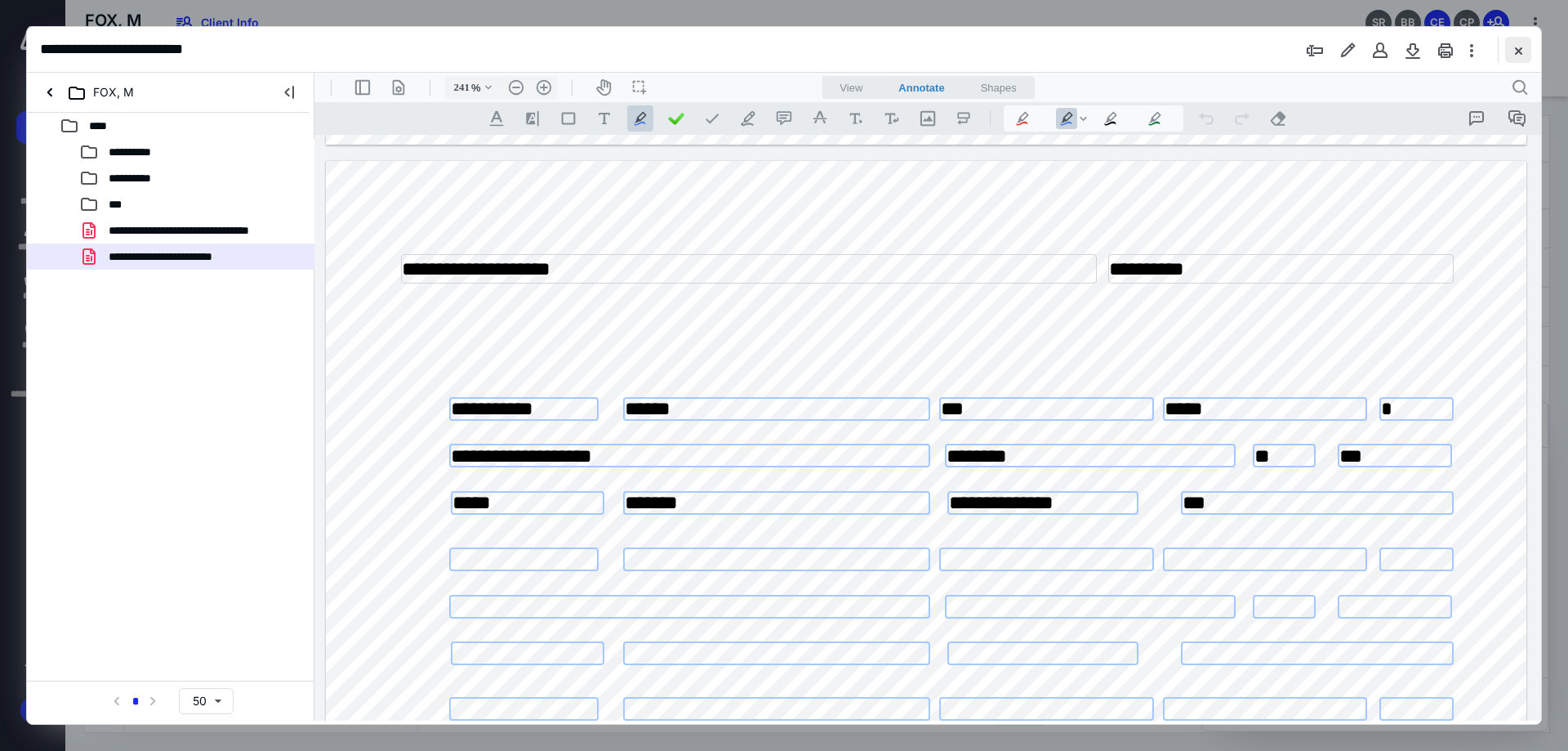 click at bounding box center [1518, 50] 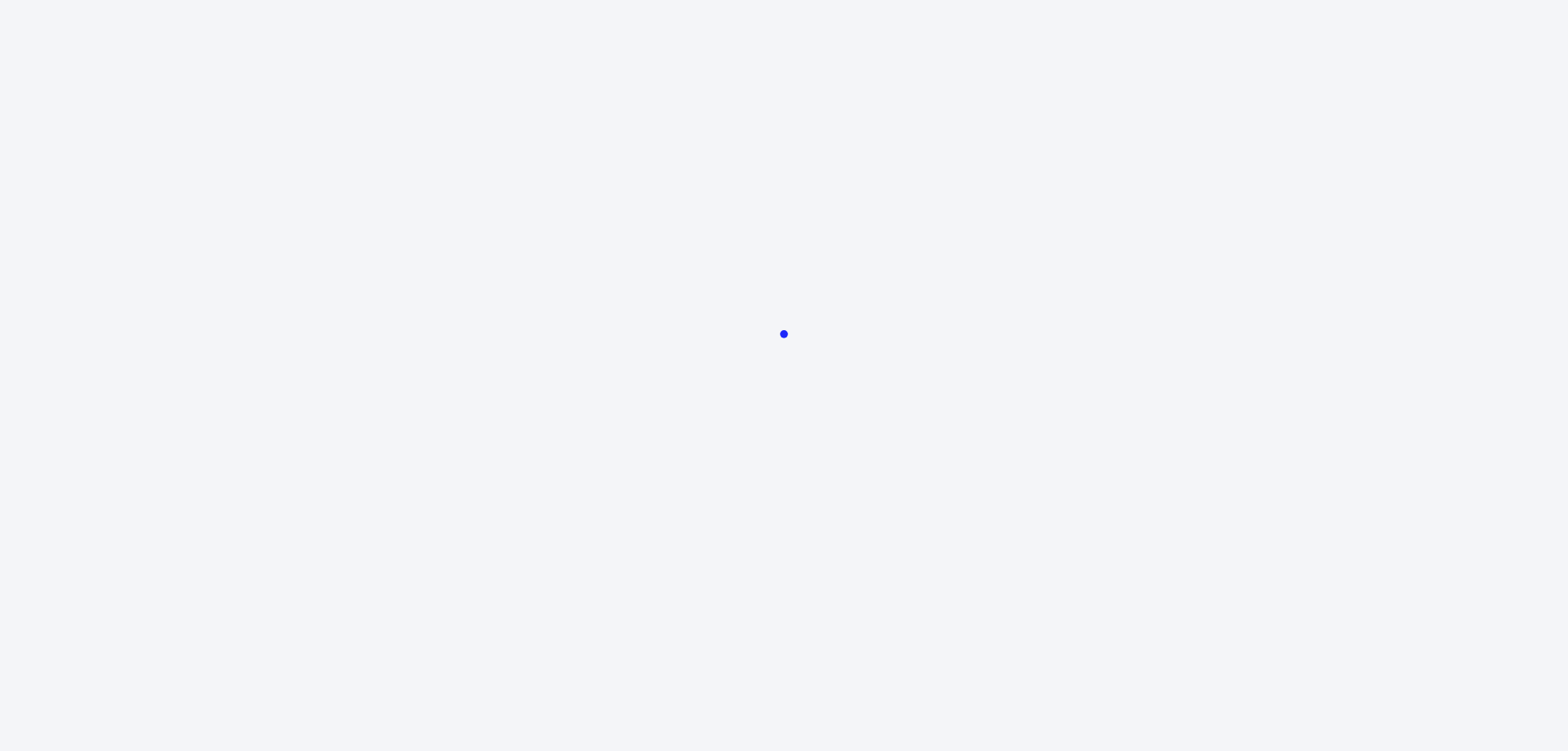scroll, scrollTop: 0, scrollLeft: 0, axis: both 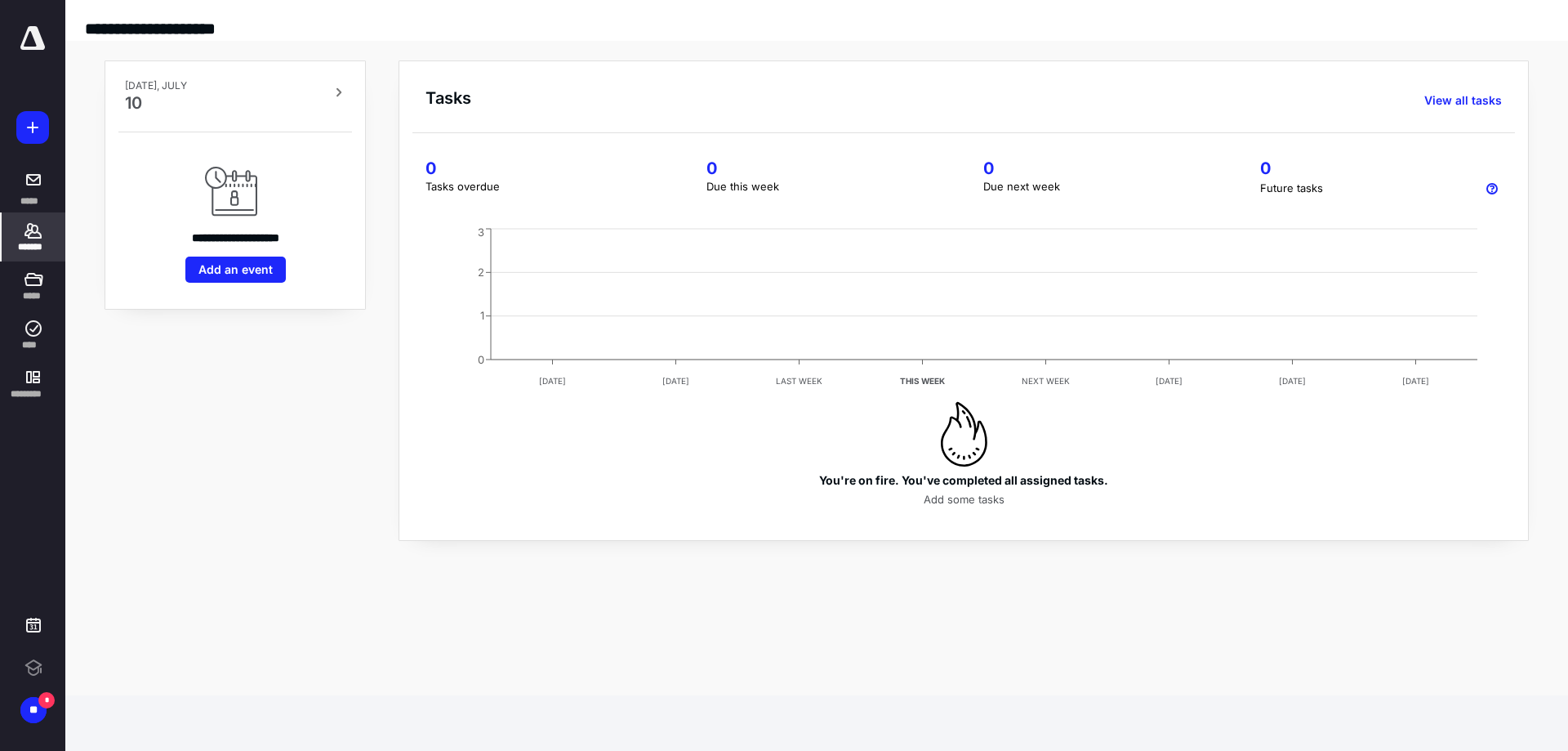 click 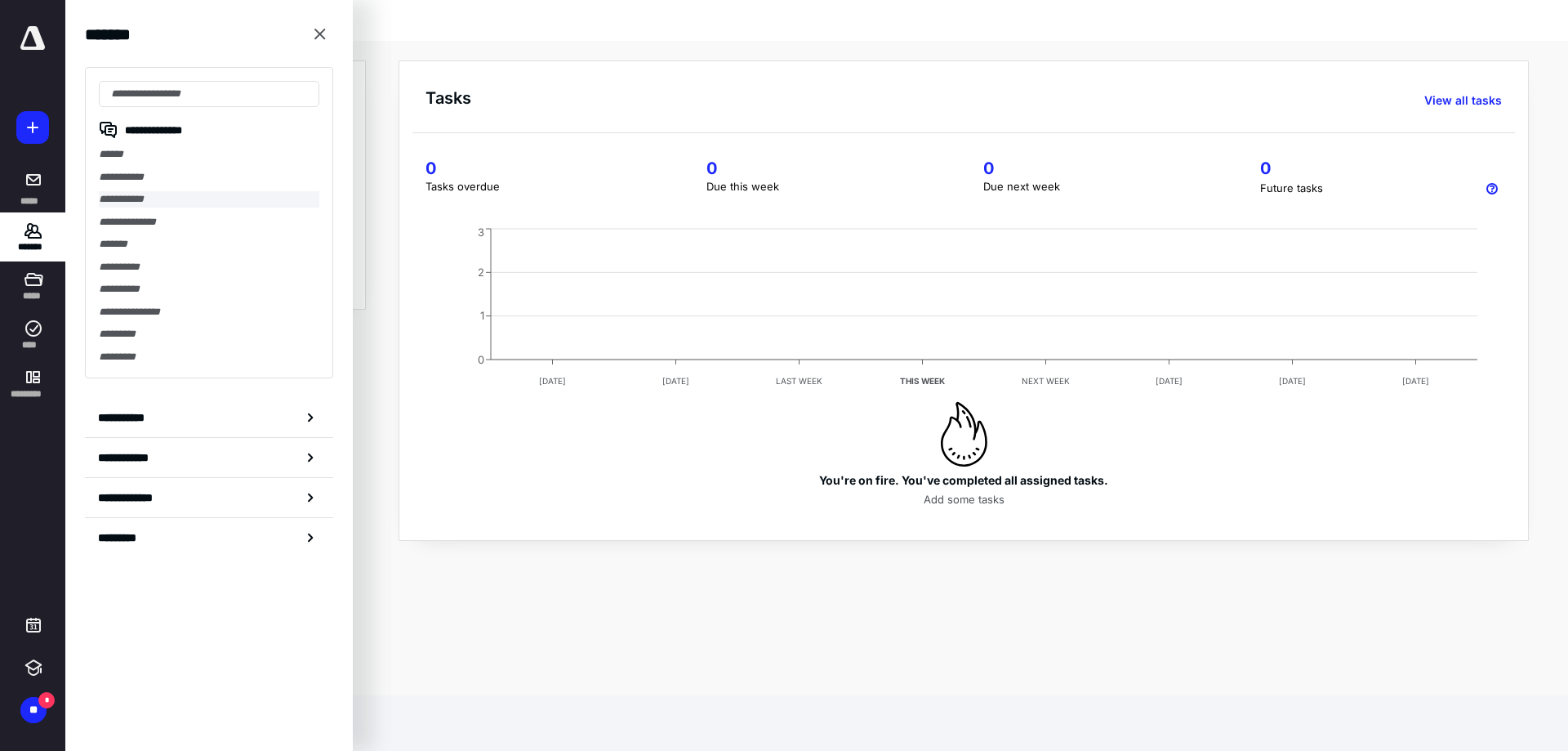 click on "**********" at bounding box center (209, 199) 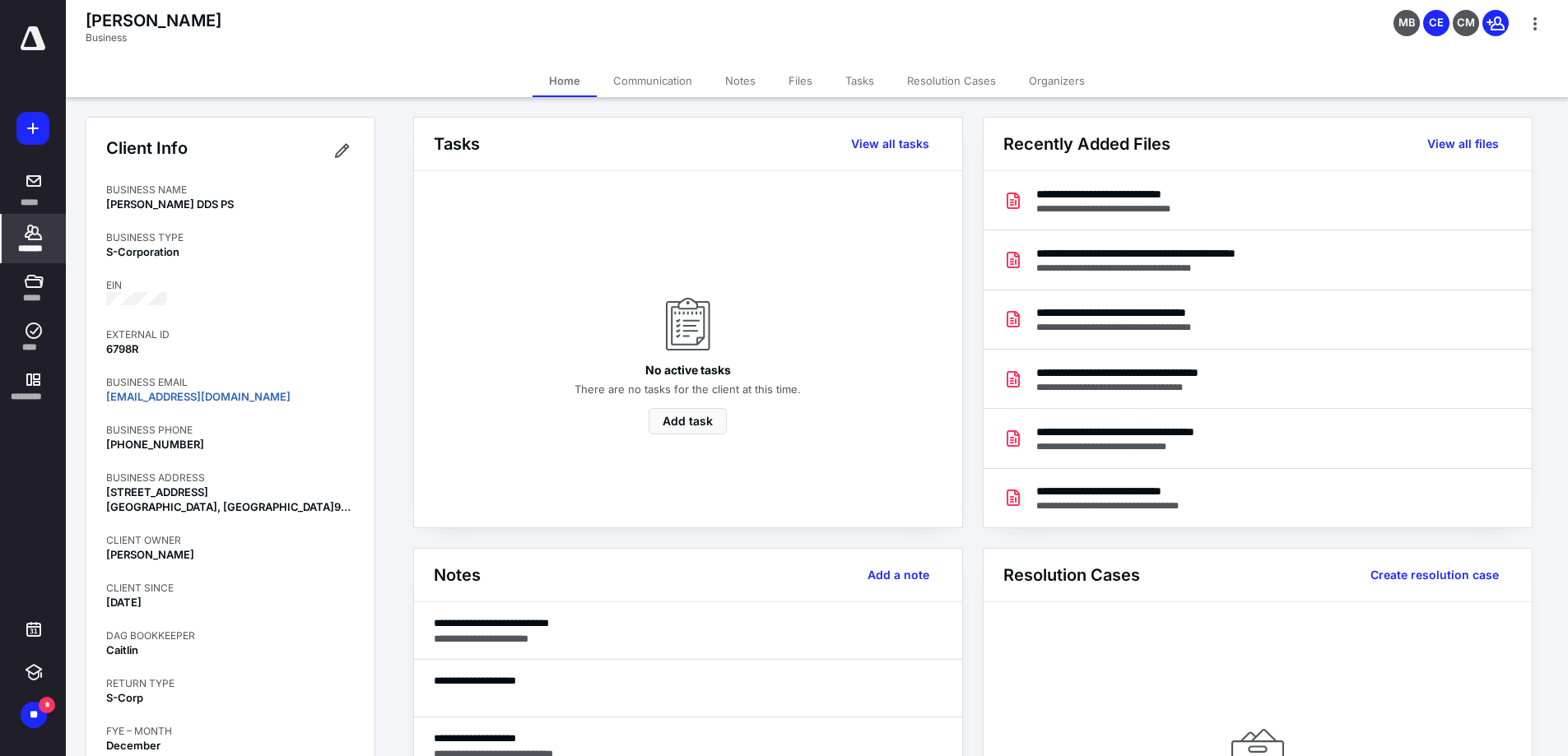 click on "Files" at bounding box center (800, 81) 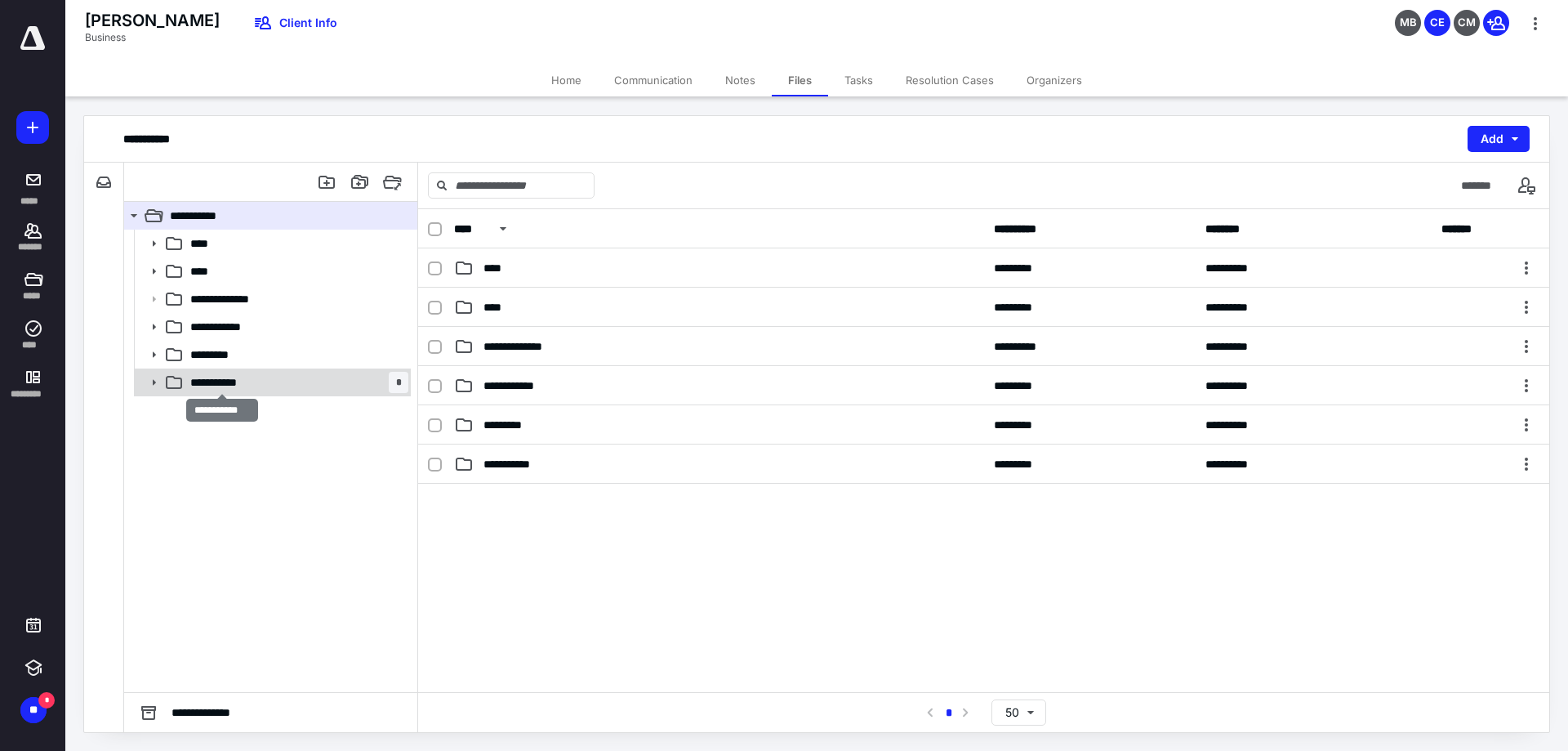 click on "**********" at bounding box center [222, 382] 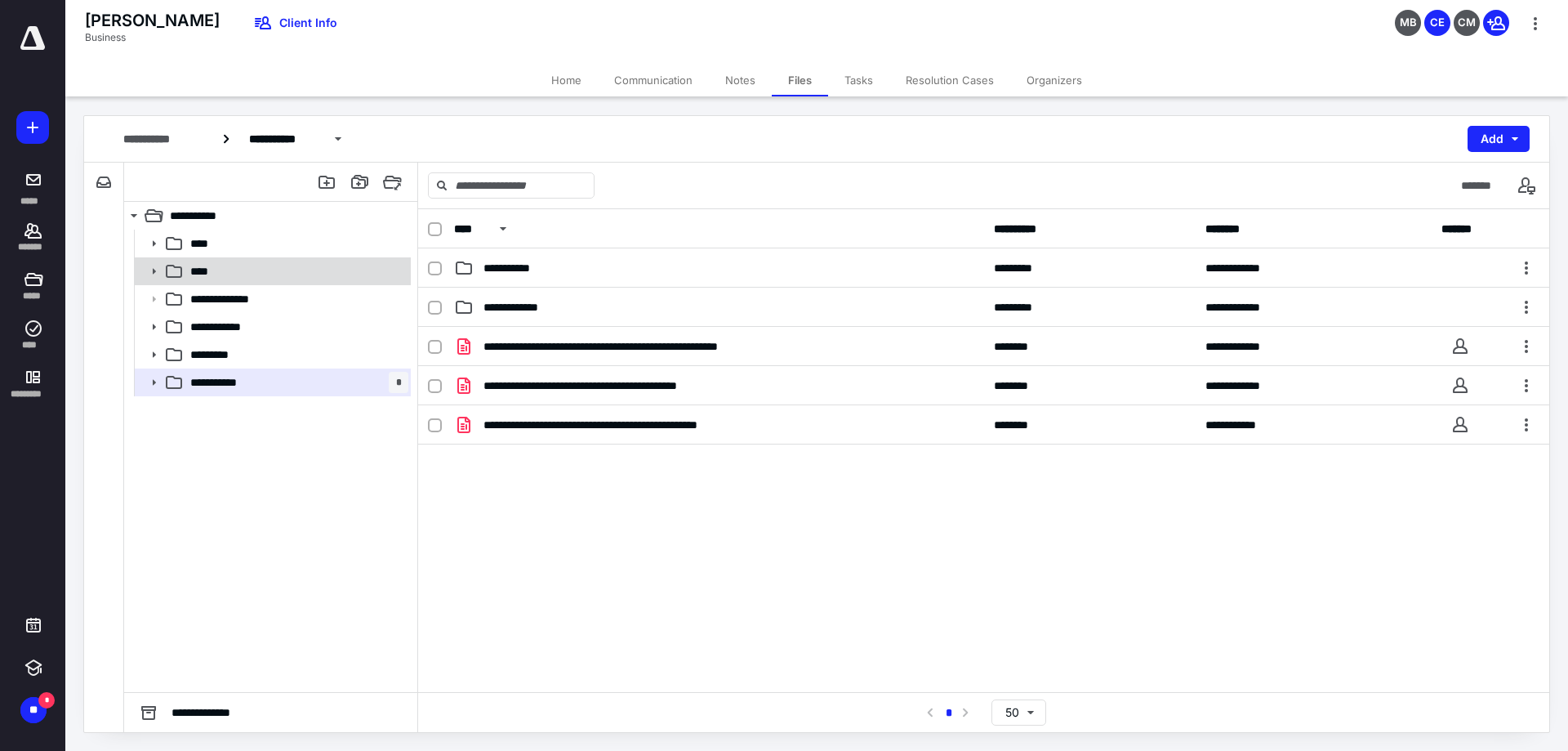 click on "****" at bounding box center [296, 271] 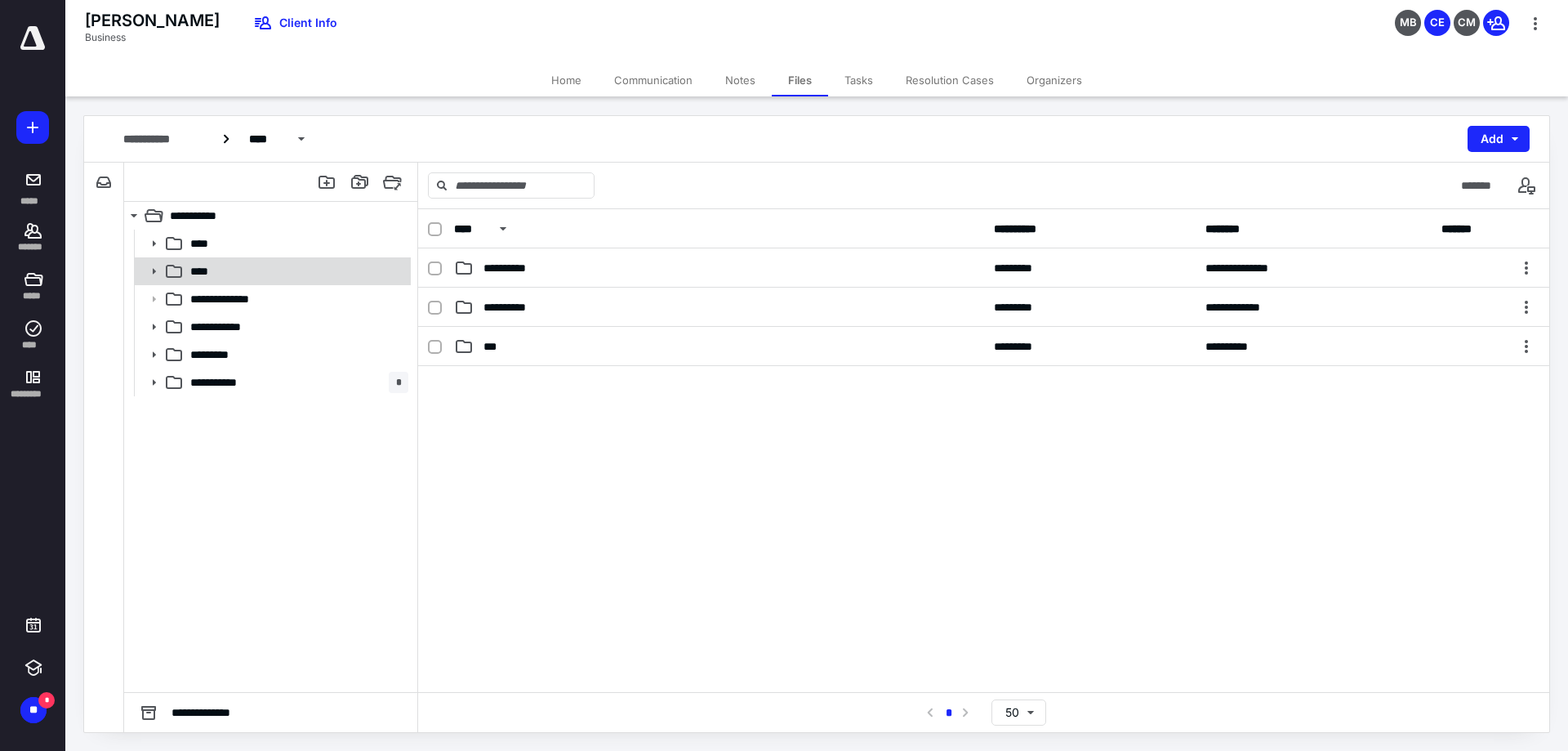 click on "****" at bounding box center (296, 271) 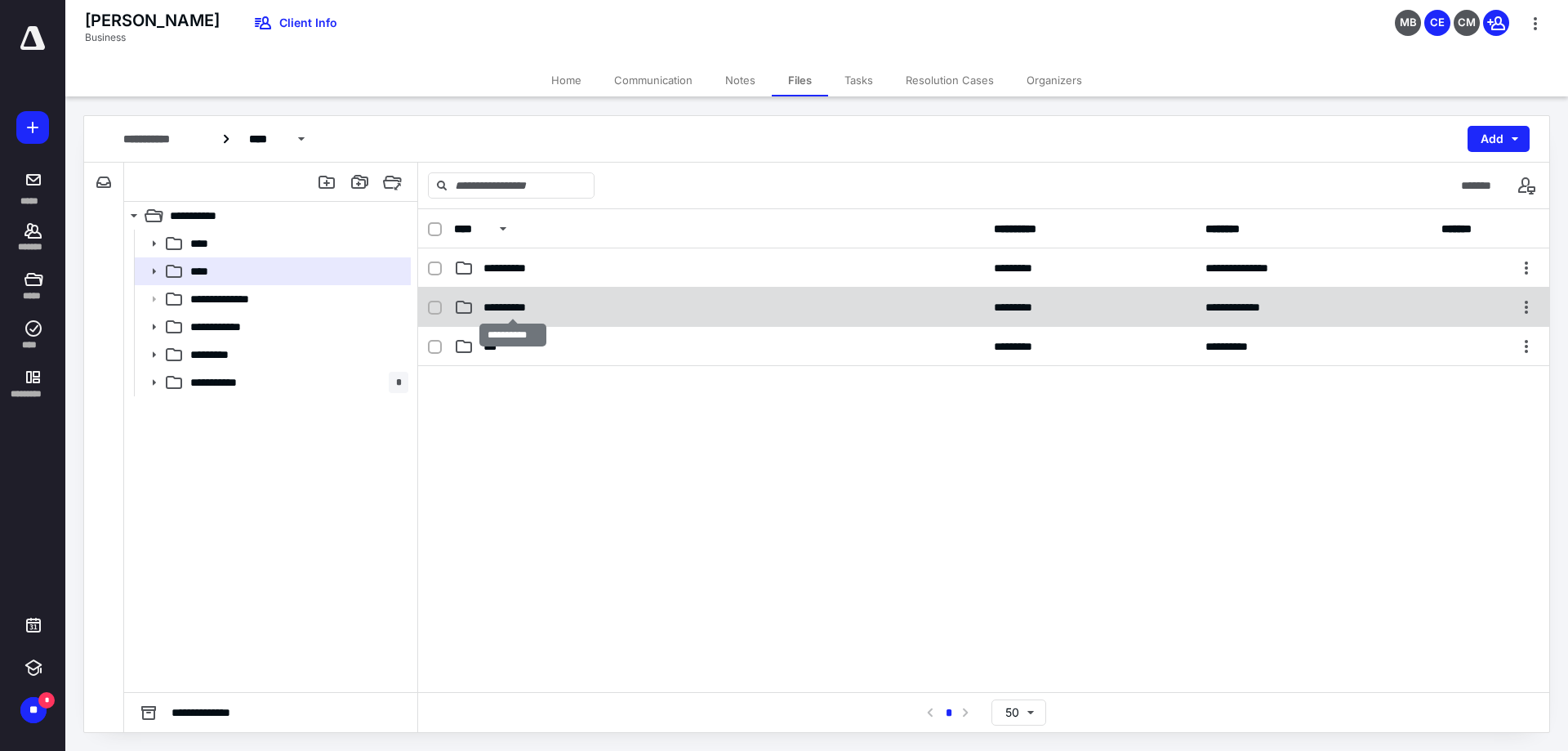 click on "**********" at bounding box center [512, 307] 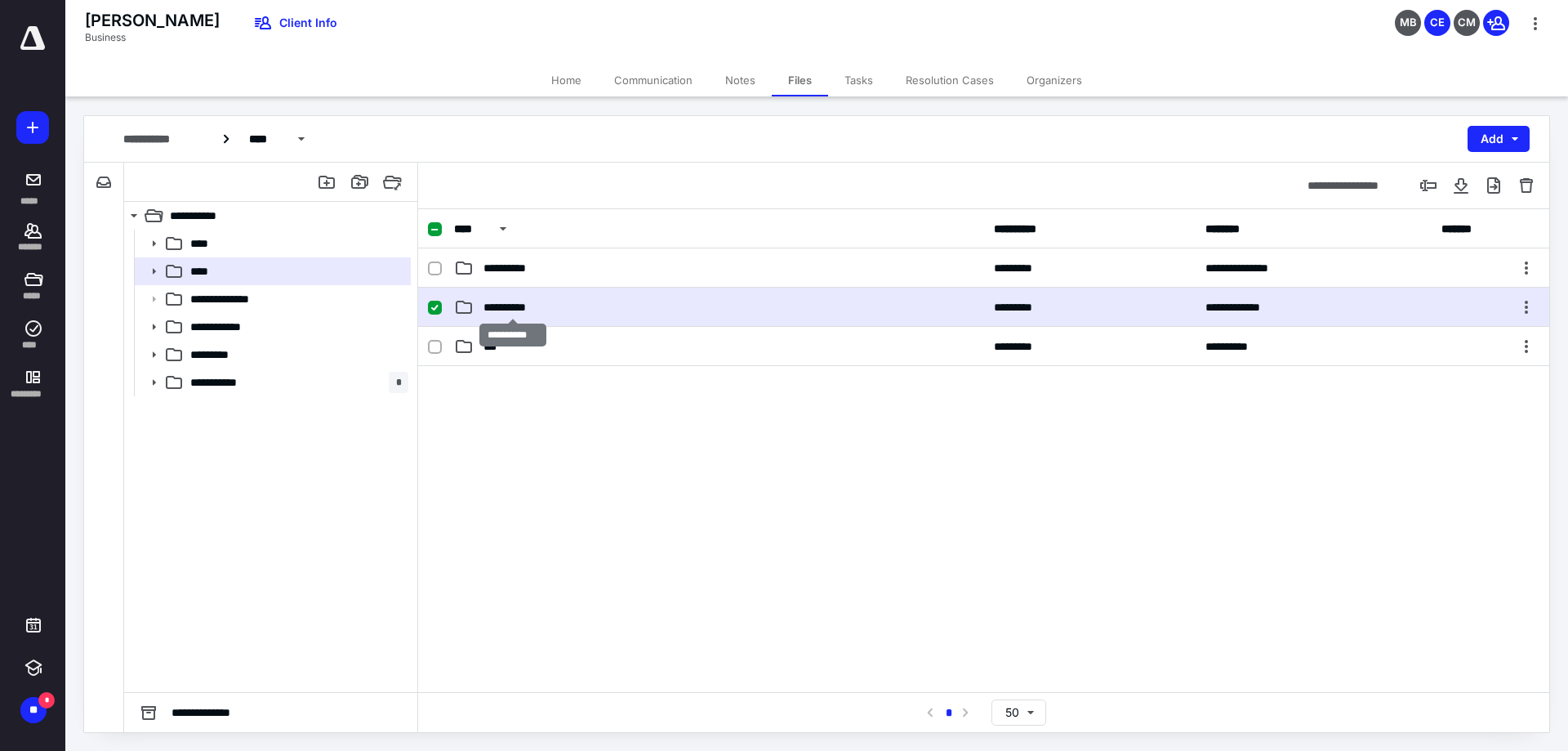 click on "**********" at bounding box center [512, 307] 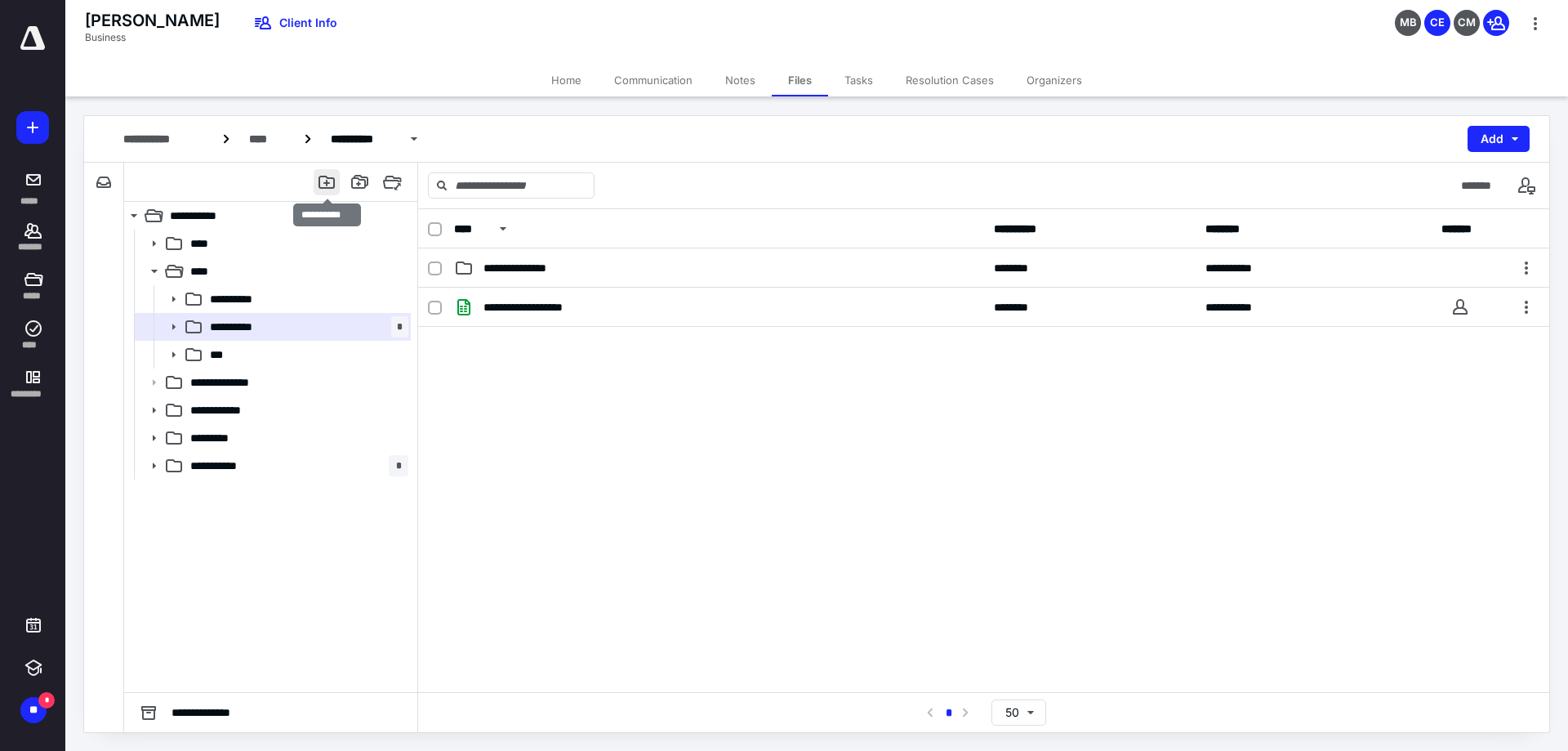 click at bounding box center [327, 182] 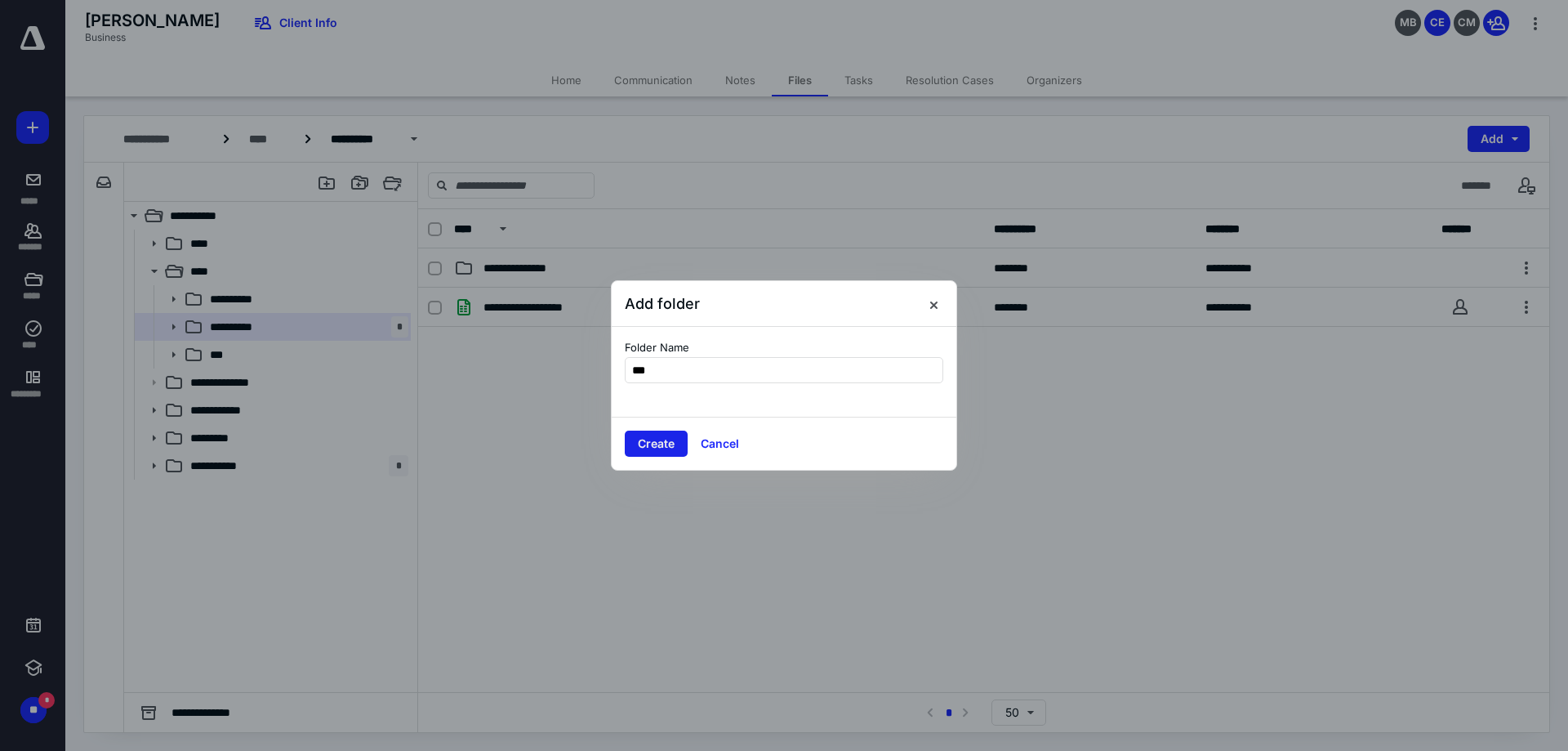 type on "***" 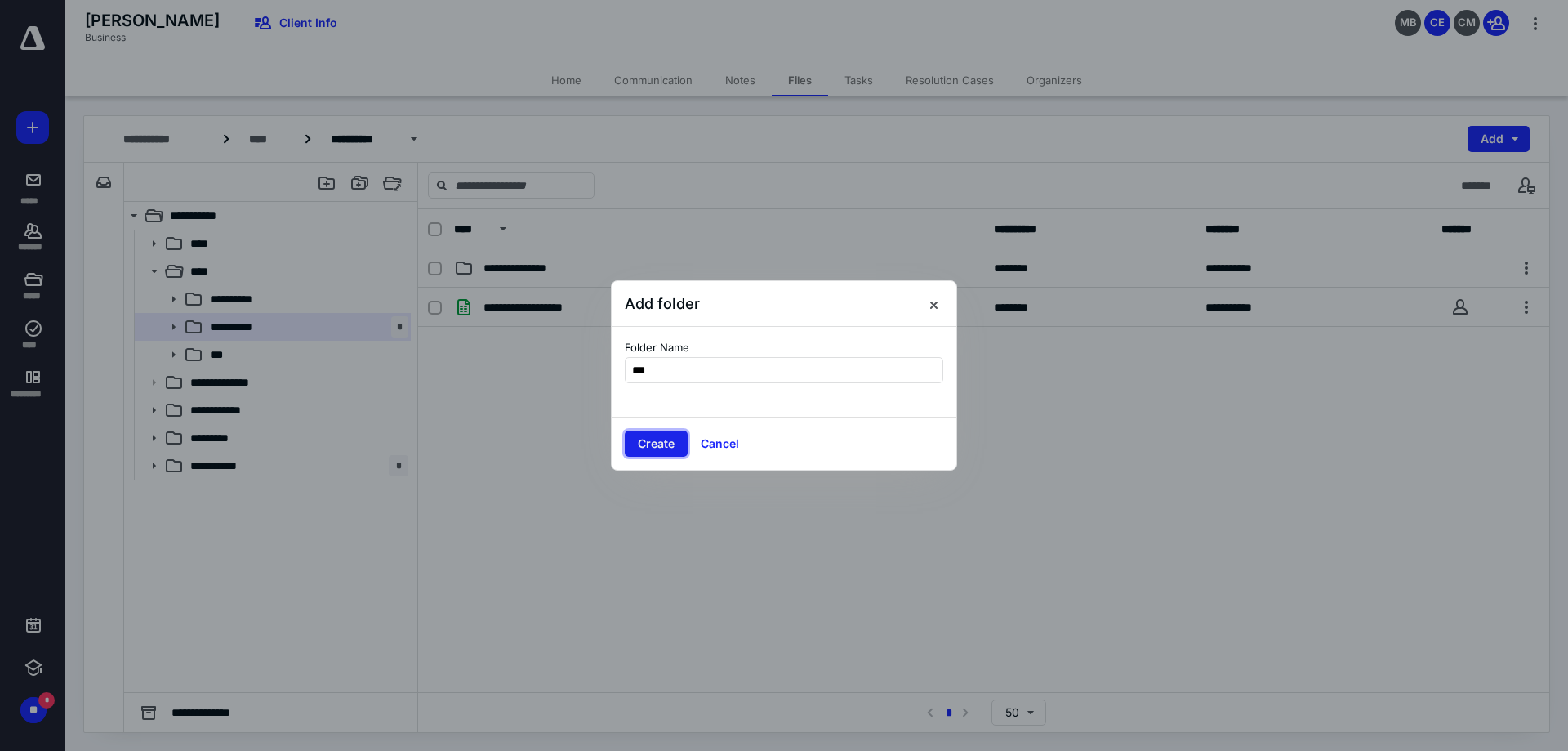click on "Create" at bounding box center (656, 444) 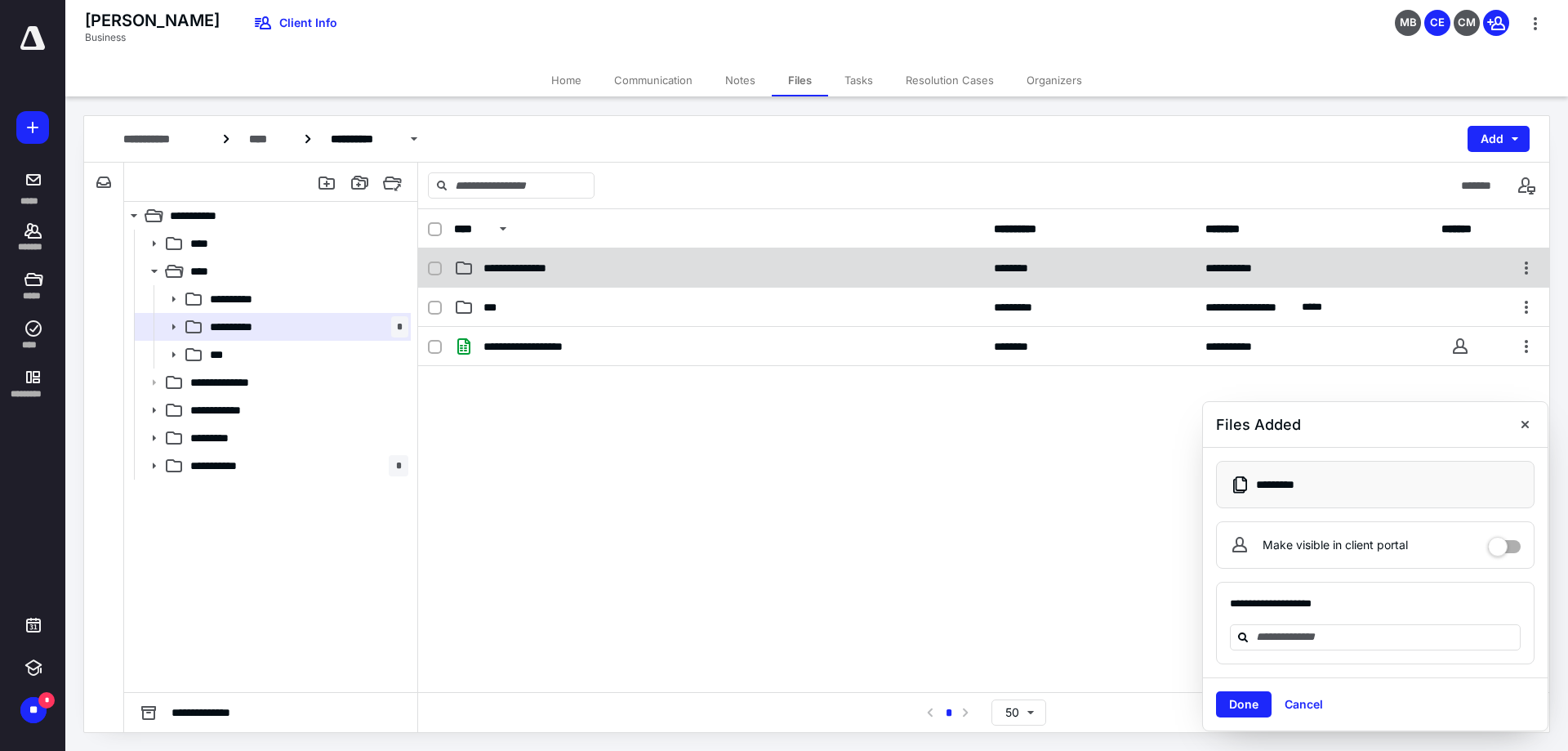 click on "**********" at bounding box center (719, 268) 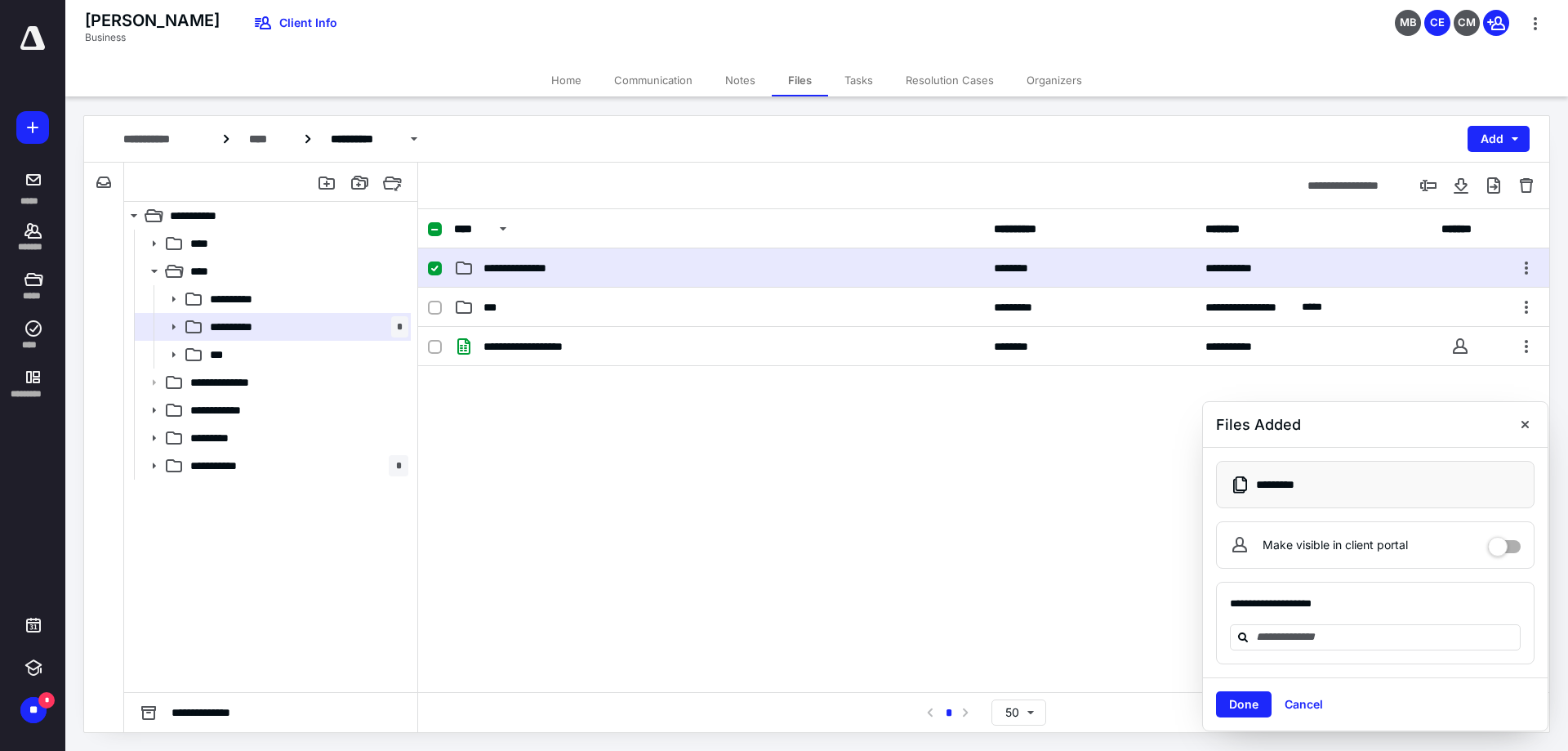 click on "**********" at bounding box center (719, 268) 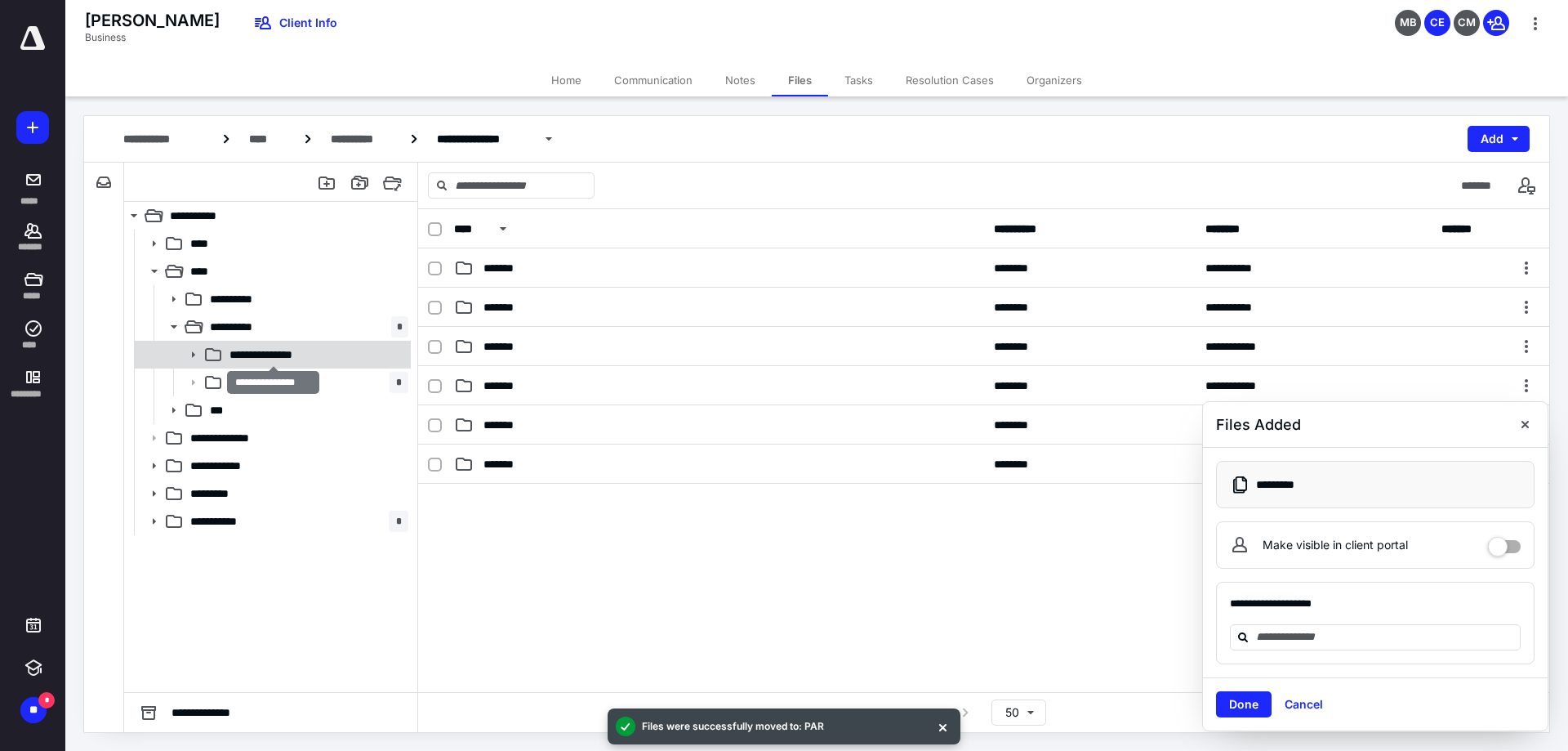 click on "**********" at bounding box center (274, 355) 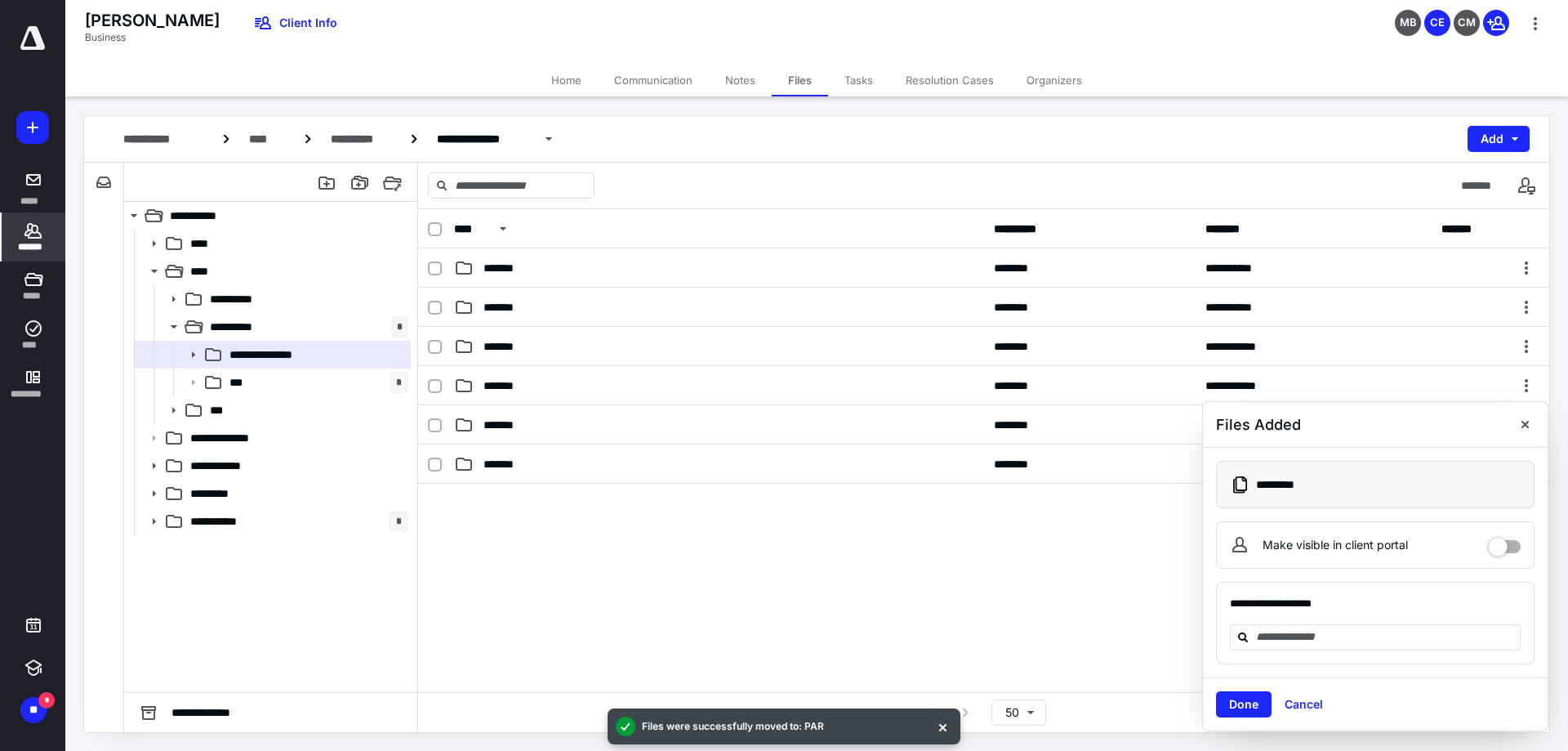 click on "*******" at bounding box center (33, 237) 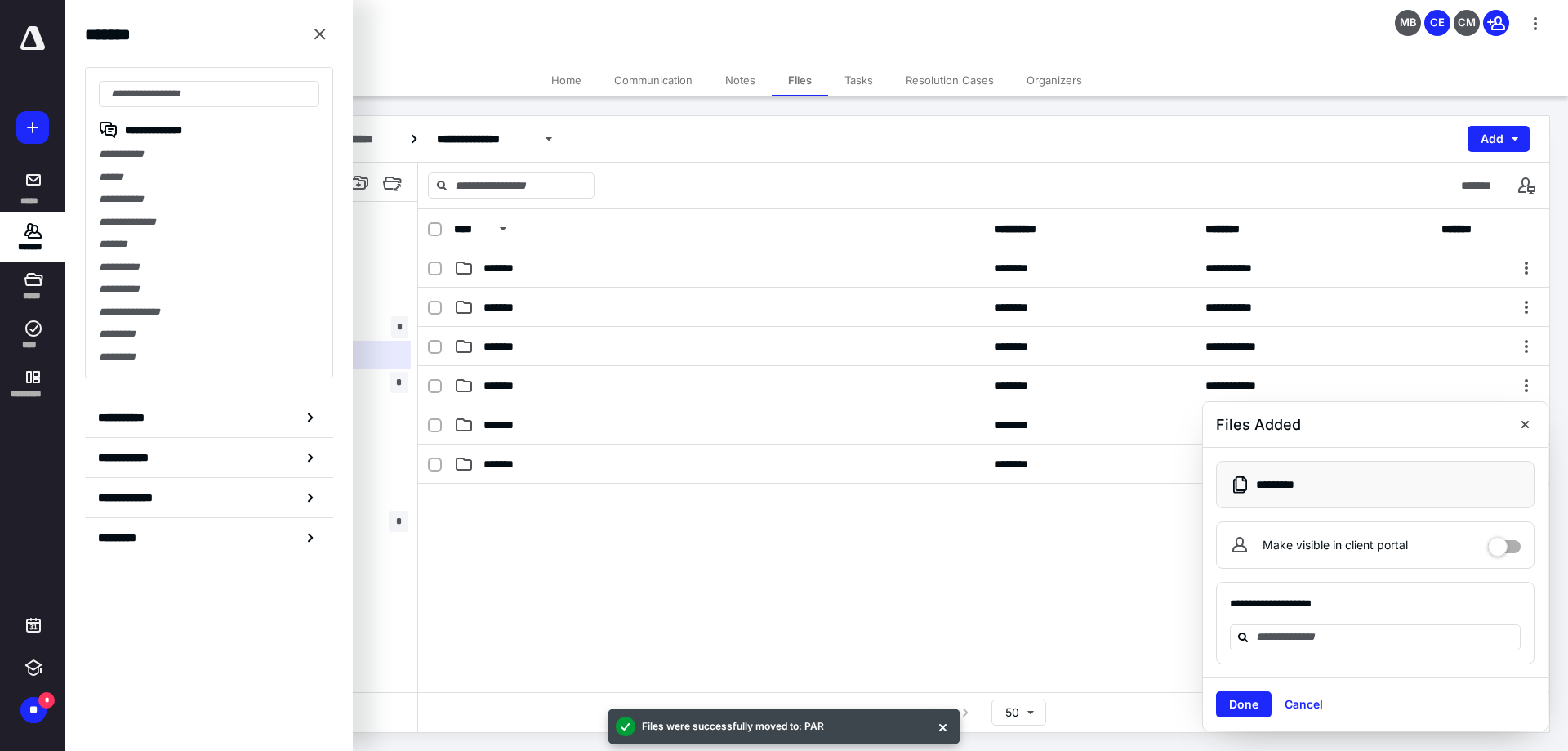 click on "SWANLUND, R Business Client Info MB CE CM" at bounding box center (817, 32) 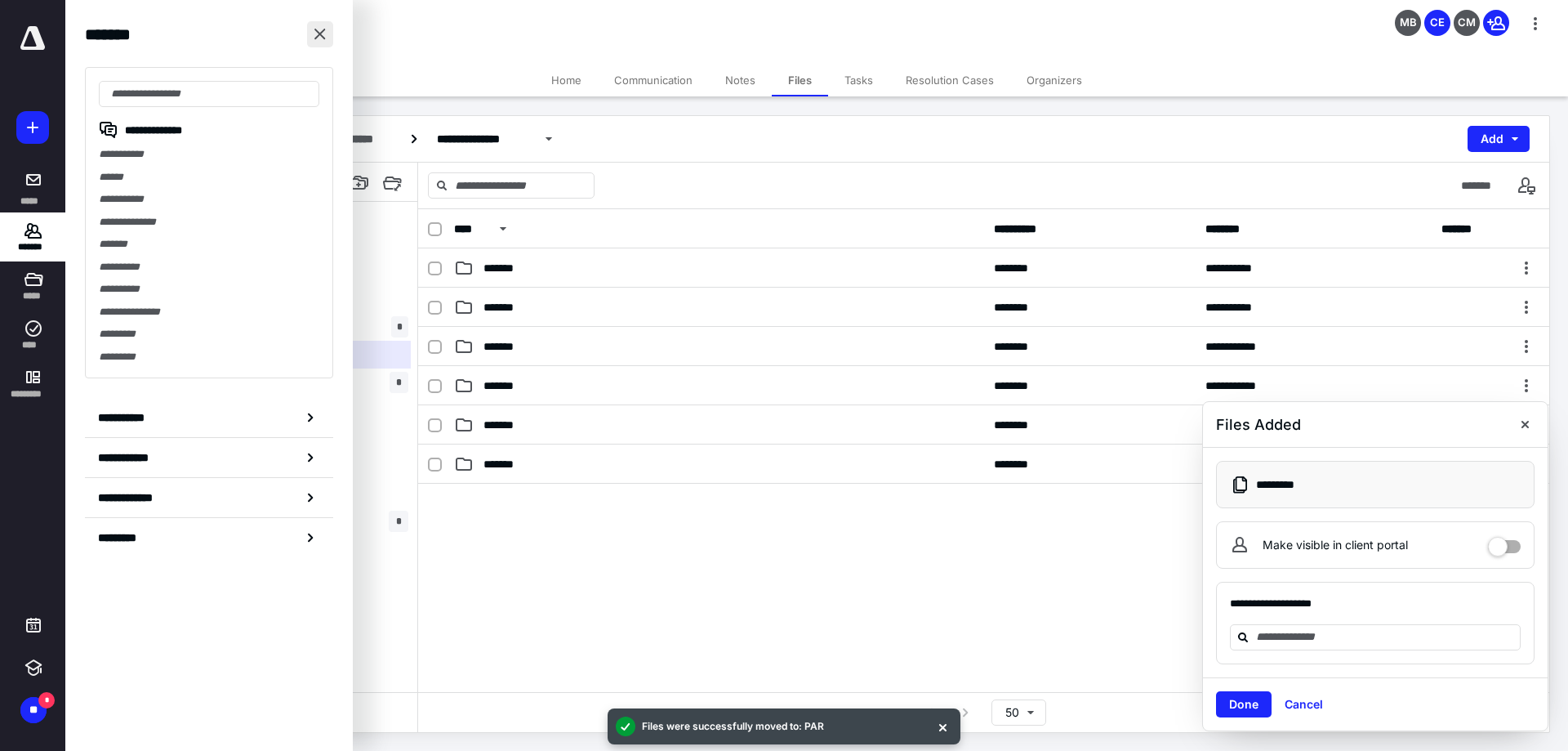 click at bounding box center (320, 34) 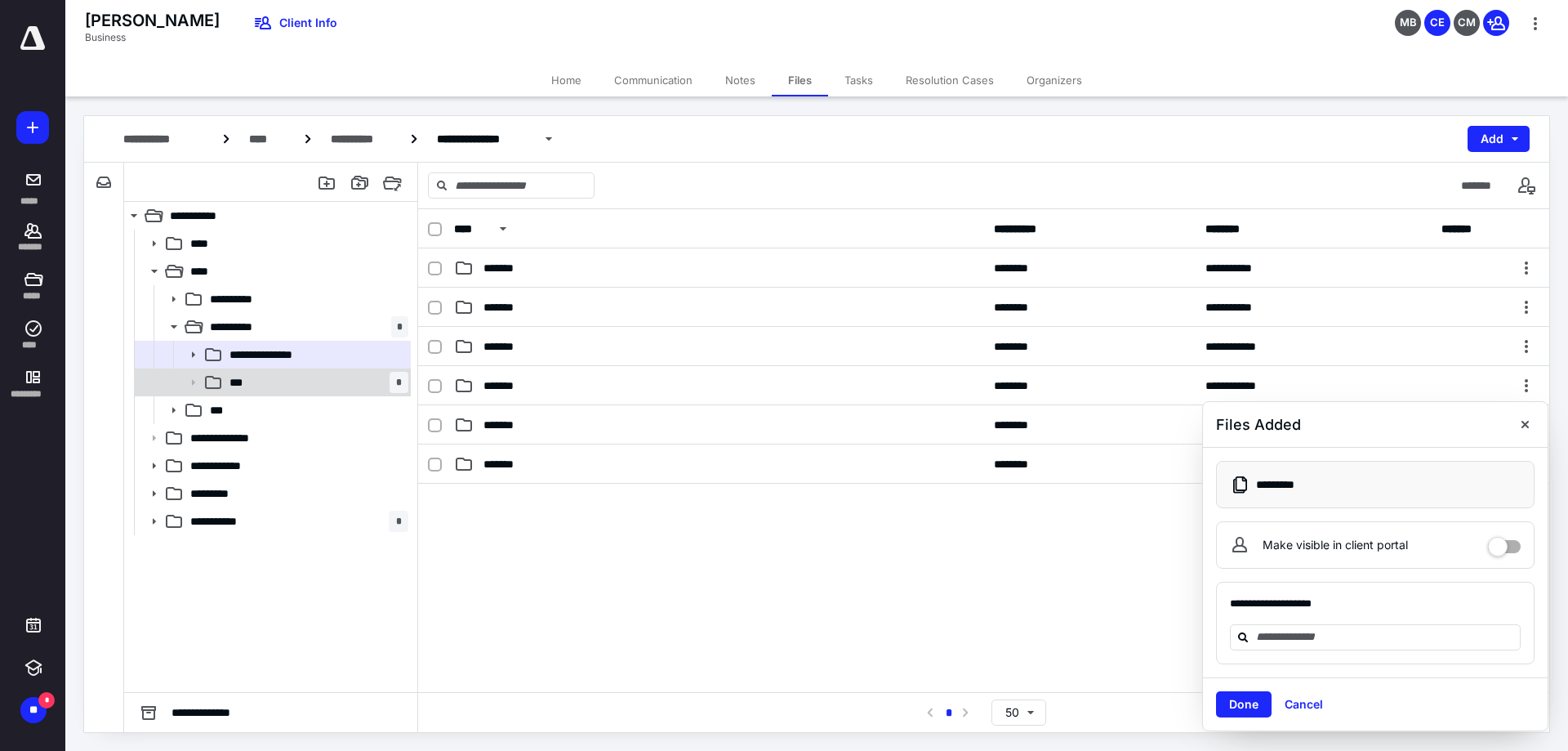 click on "***" at bounding box center [240, 382] 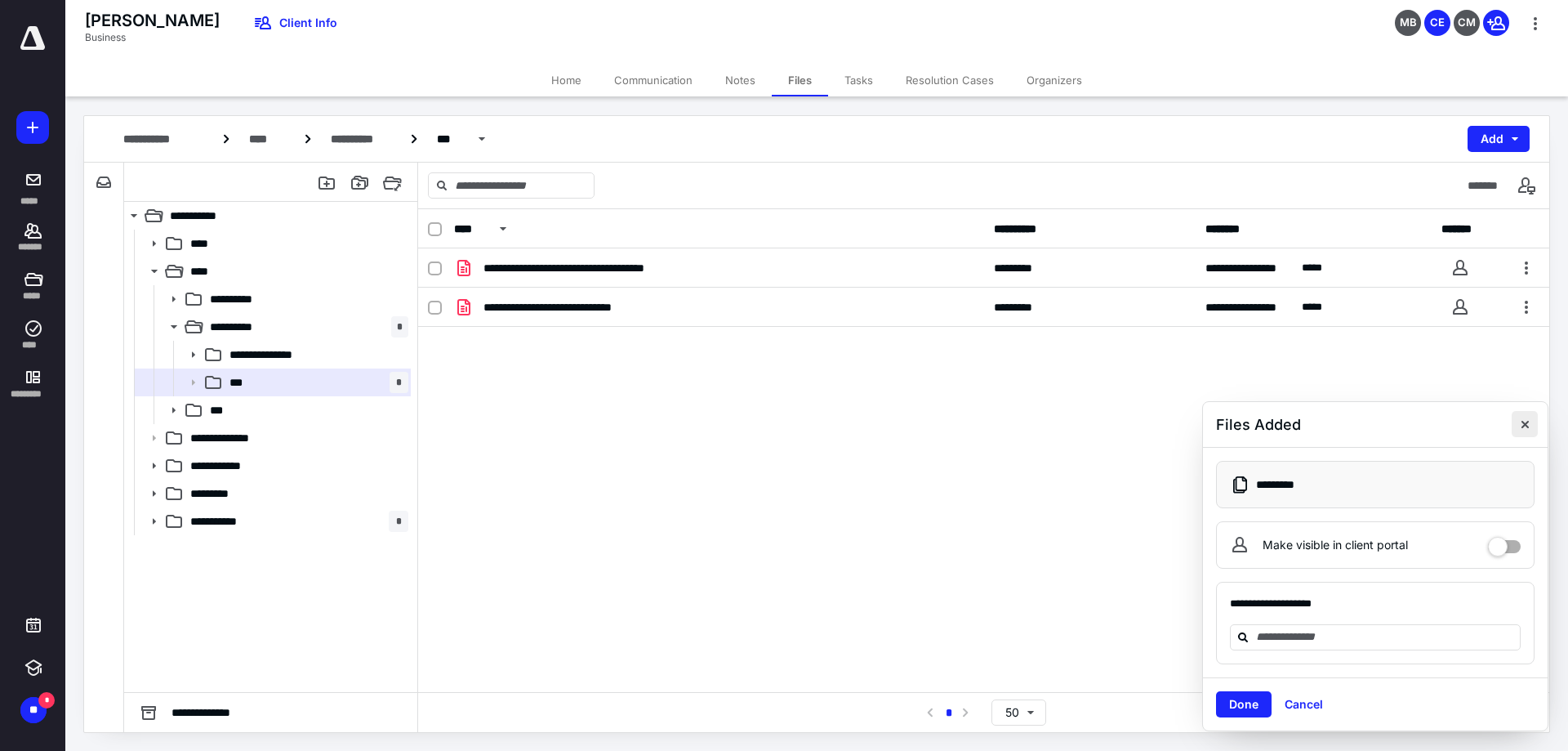 click at bounding box center [1525, 424] 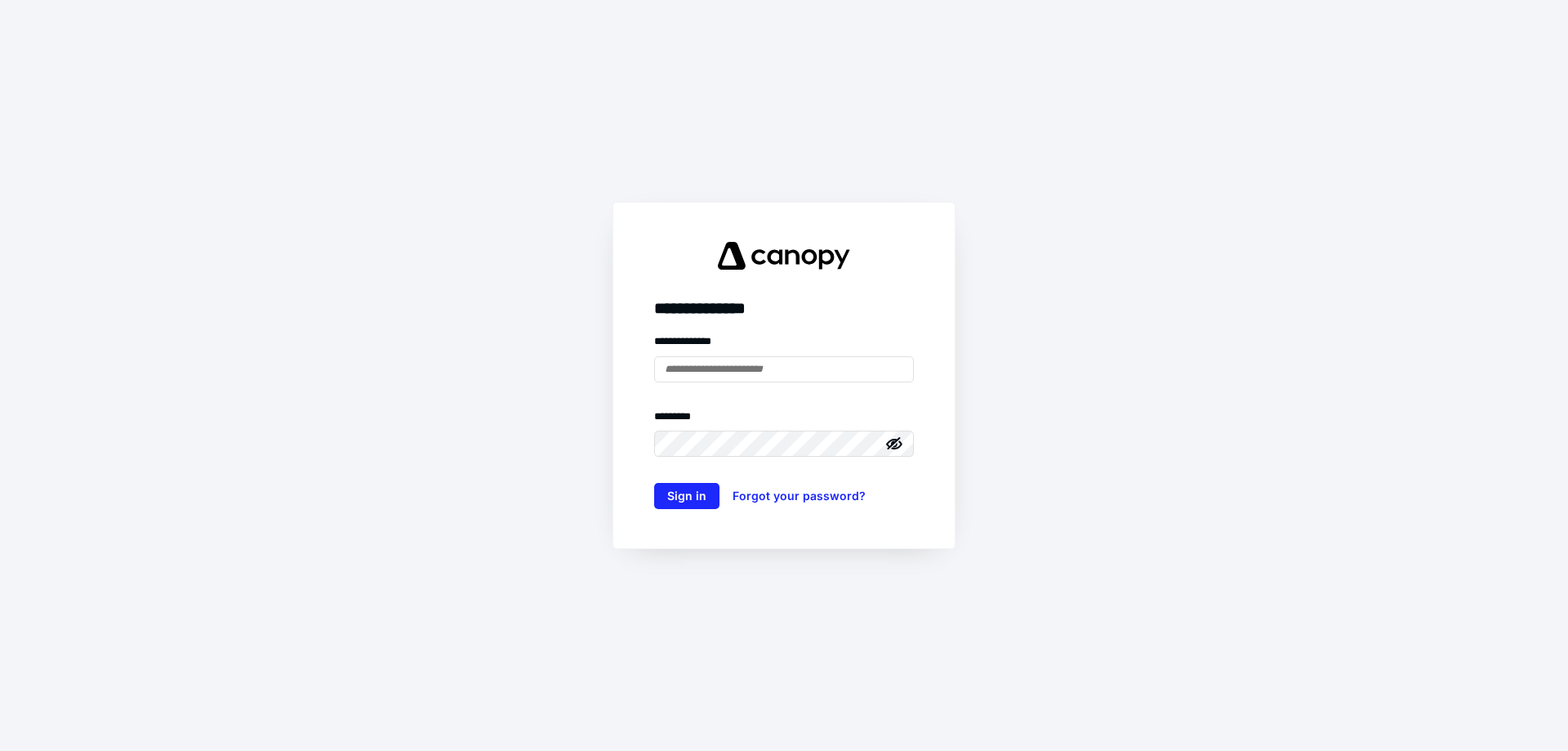 scroll, scrollTop: 0, scrollLeft: 0, axis: both 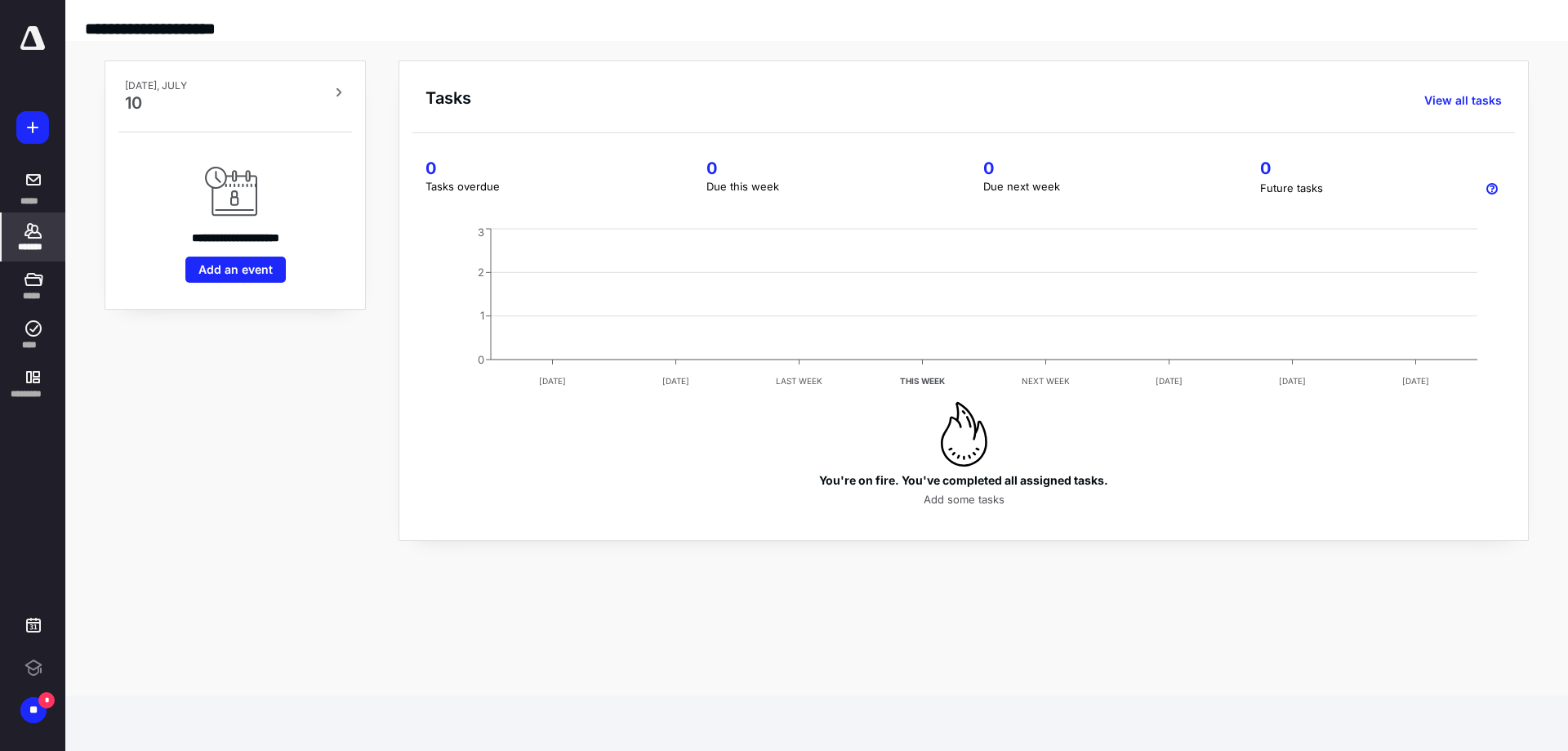 click on "*******" at bounding box center [33, 237] 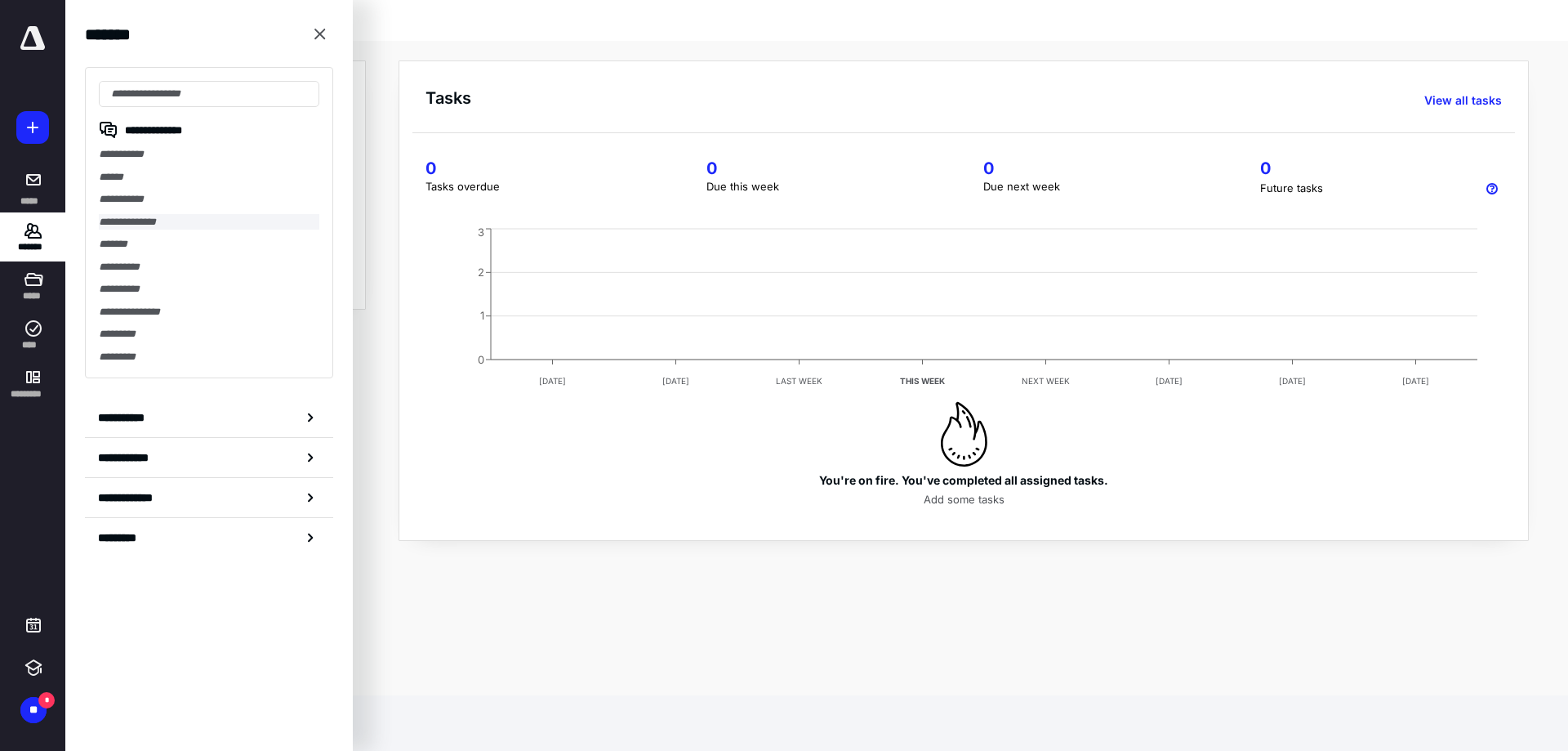 click on "**********" at bounding box center [209, 222] 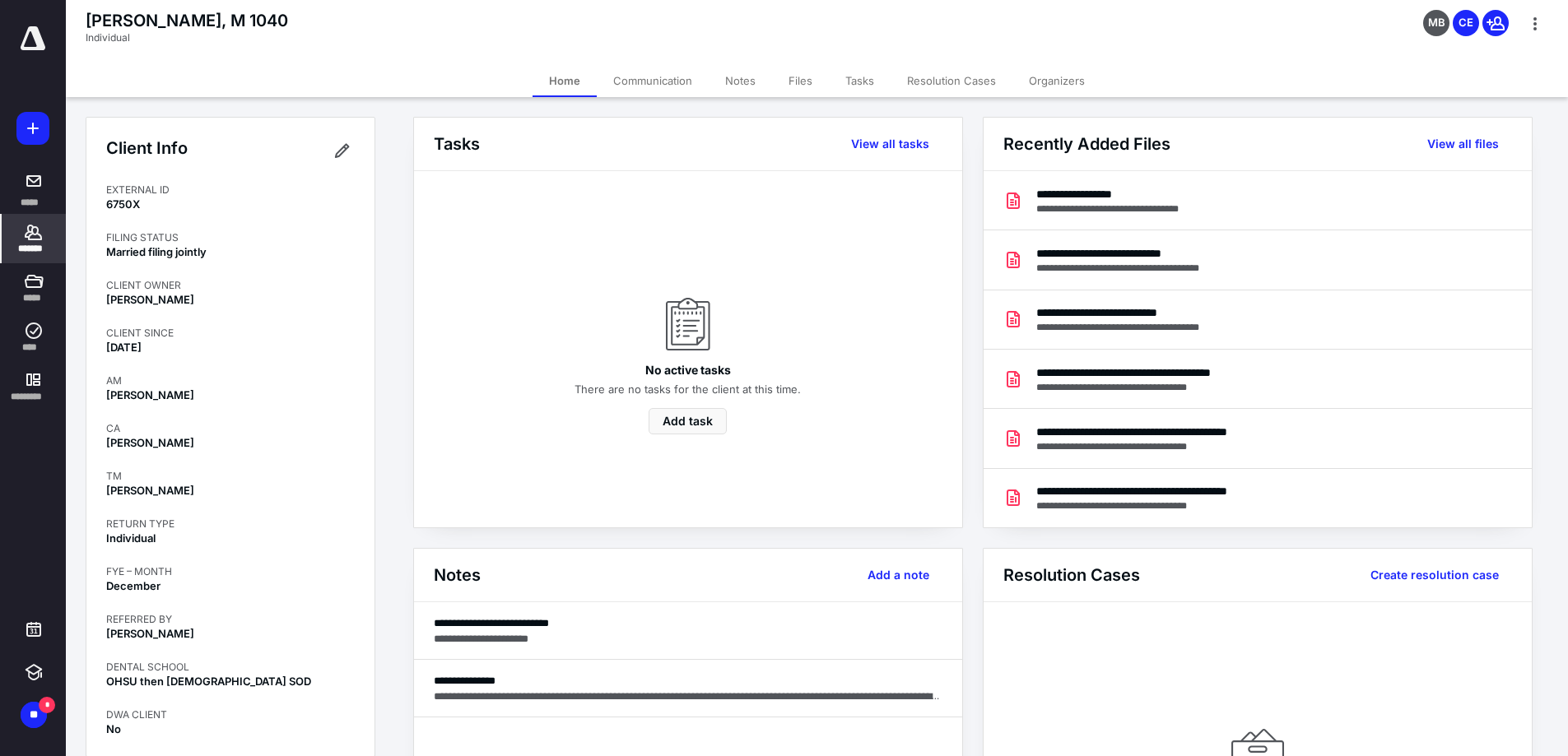 click on "Files" at bounding box center (800, 81) 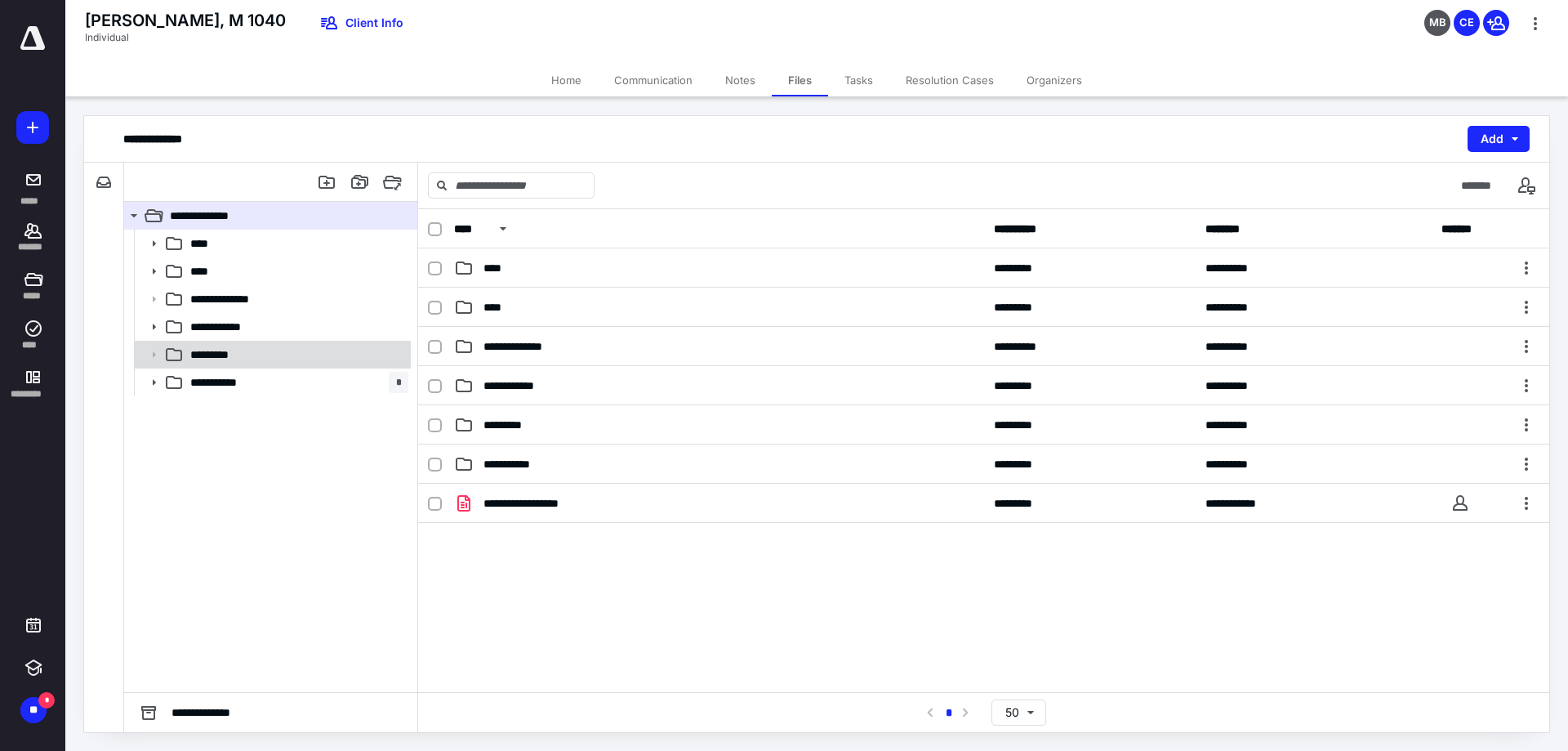 click on "*********" at bounding box center [220, 355] 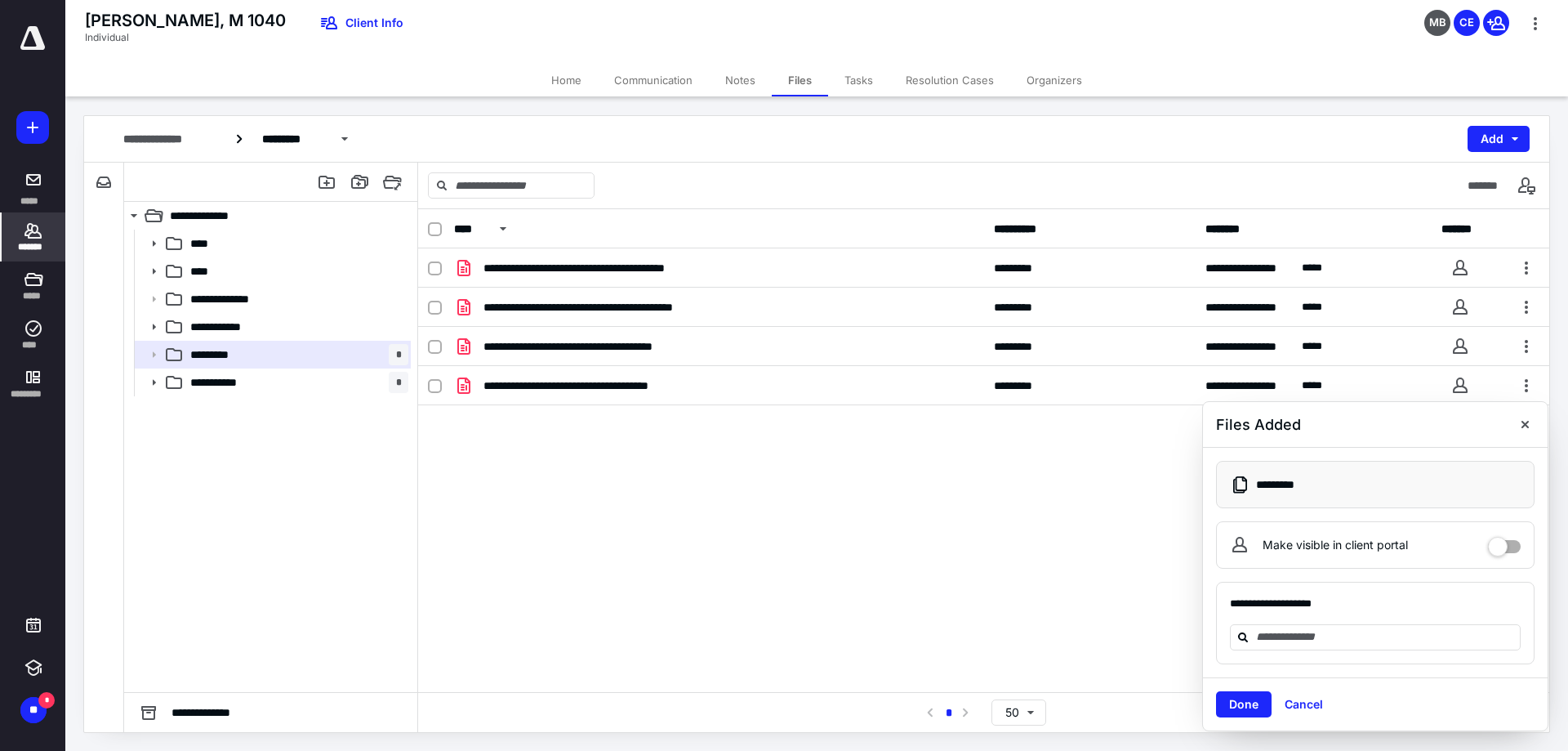 click 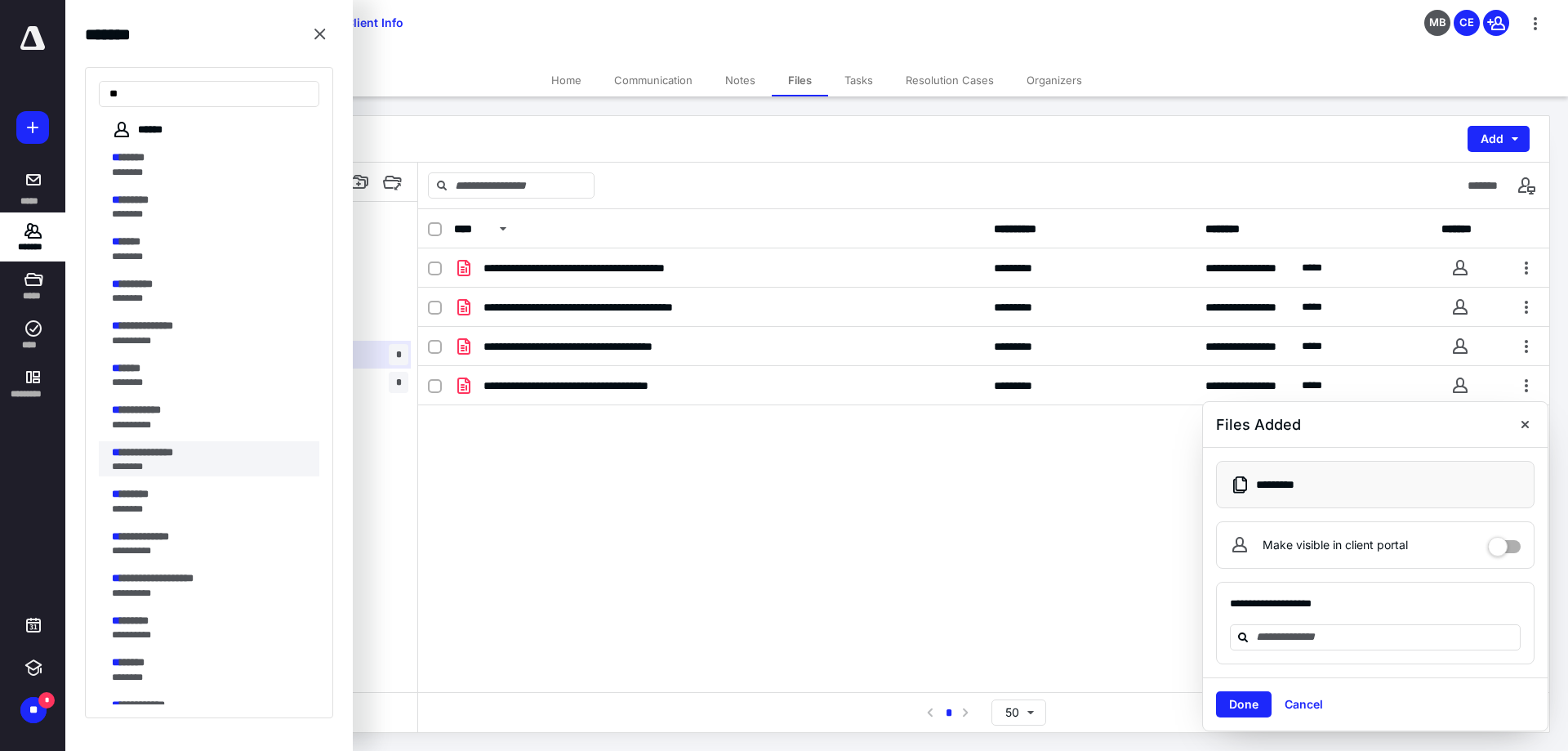 type on "**" 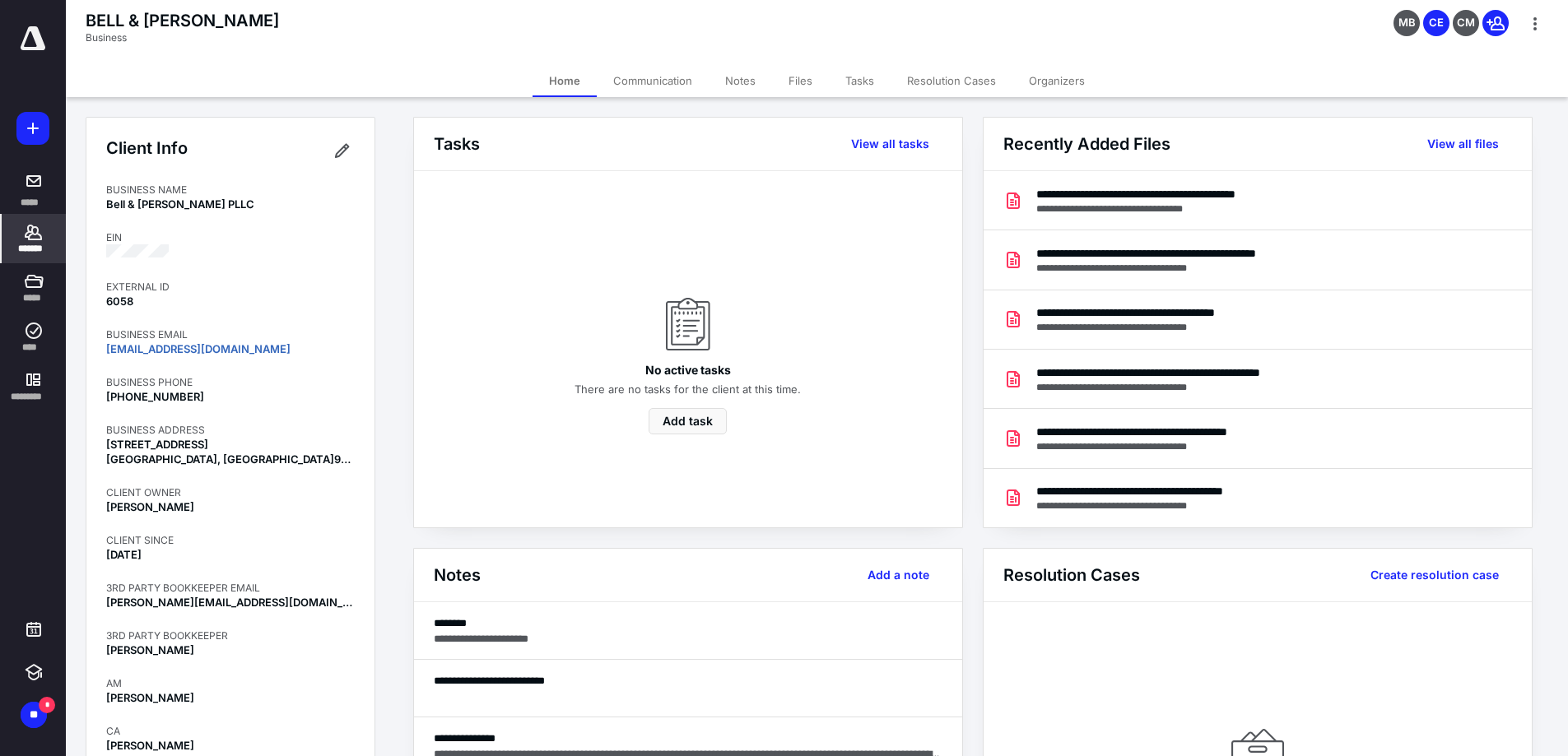click on "Files" at bounding box center (800, 81) 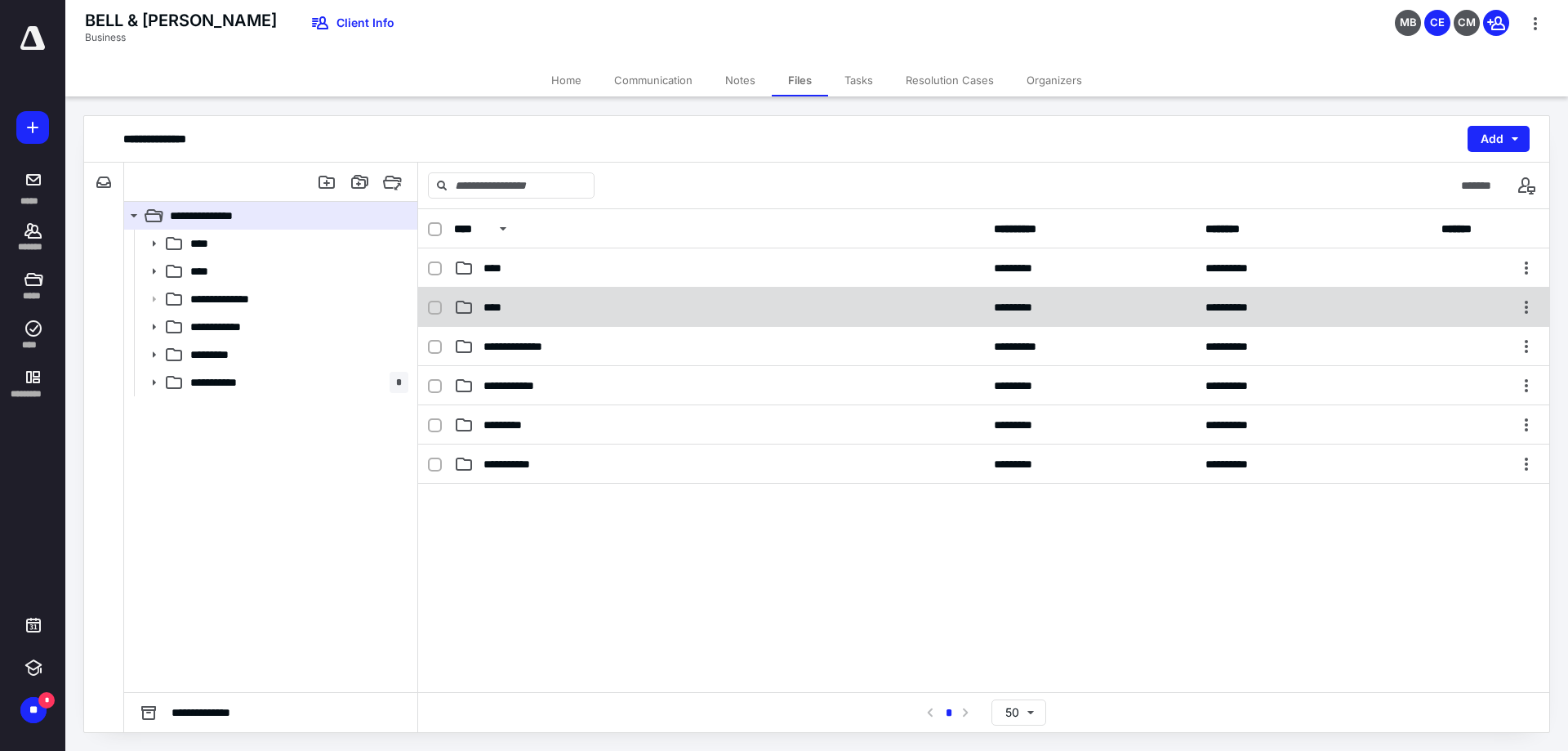 click on "**********" at bounding box center (983, 307) 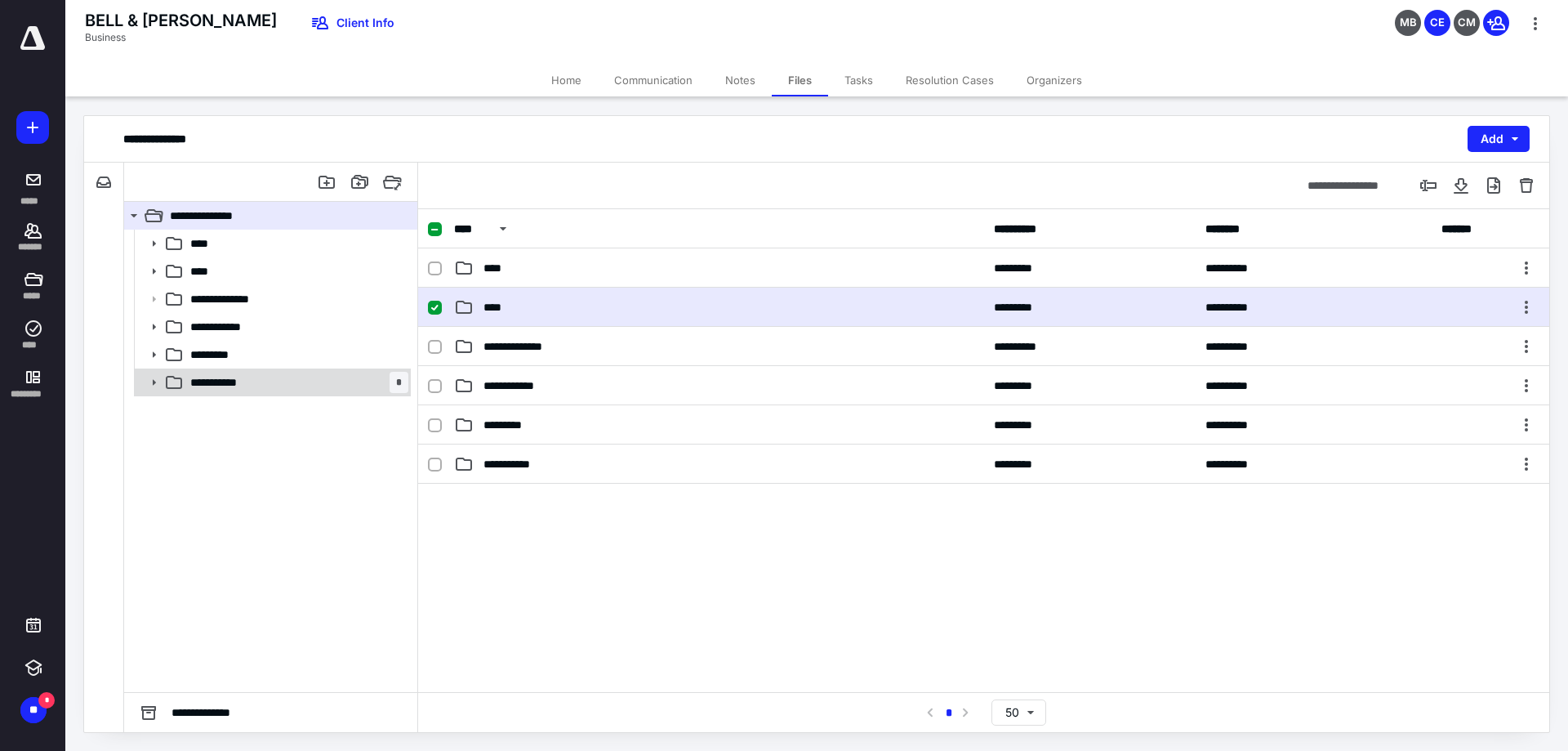 click on "**********" at bounding box center (296, 382) 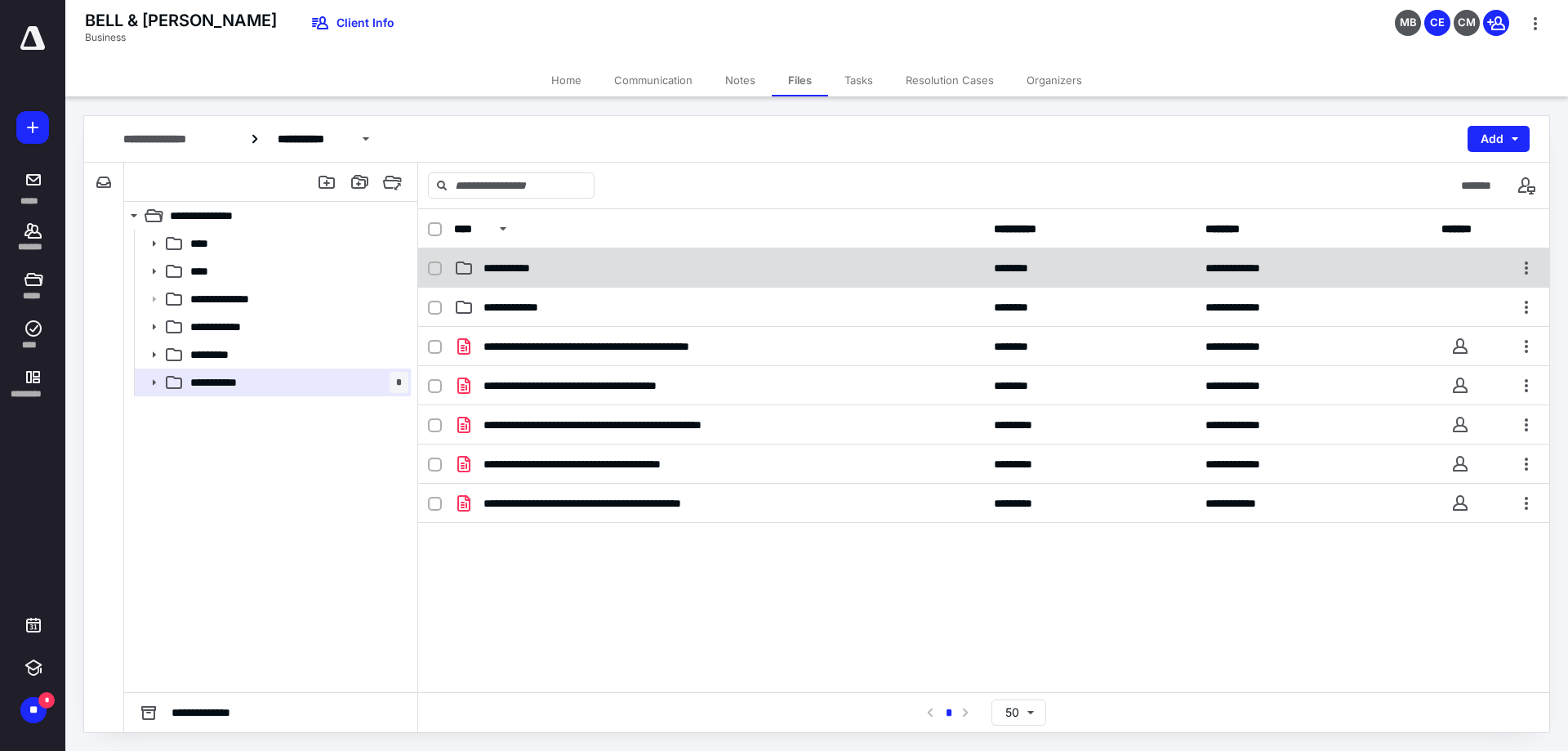 click on "**********" at bounding box center (719, 268) 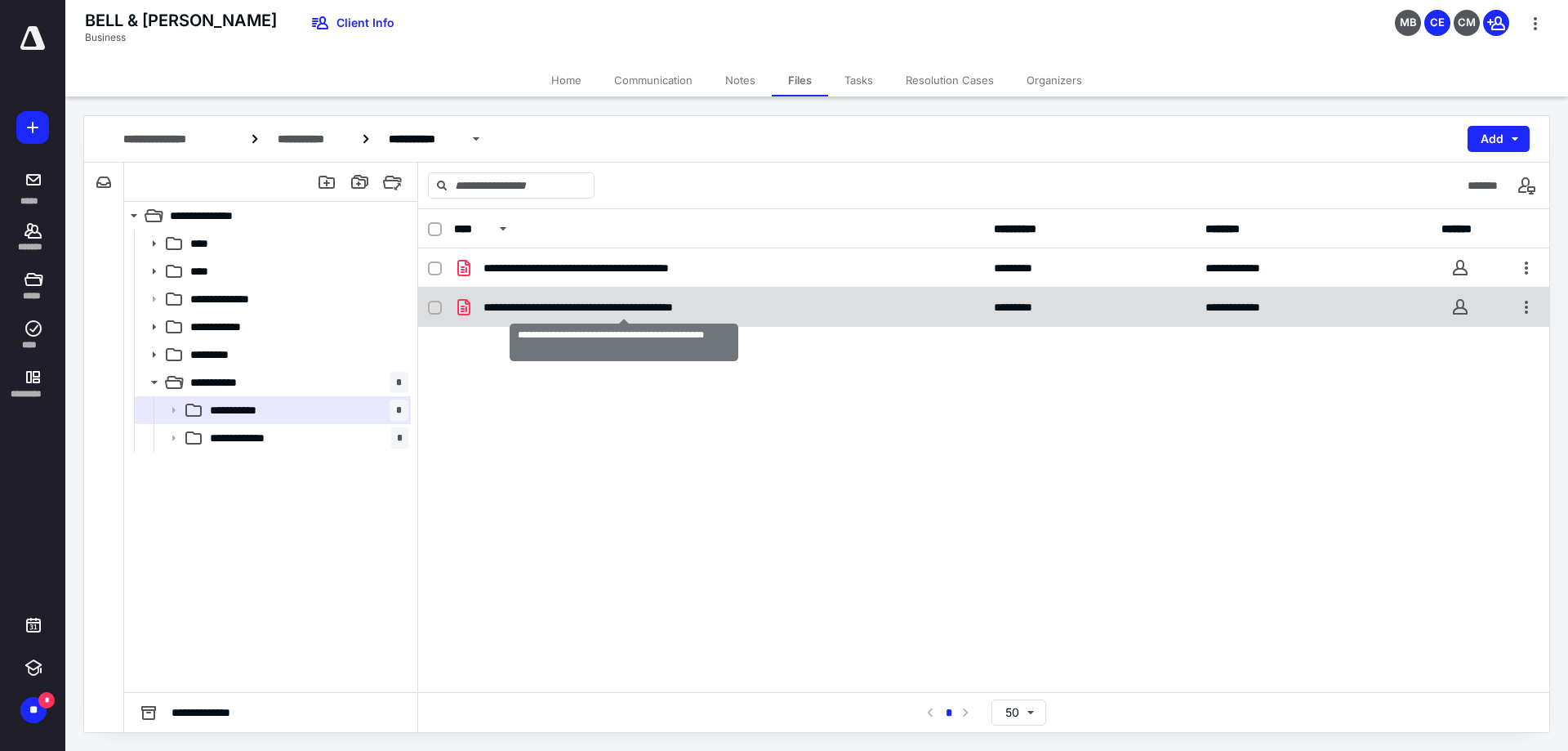 click on "**********" at bounding box center [623, 307] 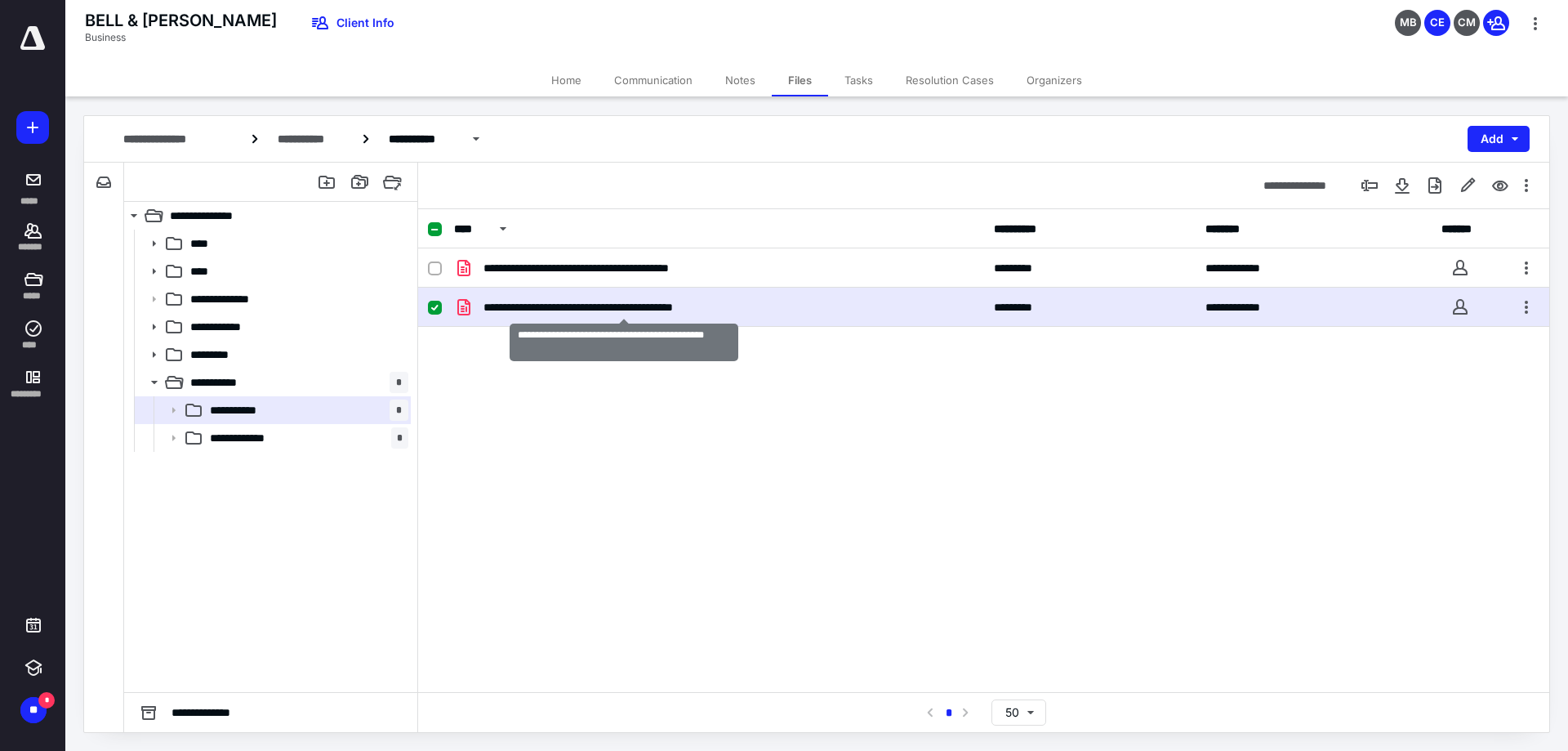 click on "**********" at bounding box center [623, 307] 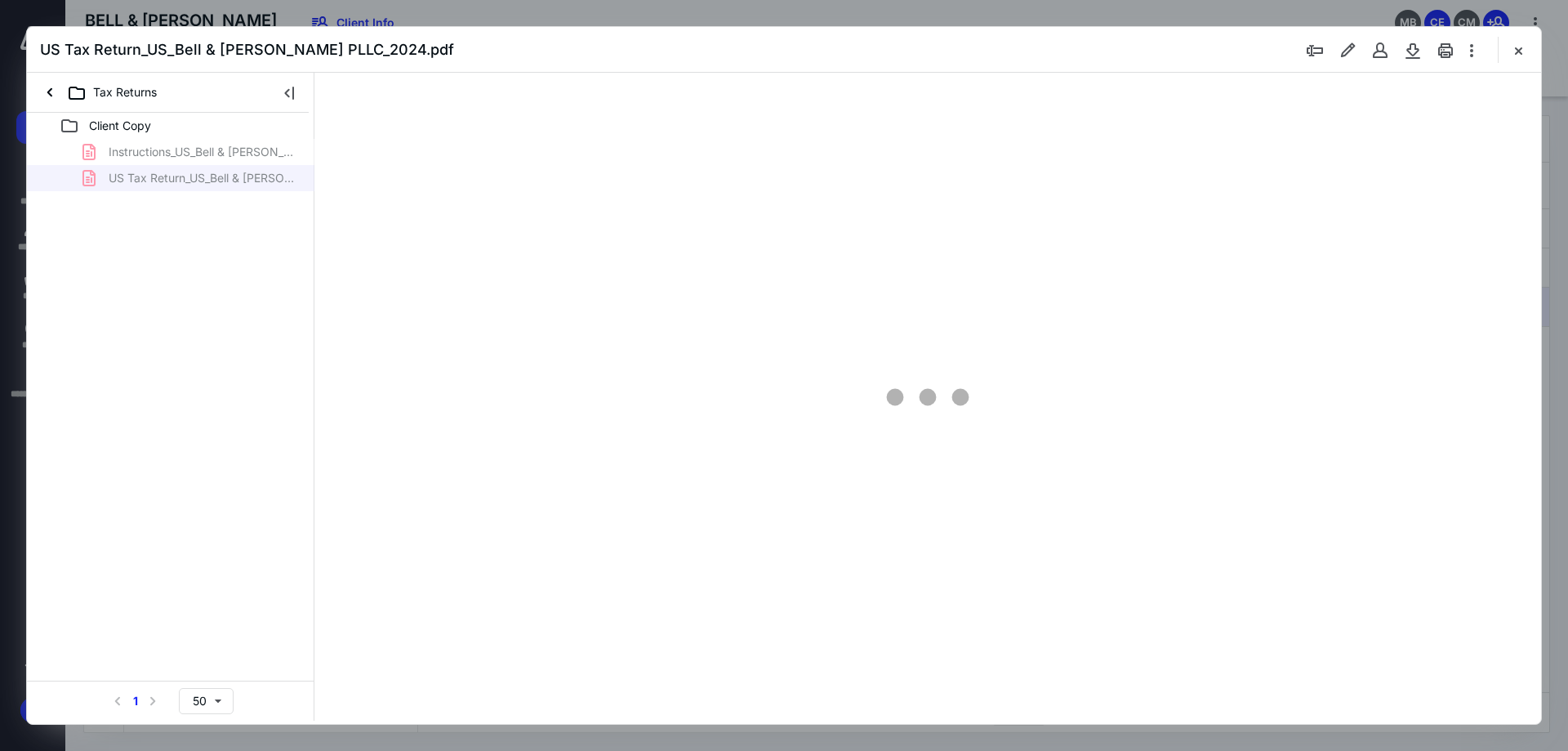scroll, scrollTop: 0, scrollLeft: 0, axis: both 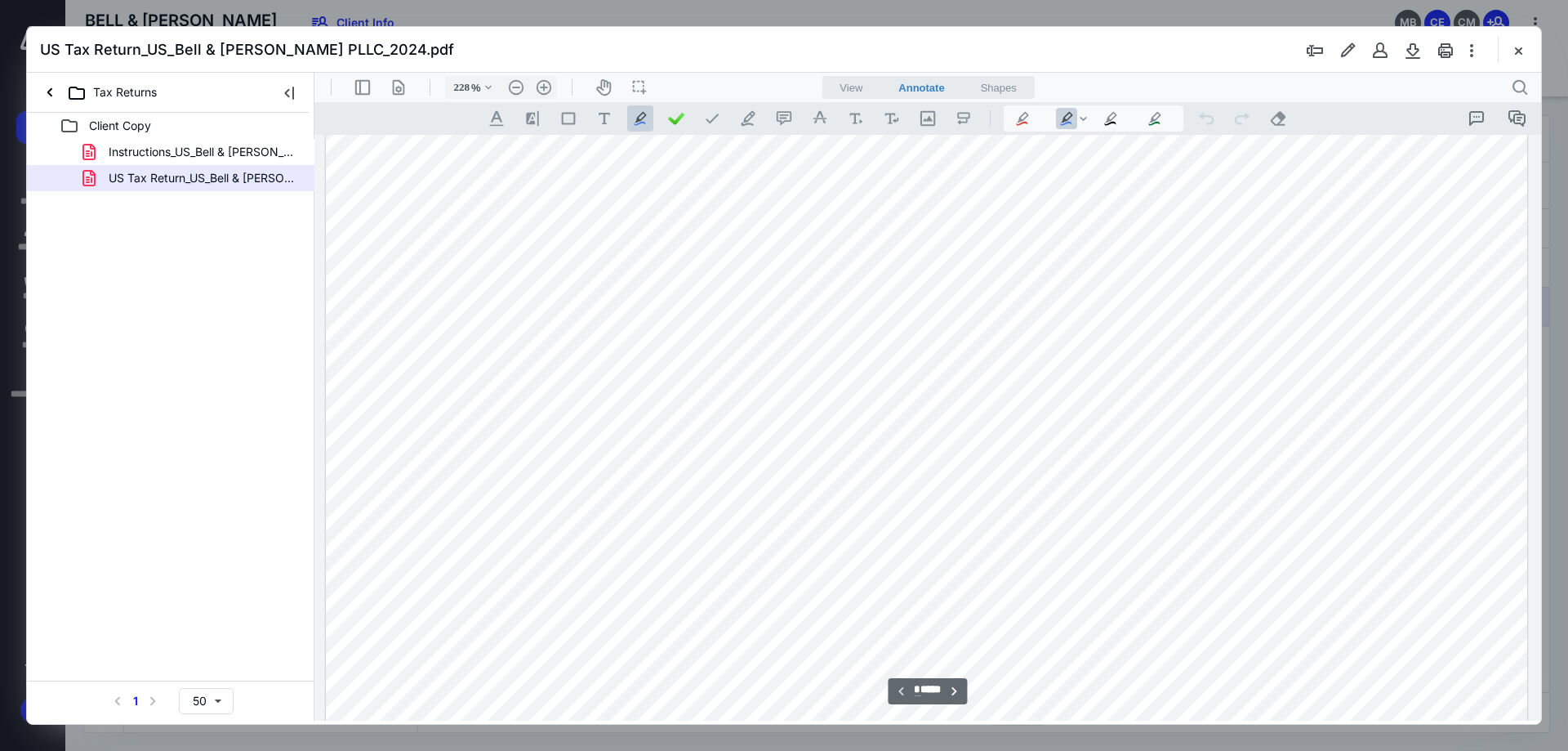 type on "227" 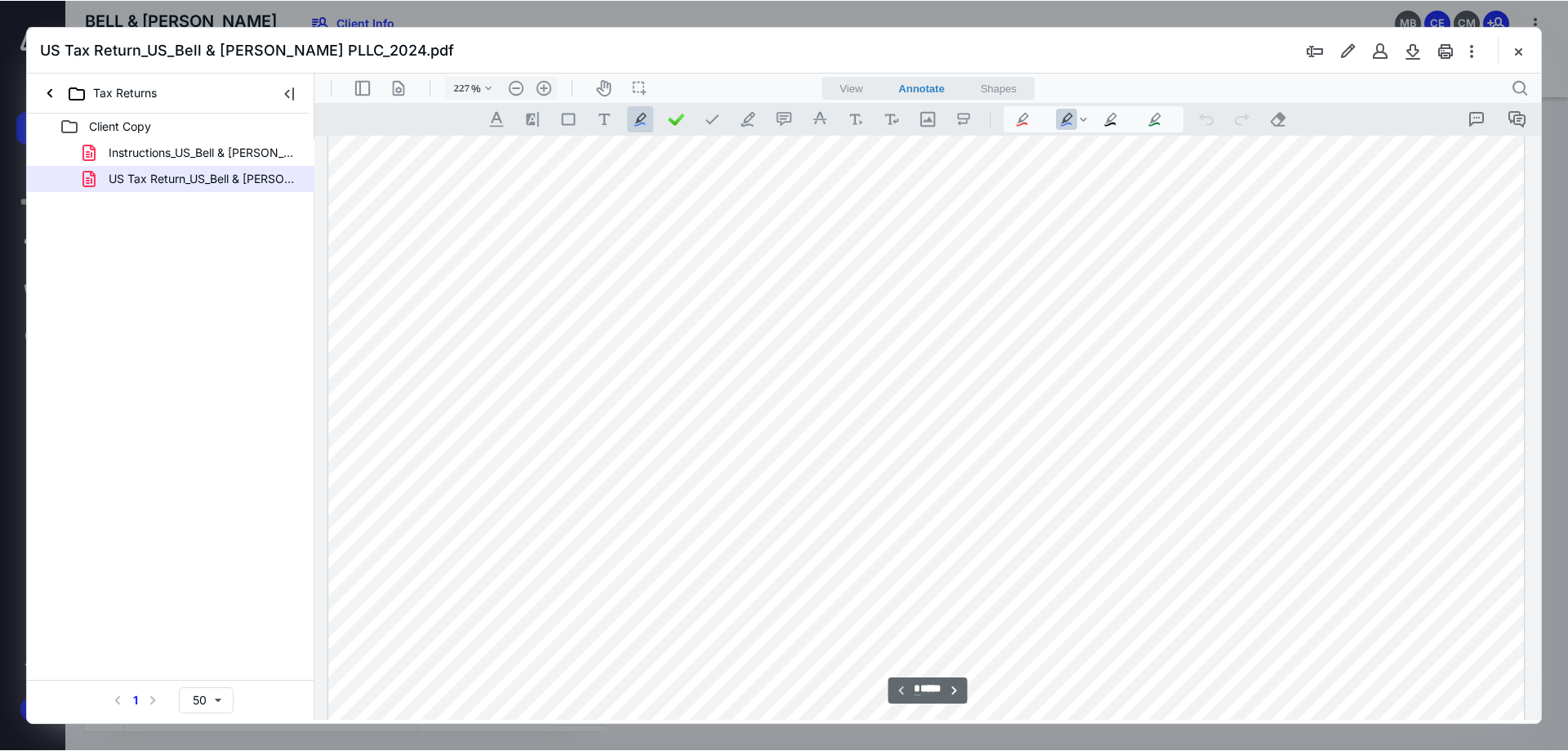 scroll, scrollTop: 69, scrollLeft: 0, axis: vertical 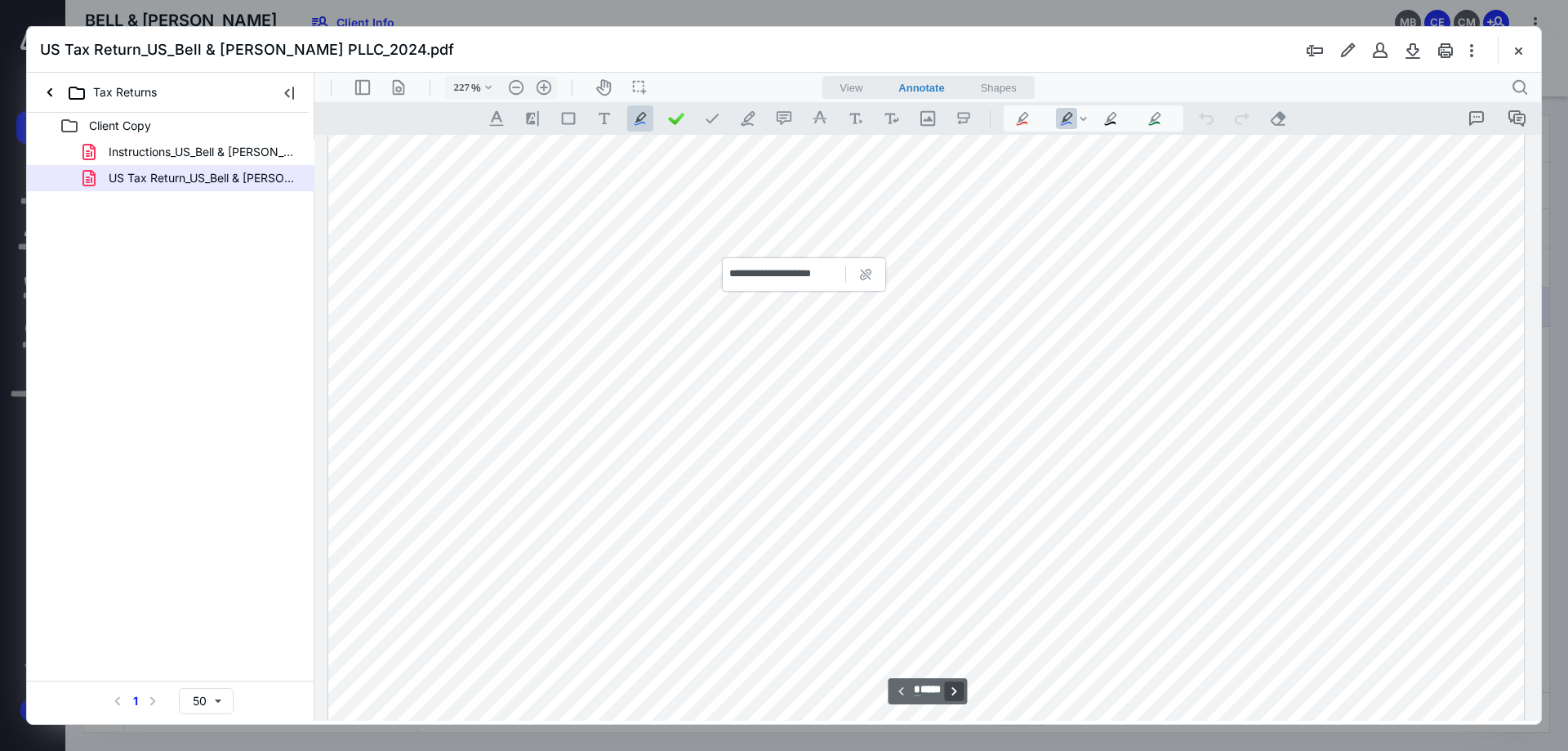 click on "**********" at bounding box center [955, 691] 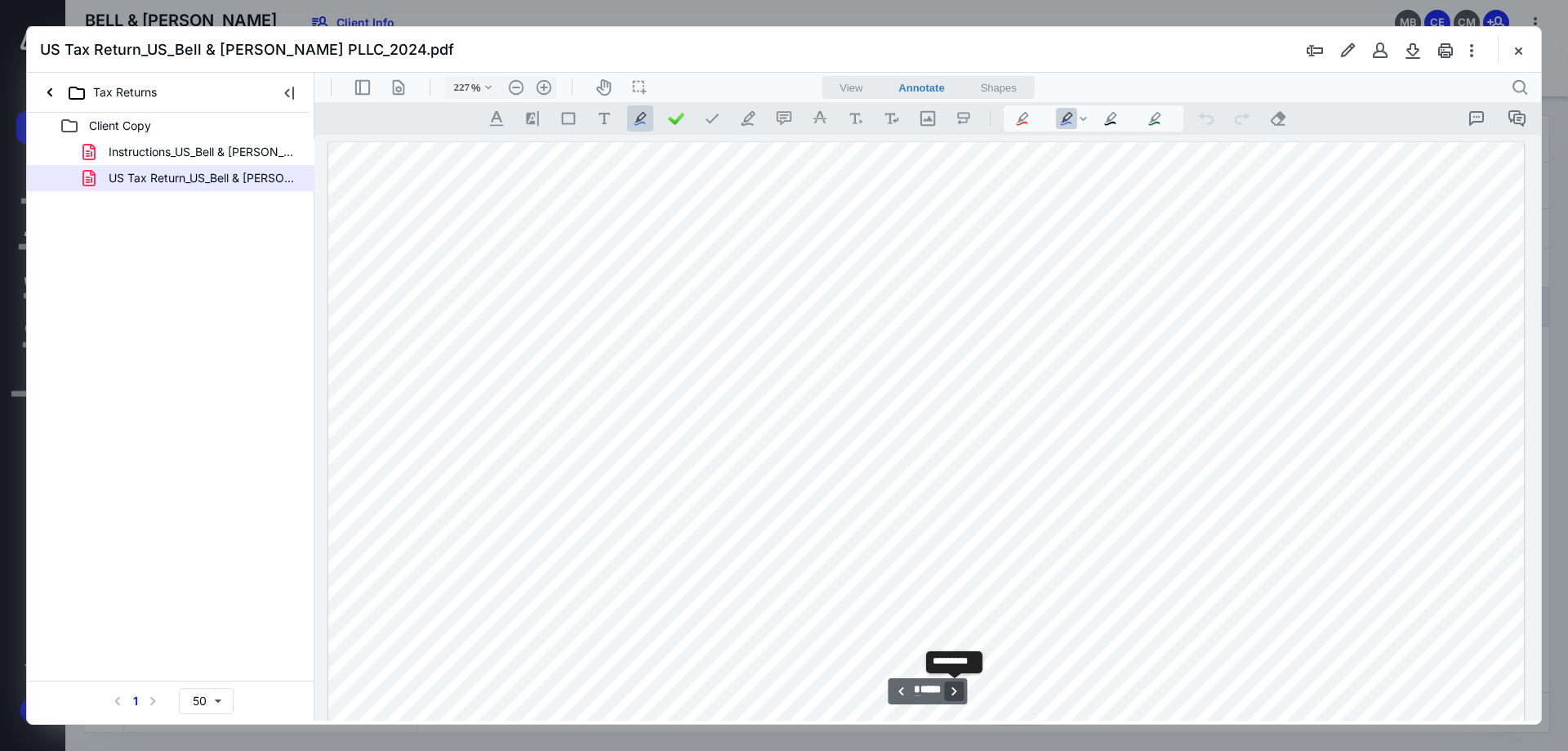 click on "**********" at bounding box center [955, 691] 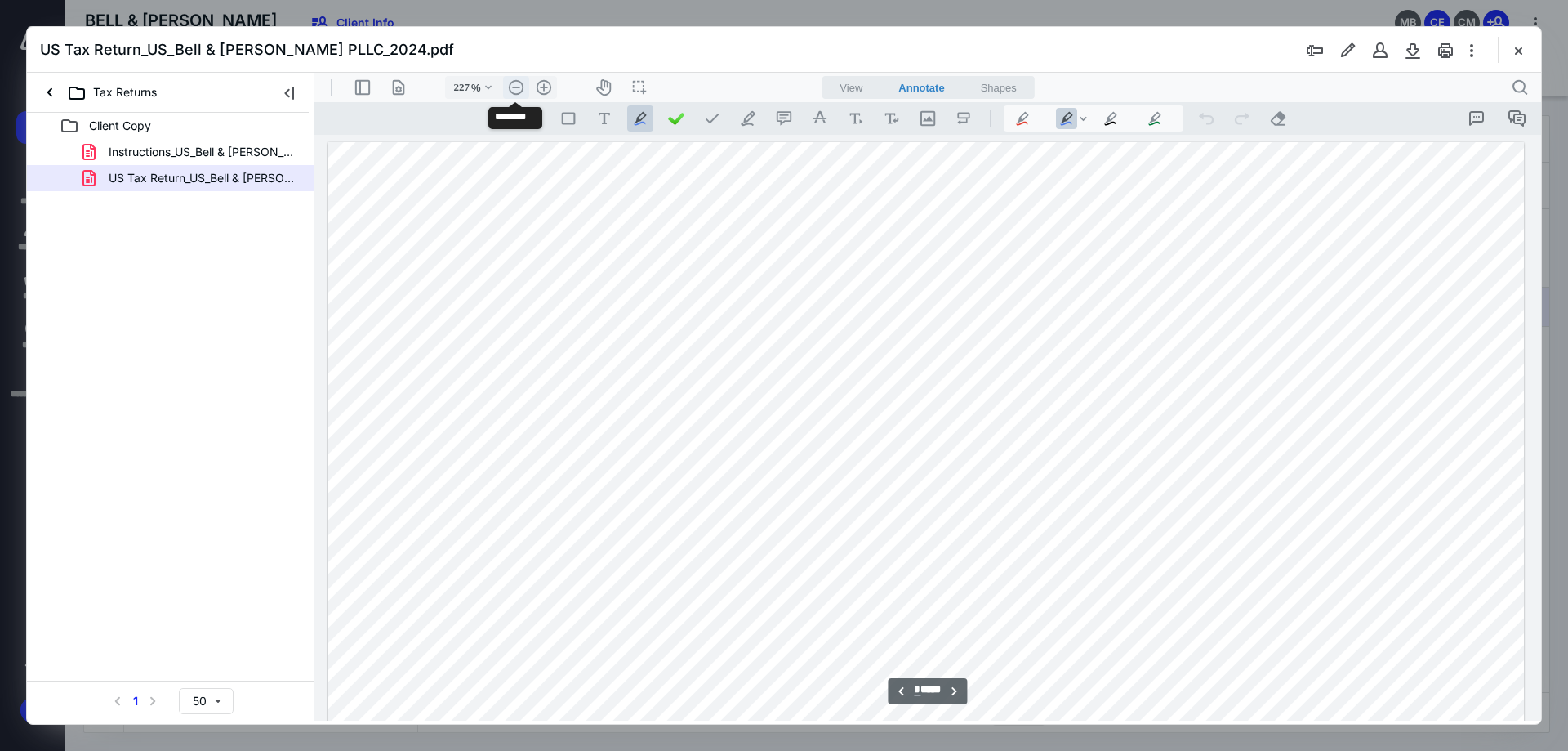 click on ".cls-1{fill:#abb0c4;} icon - header - zoom - out - line" at bounding box center (516, 87) 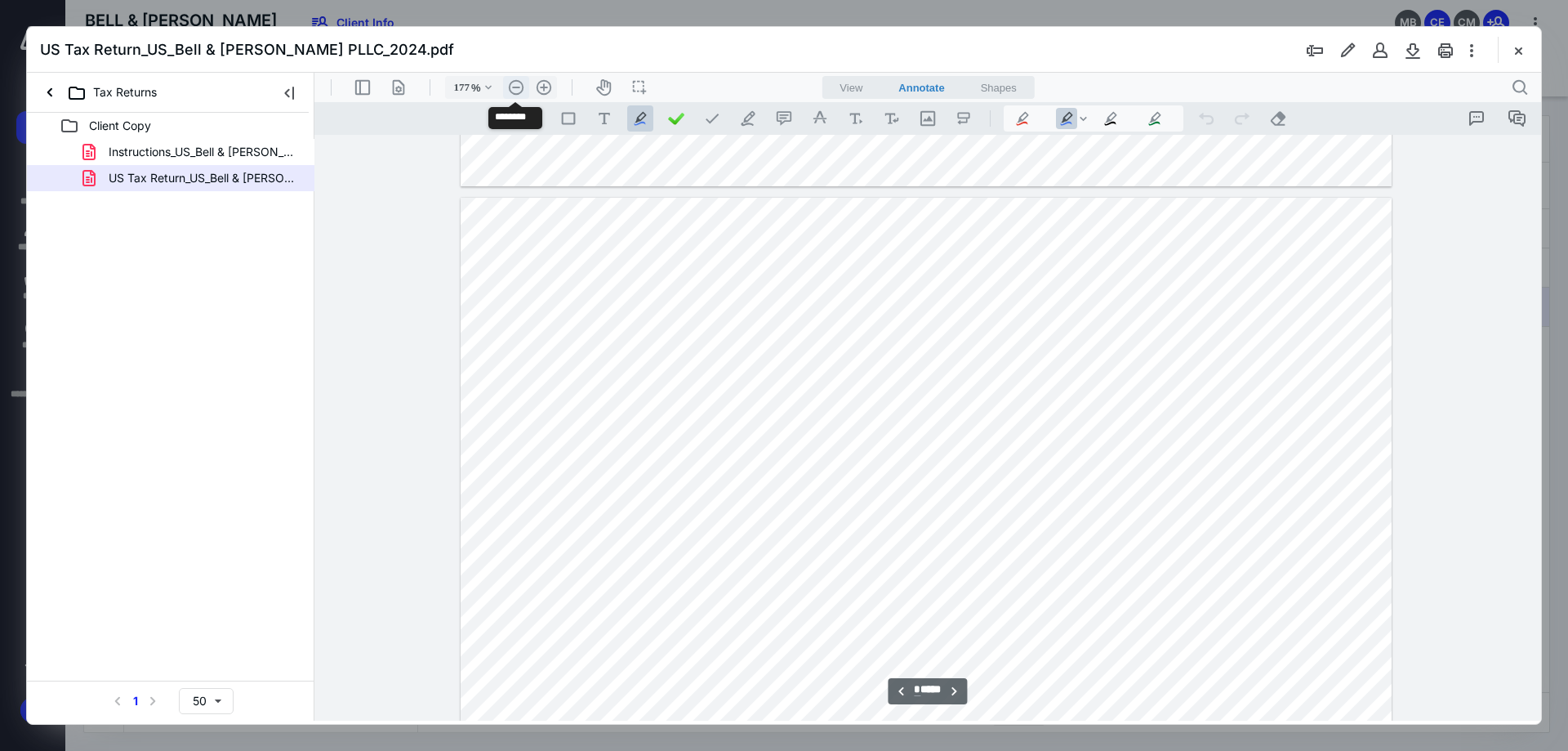 click on ".cls-1{fill:#abb0c4;} icon - header - zoom - out - line" at bounding box center [516, 87] 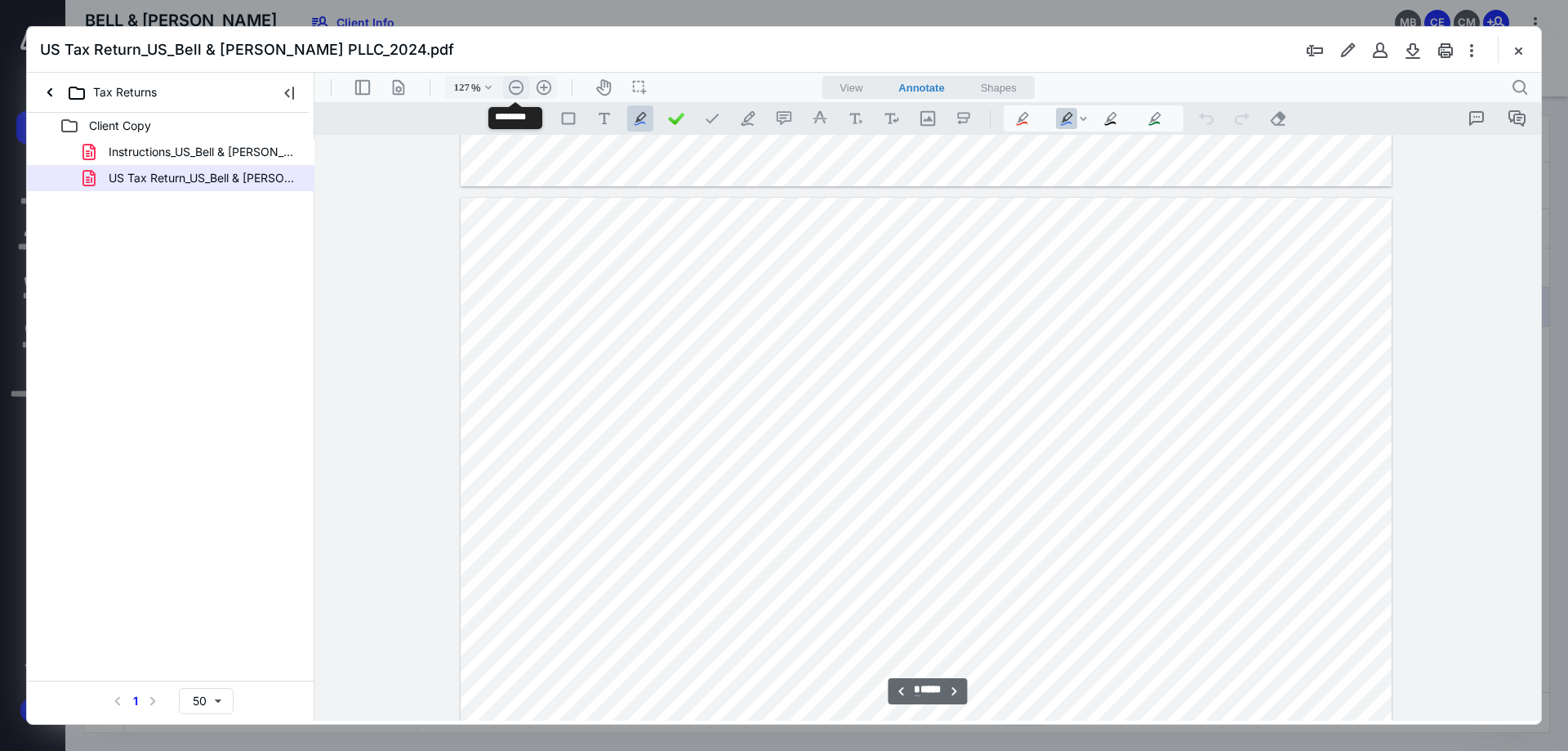 click on ".cls-1{fill:#abb0c4;} icon - header - zoom - out - line" at bounding box center (516, 87) 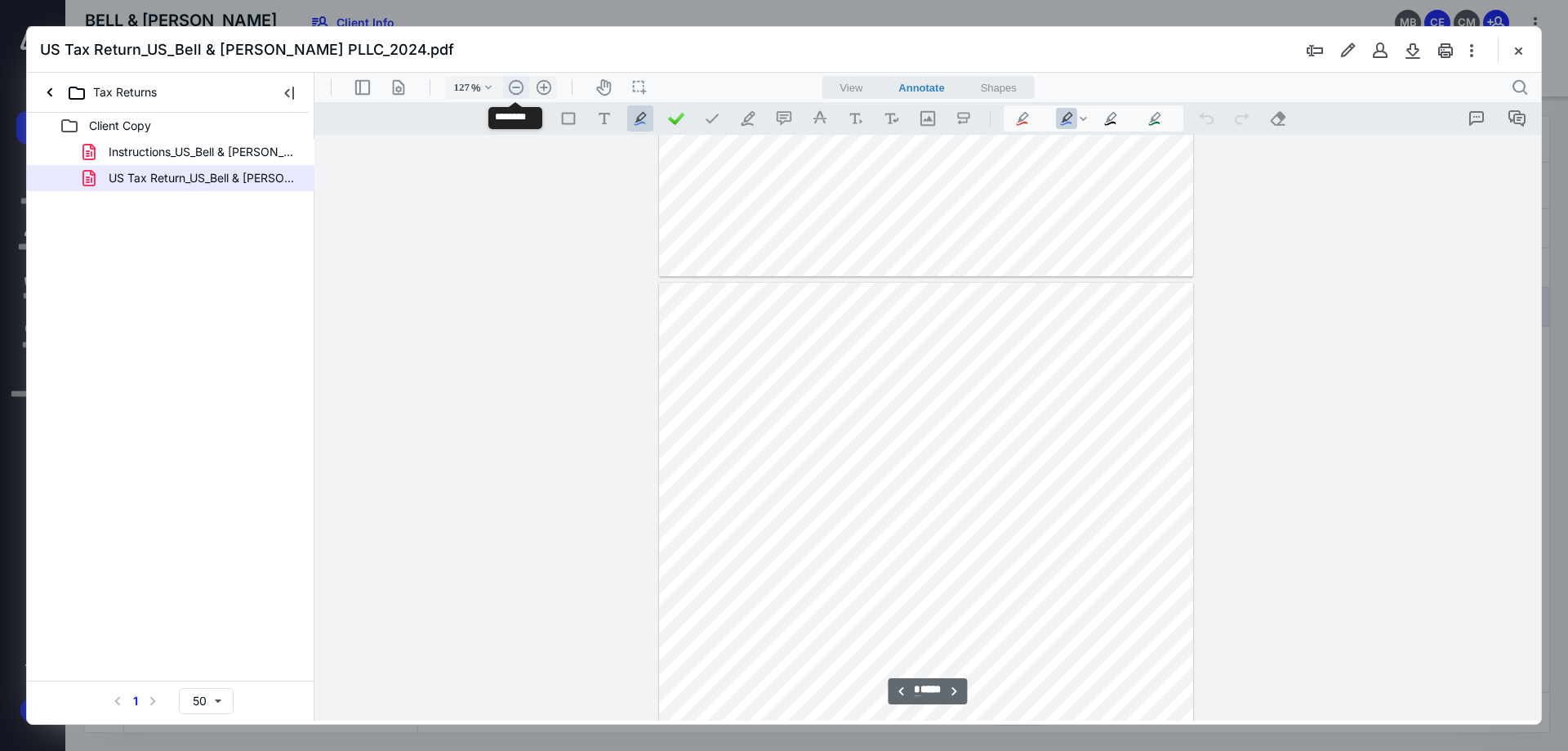 type on "102" 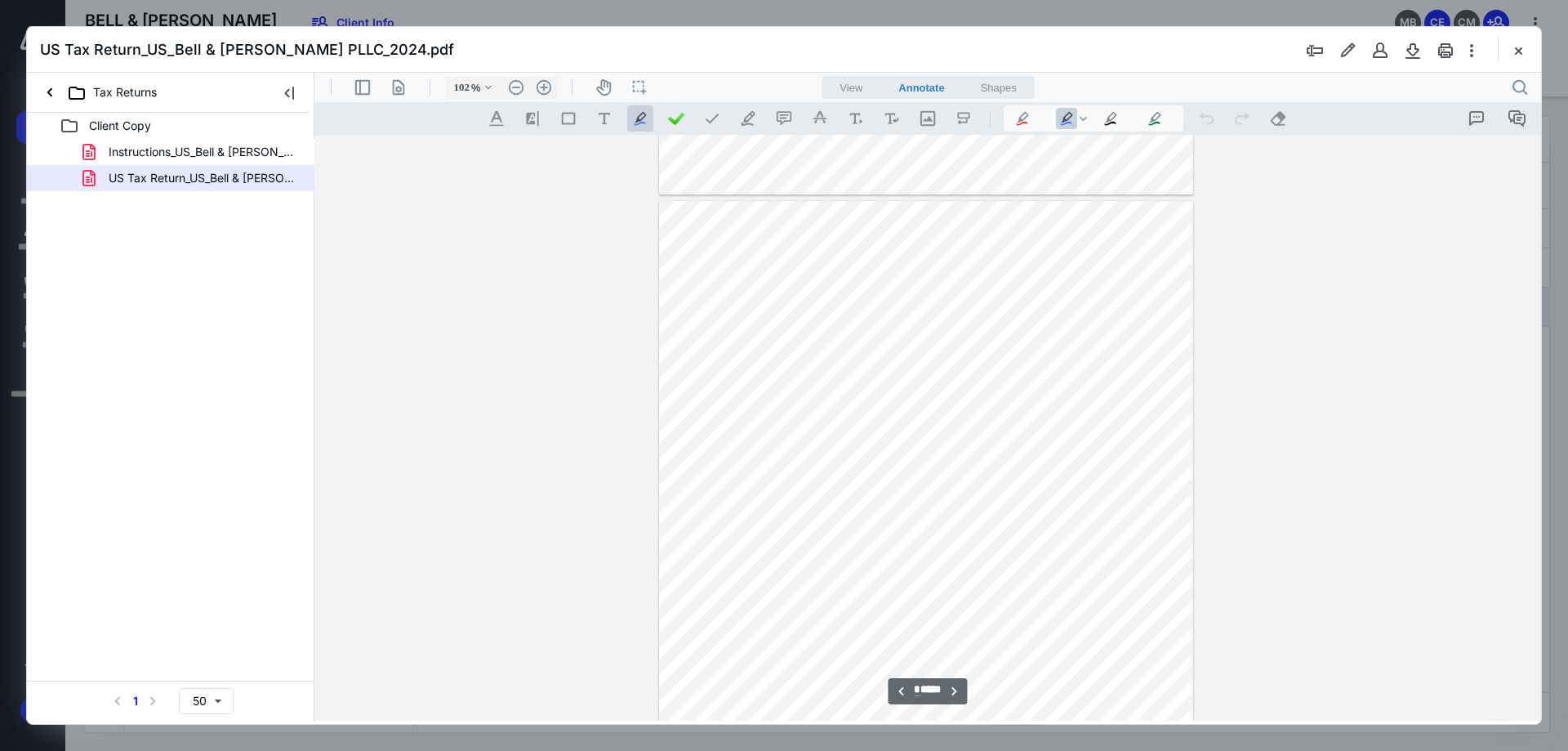 scroll, scrollTop: 3459, scrollLeft: 0, axis: vertical 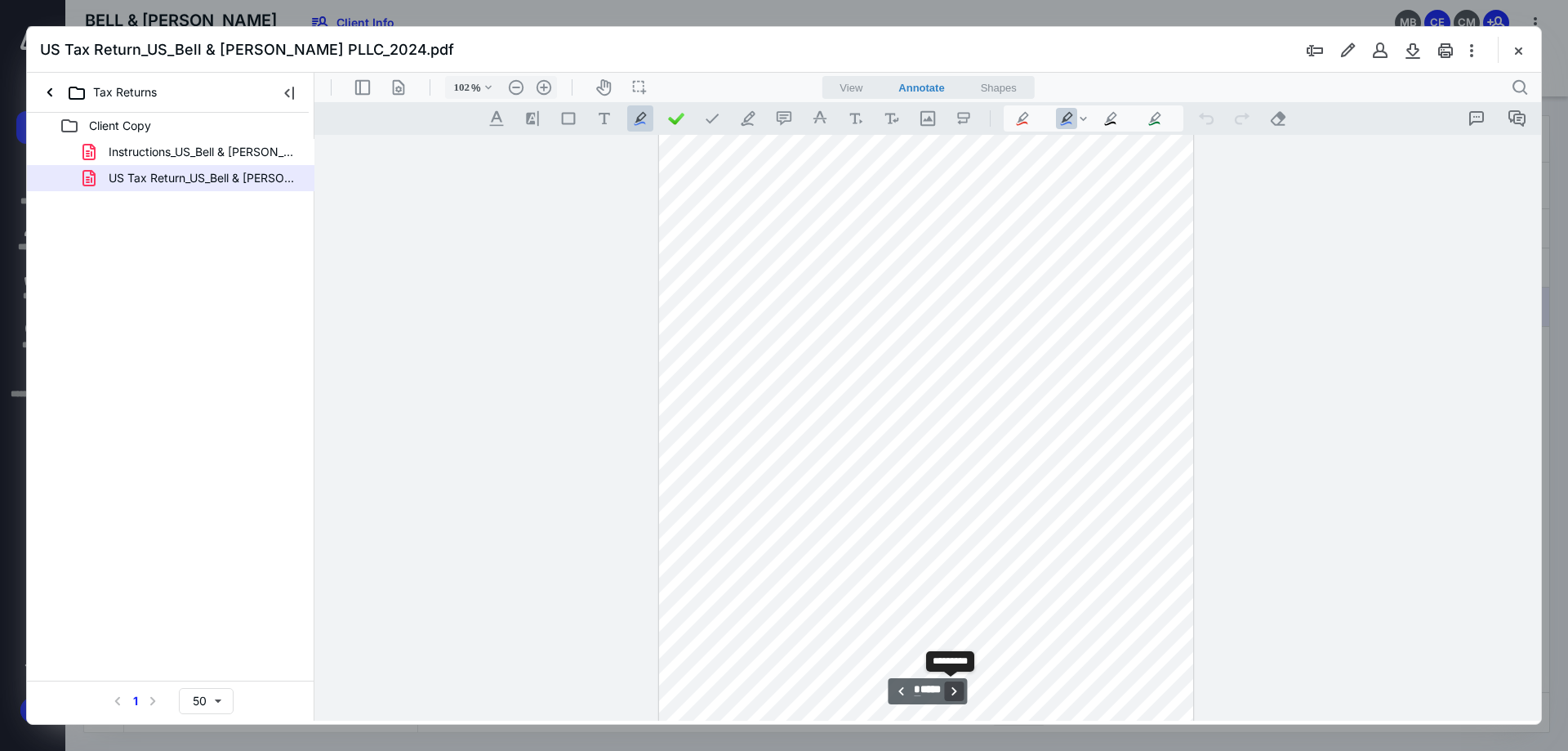 click on "**********" at bounding box center [955, 691] 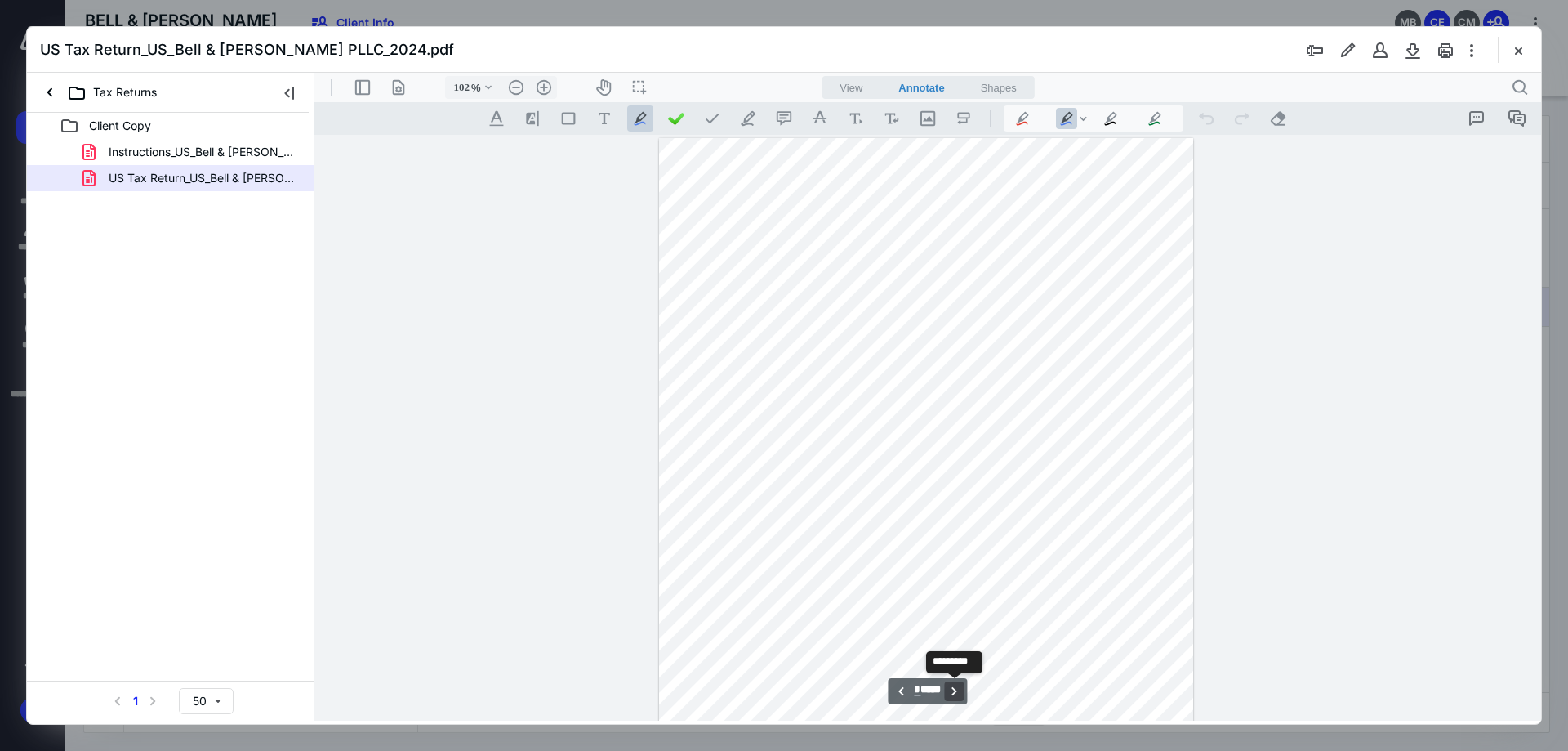 click on "**********" at bounding box center [955, 691] 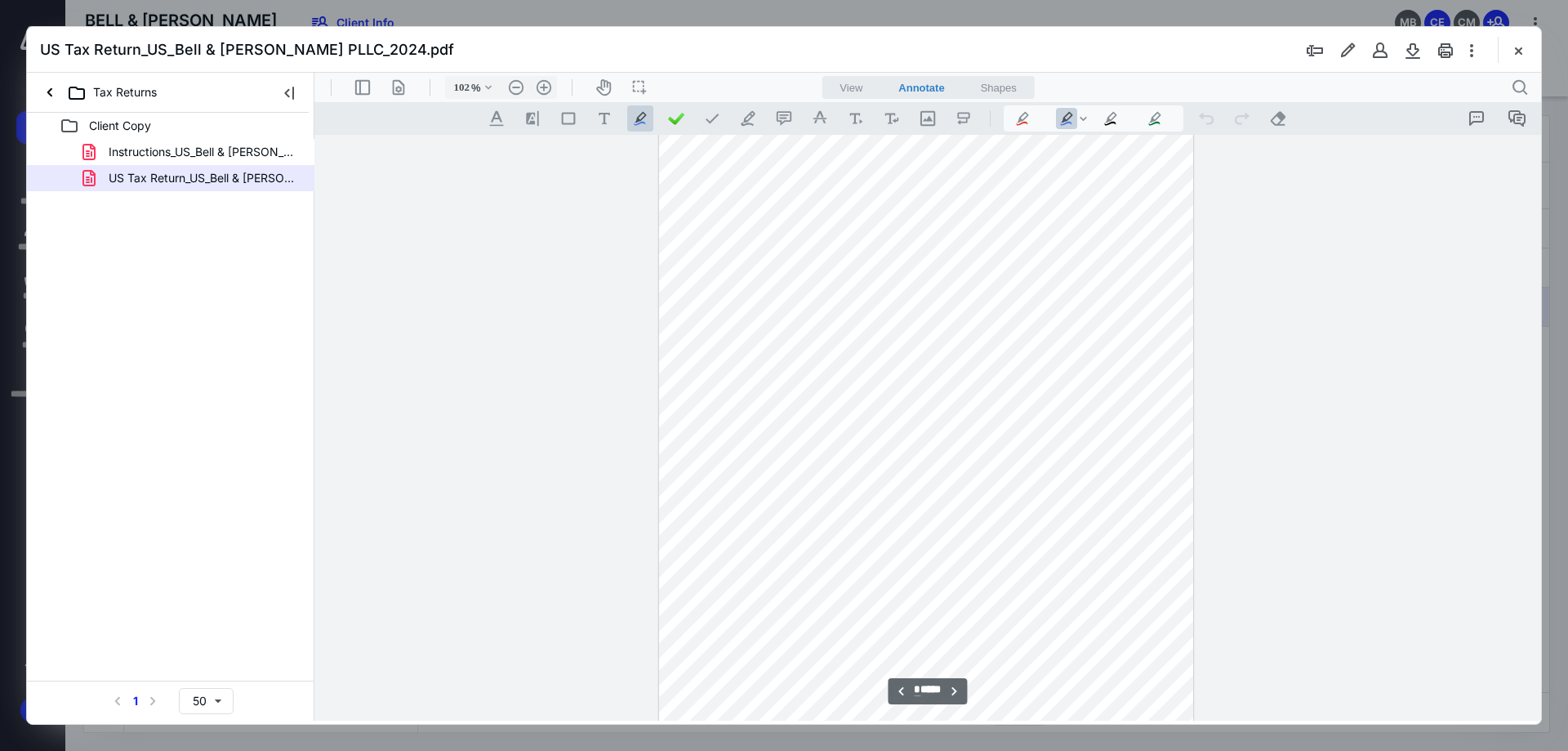 scroll, scrollTop: 4244, scrollLeft: 0, axis: vertical 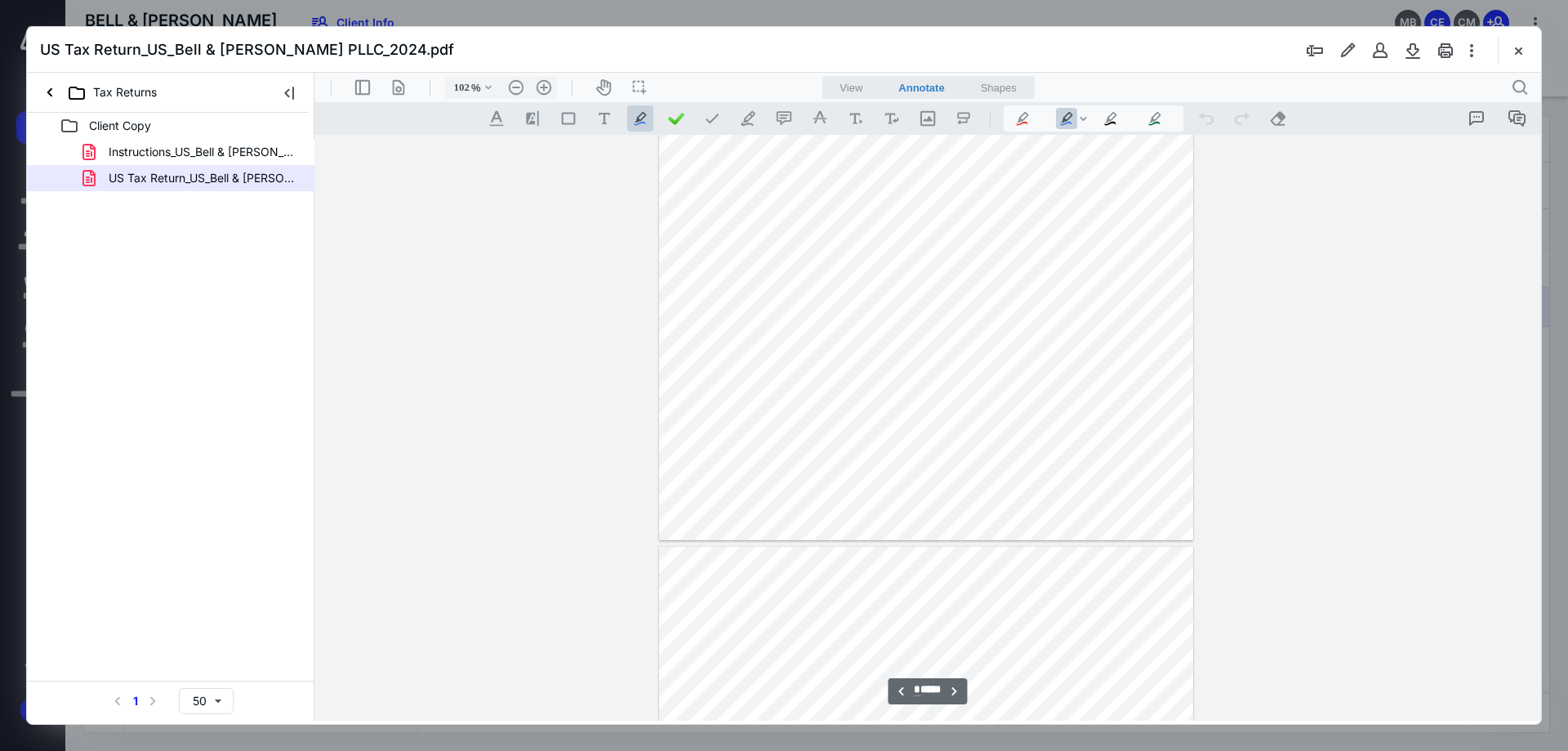 type on "*" 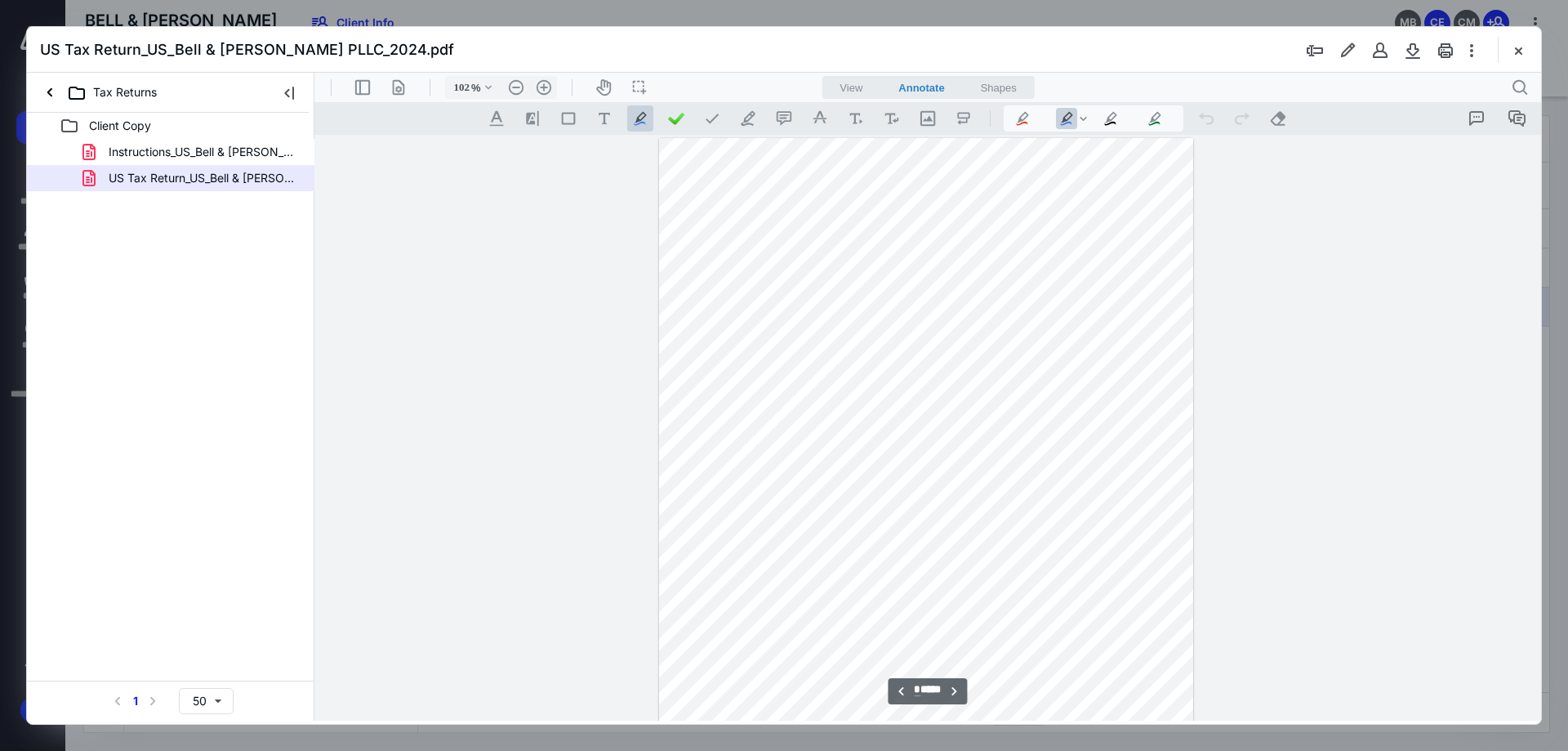 scroll, scrollTop: 4898, scrollLeft: 0, axis: vertical 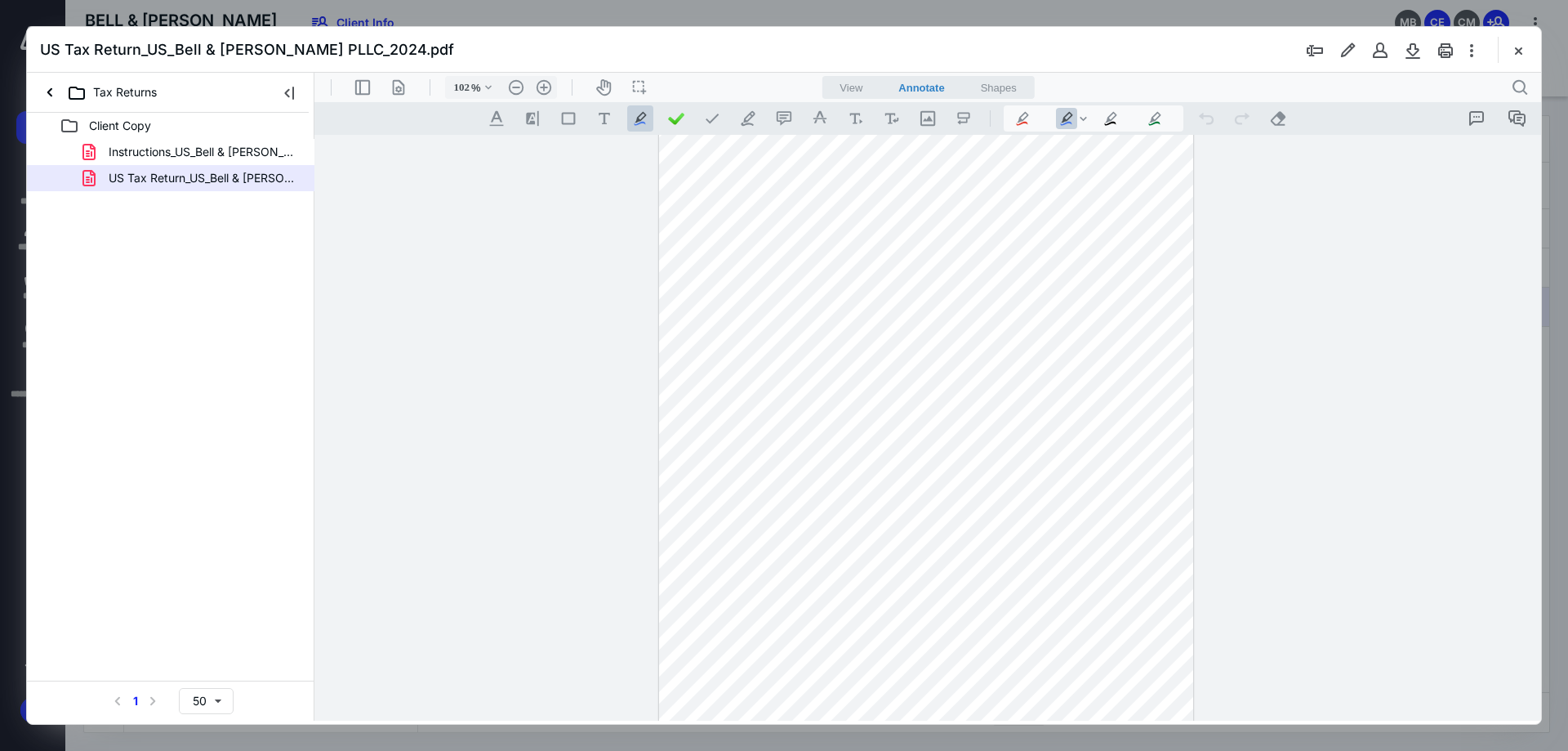 drag, startPoint x: 1519, startPoint y: 55, endPoint x: 1486, endPoint y: 69, distance: 35.846897 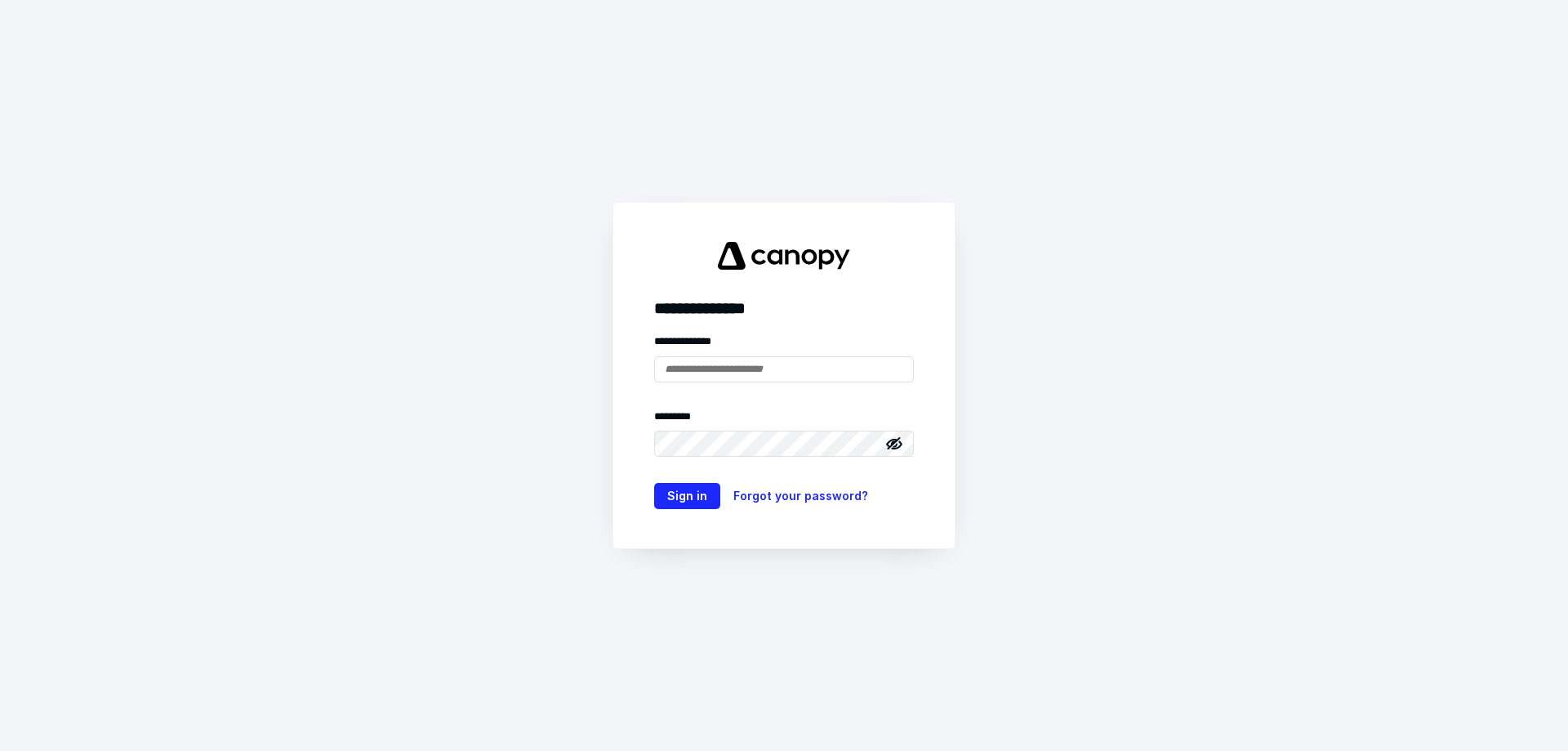scroll, scrollTop: 0, scrollLeft: 0, axis: both 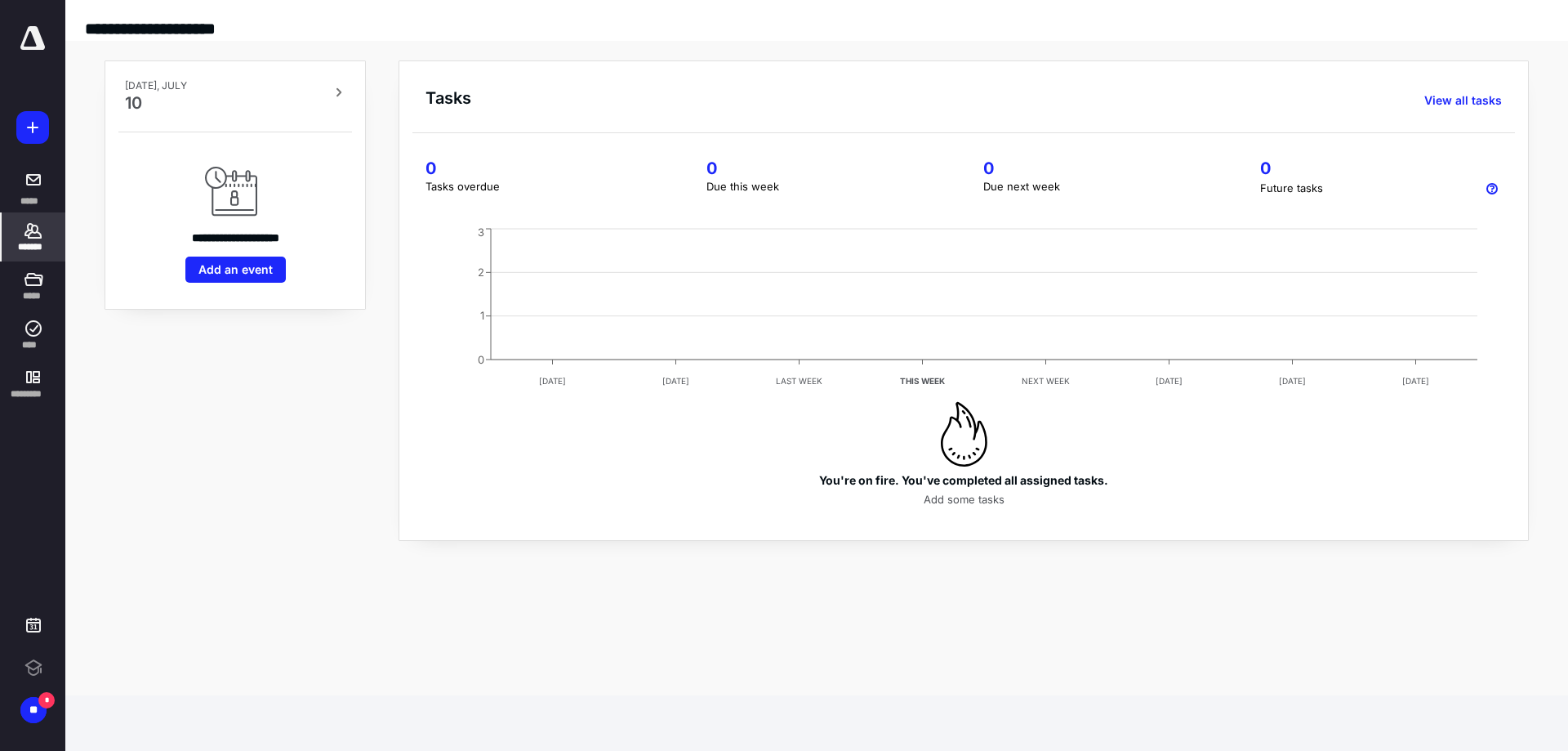 click on "*******" at bounding box center [33, 237] 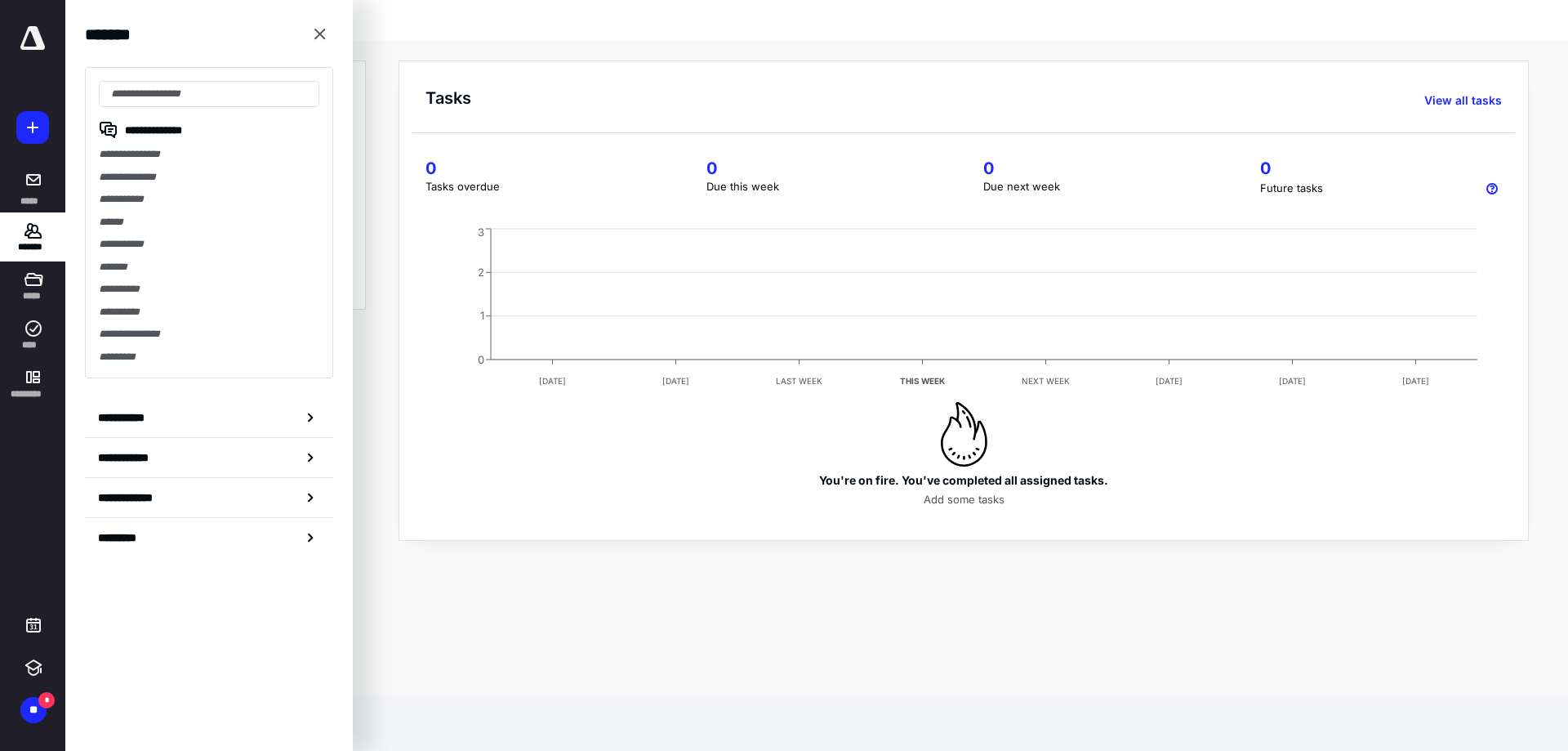 drag, startPoint x: 172, startPoint y: 153, endPoint x: 302, endPoint y: 154, distance: 130.0038 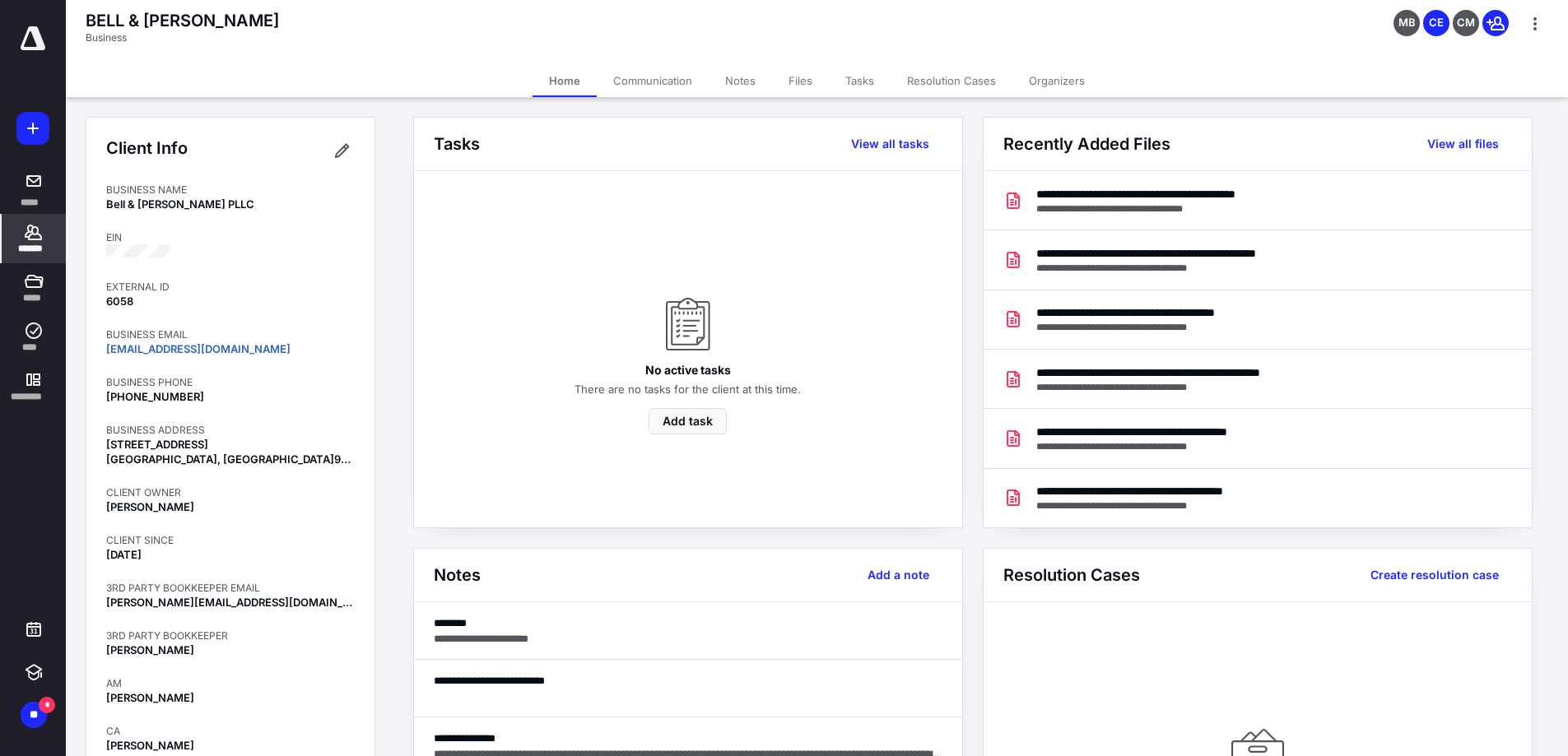 click on "Files" at bounding box center [800, 81] 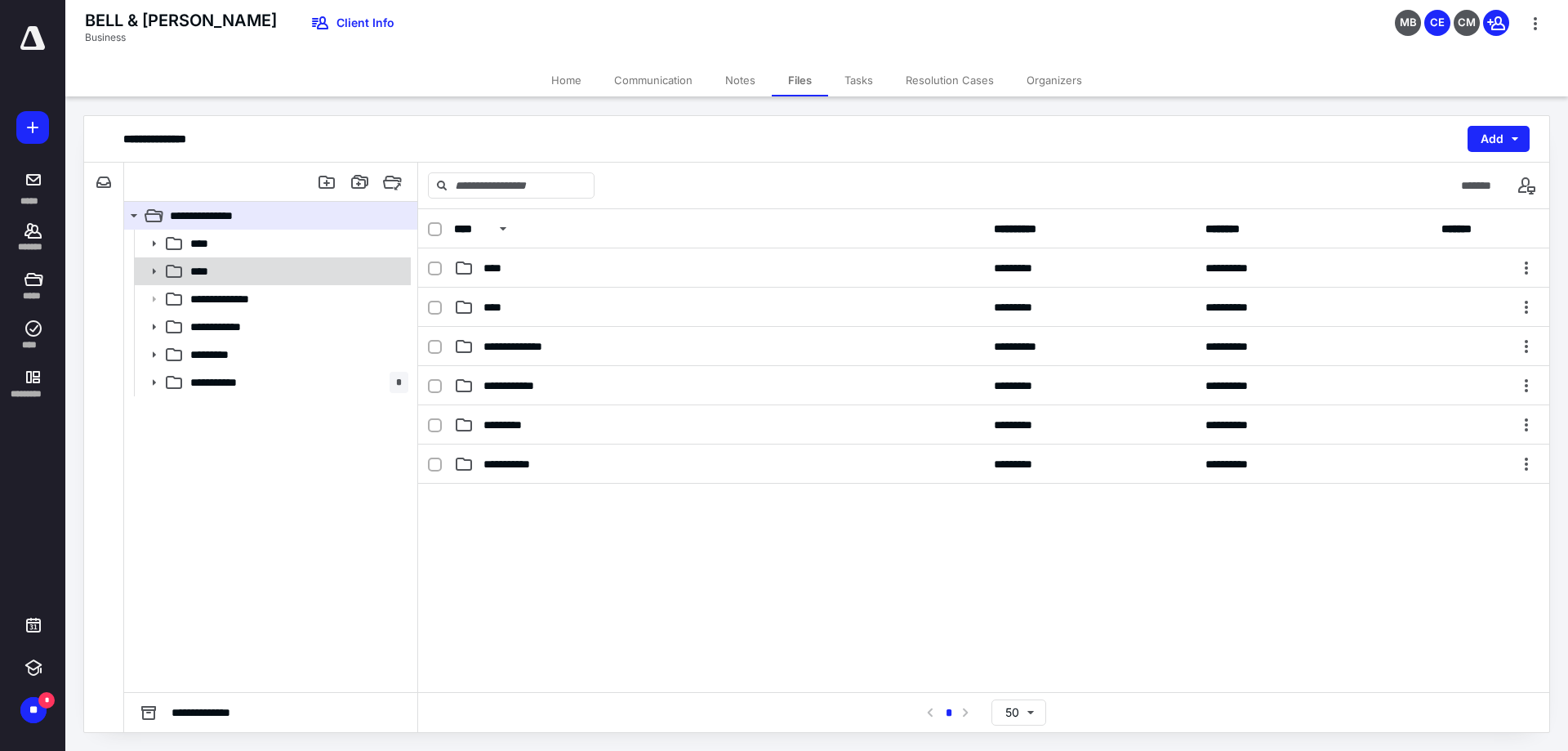 click on "****" at bounding box center [296, 271] 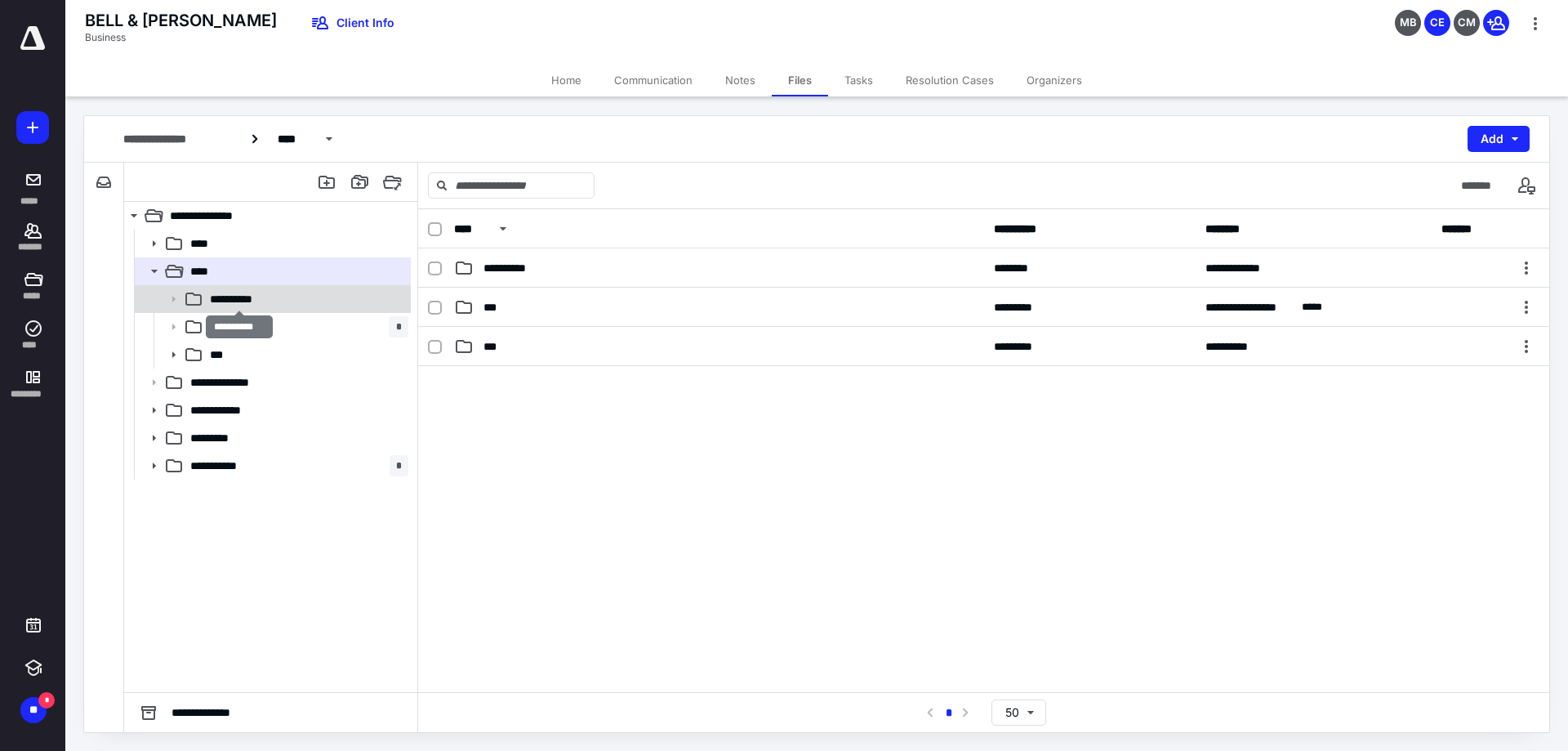 click on "**********" at bounding box center (238, 299) 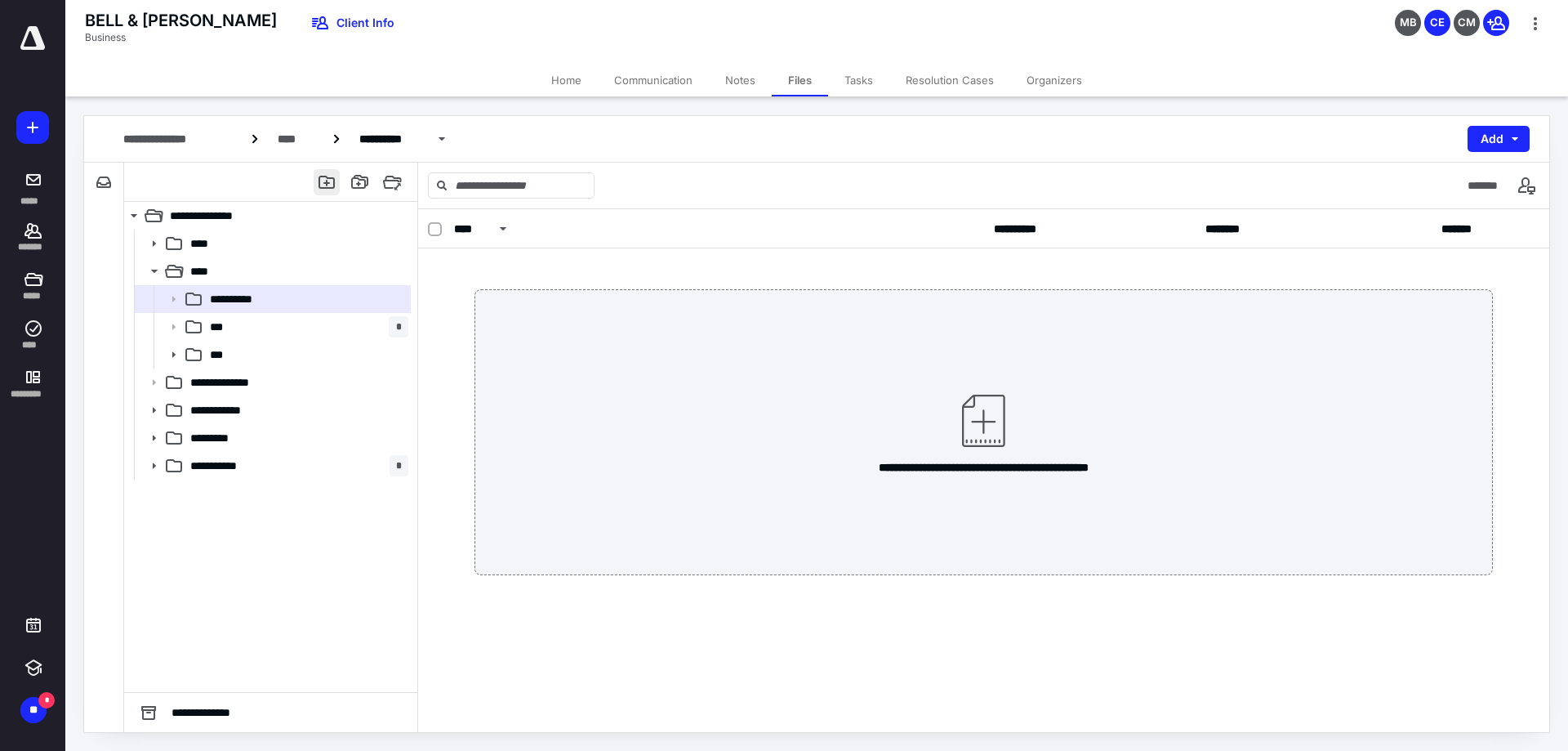 click at bounding box center [327, 182] 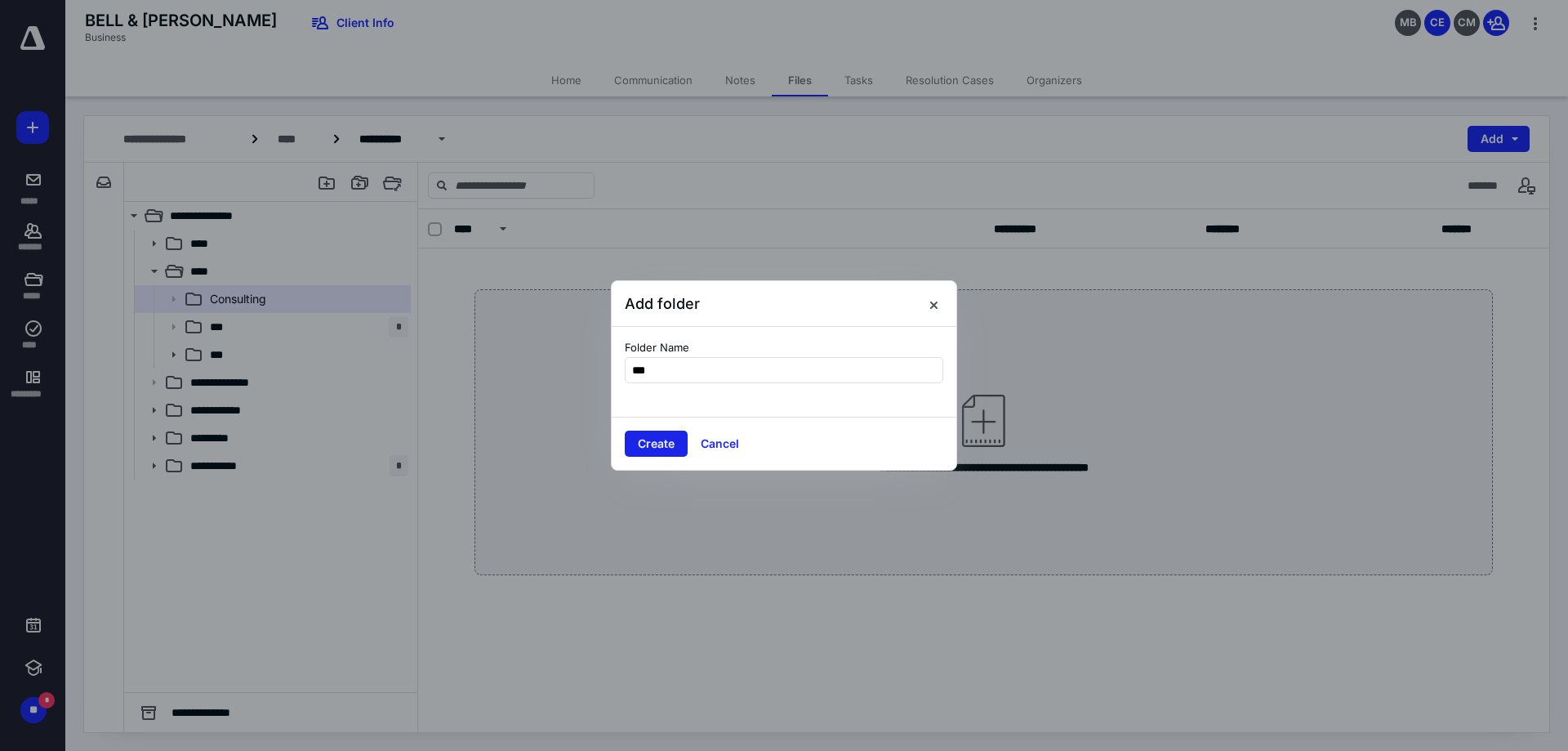 type on "***" 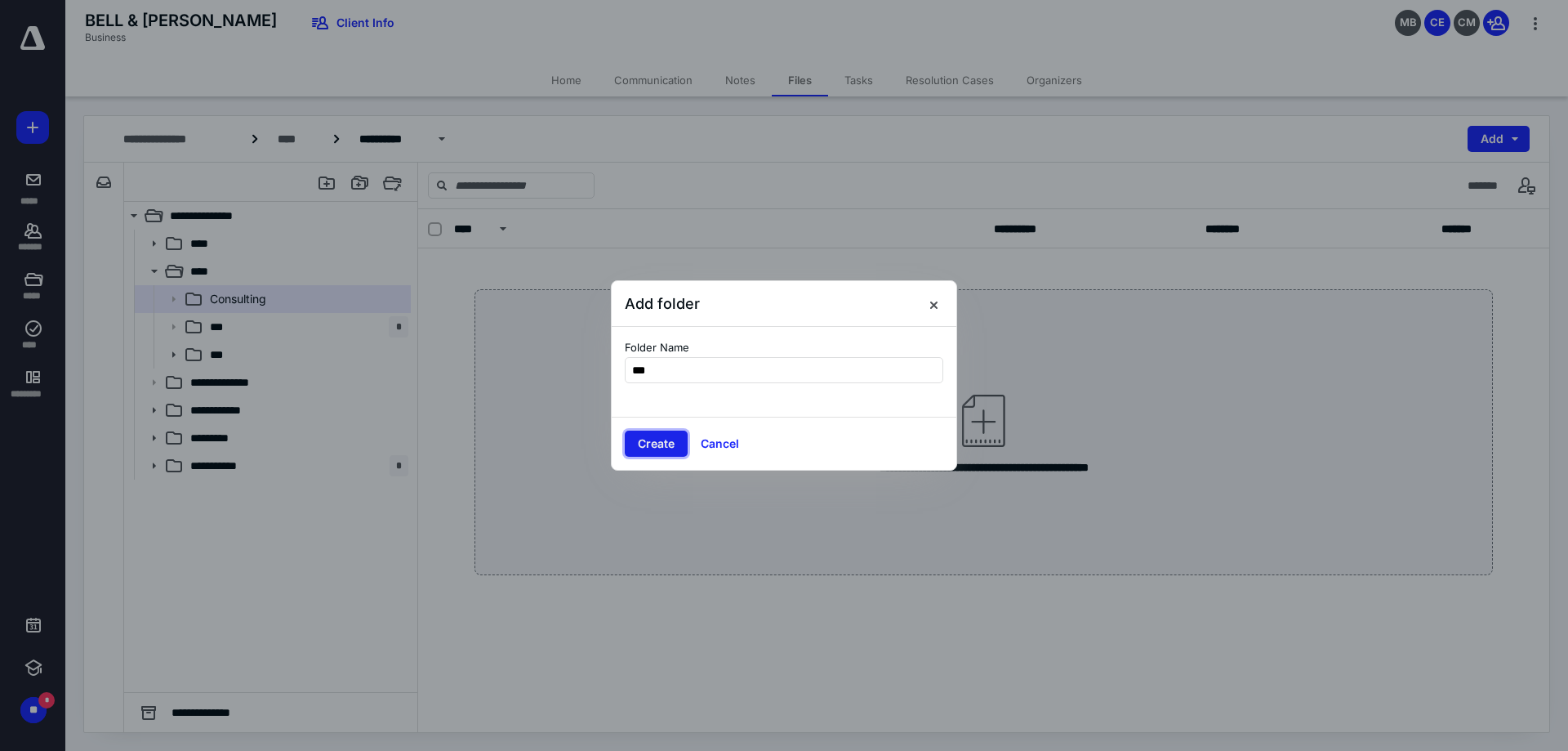click on "Create" at bounding box center (656, 444) 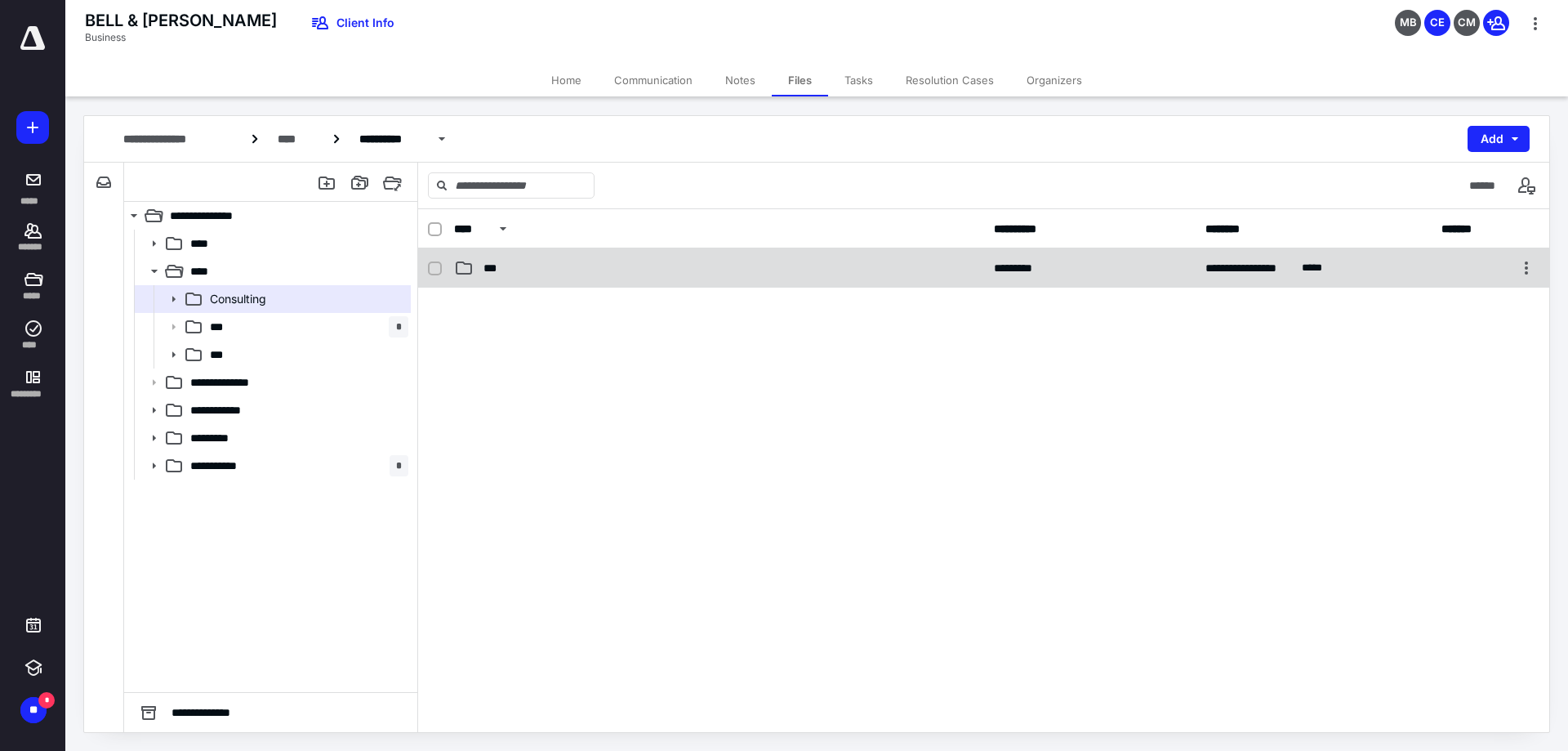 click on "***" at bounding box center (719, 268) 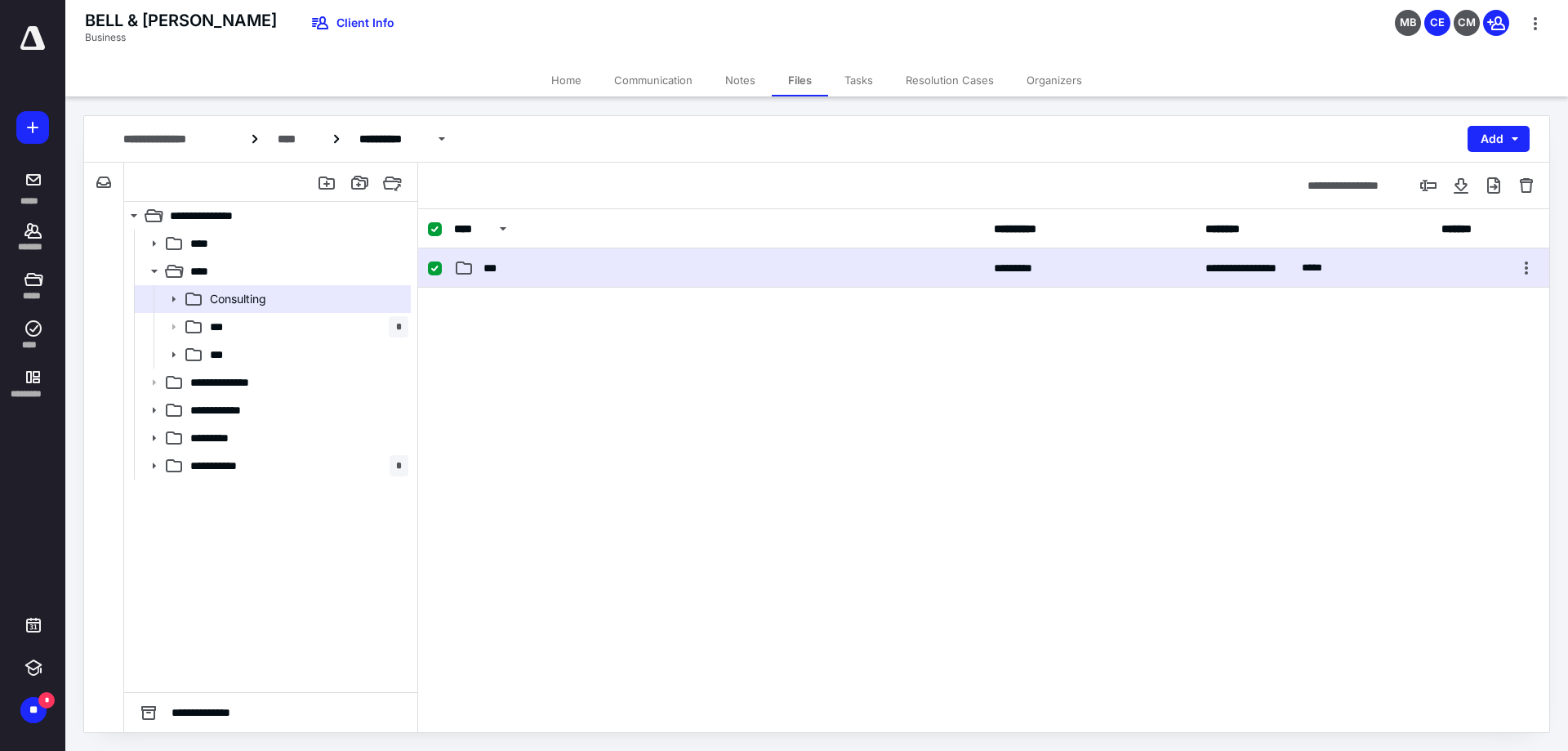 click on "***" at bounding box center (719, 268) 